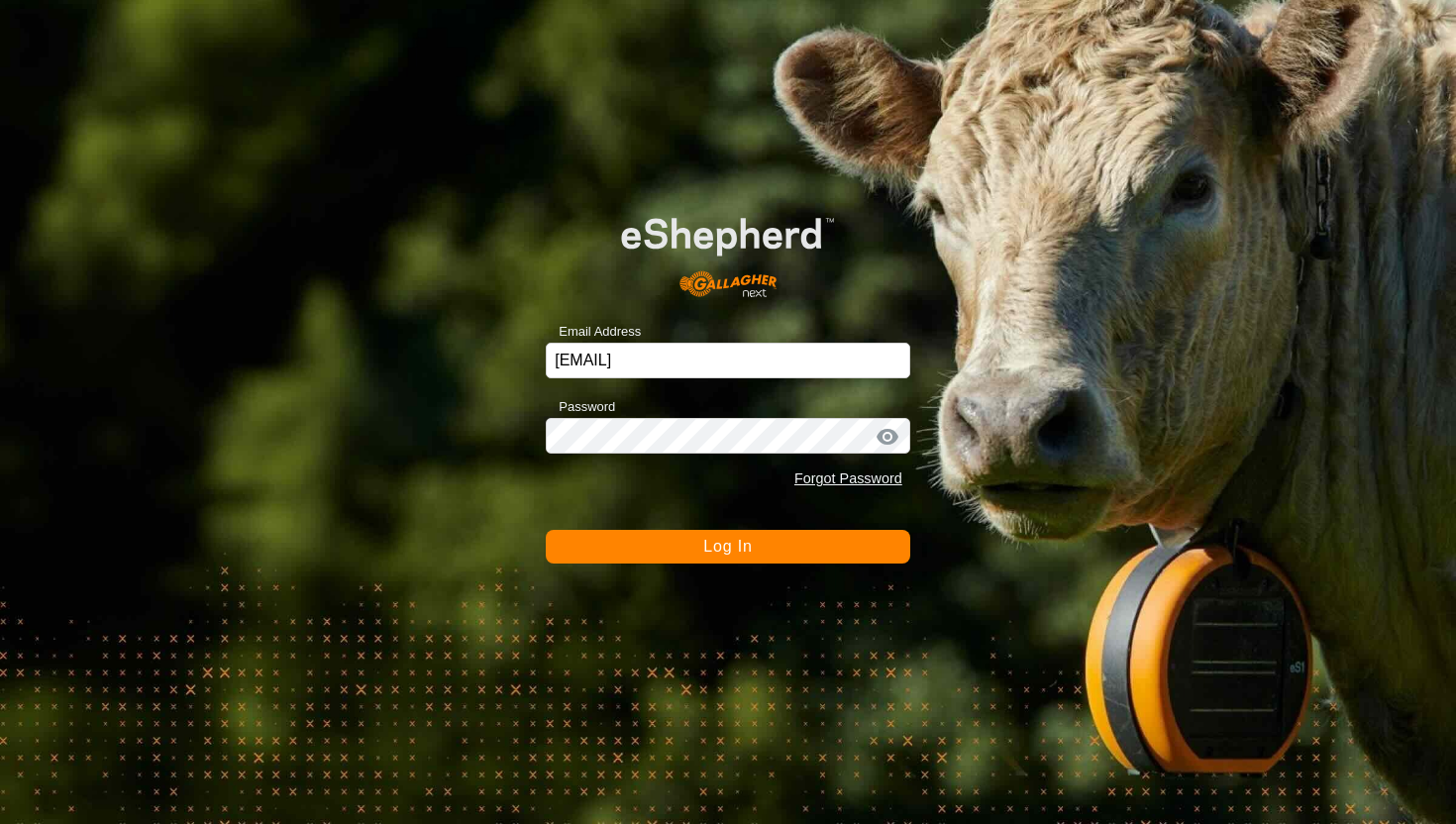 scroll, scrollTop: 0, scrollLeft: 0, axis: both 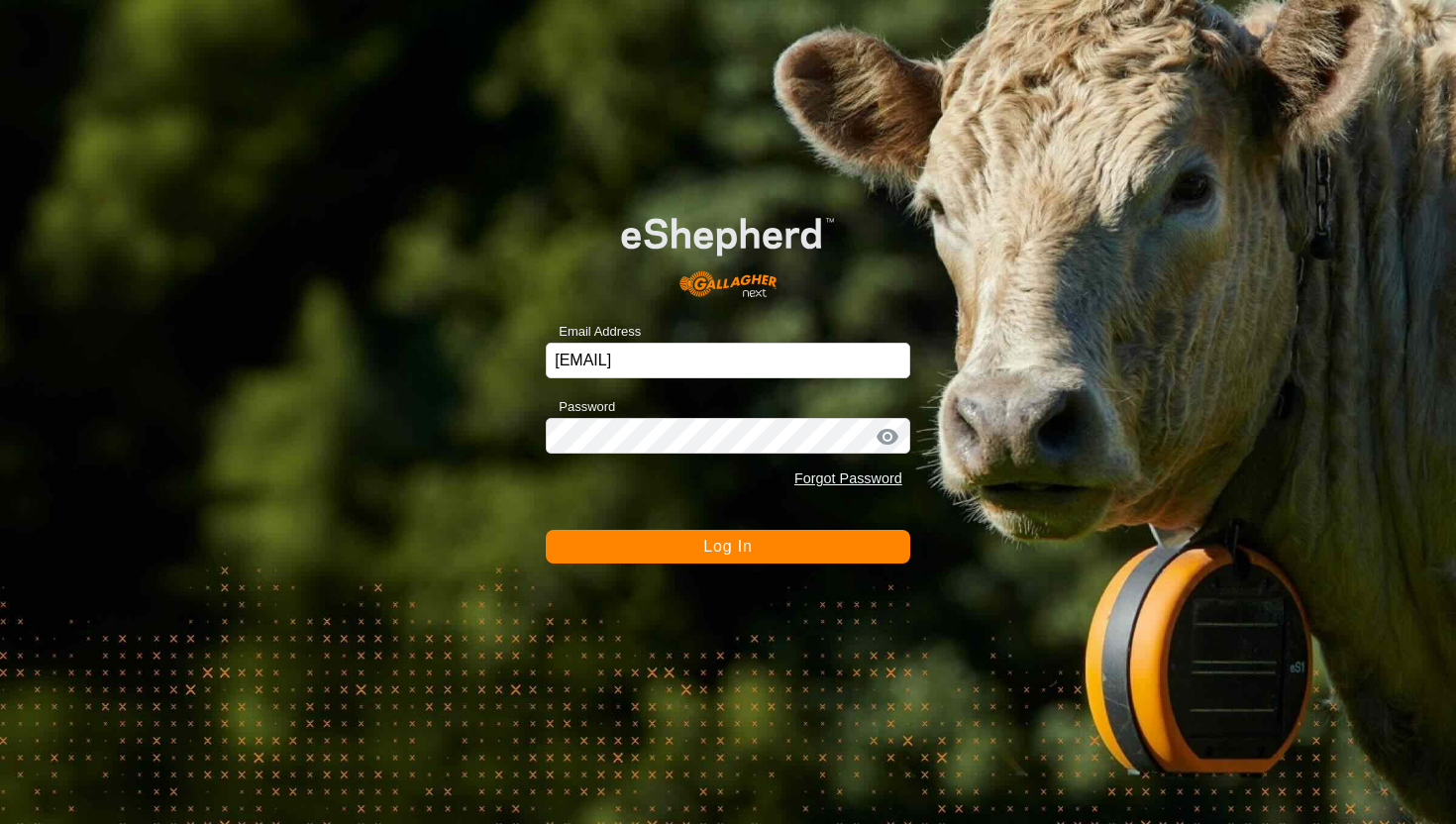 click on "Log In" 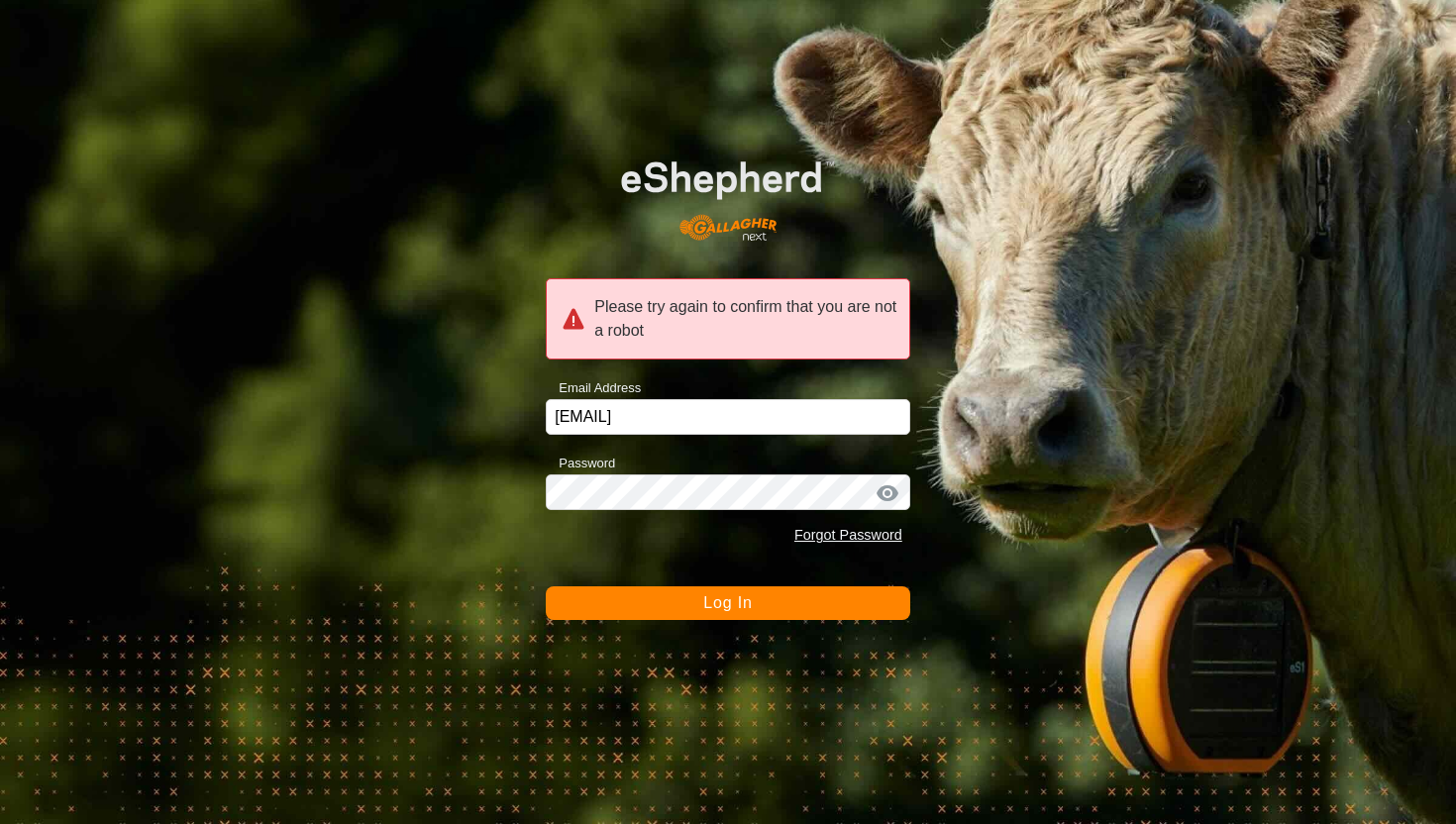 click on "Log In" 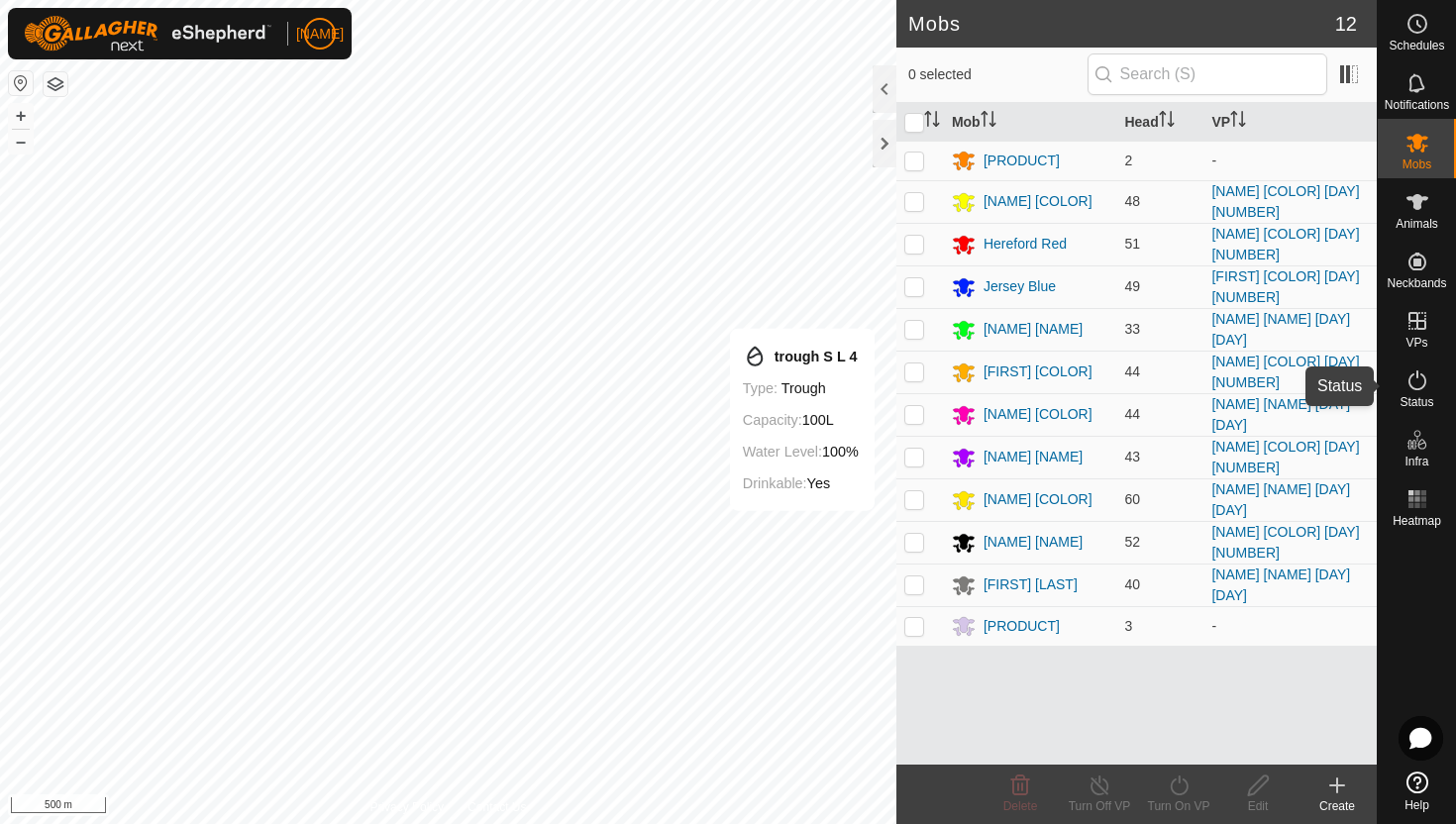 click 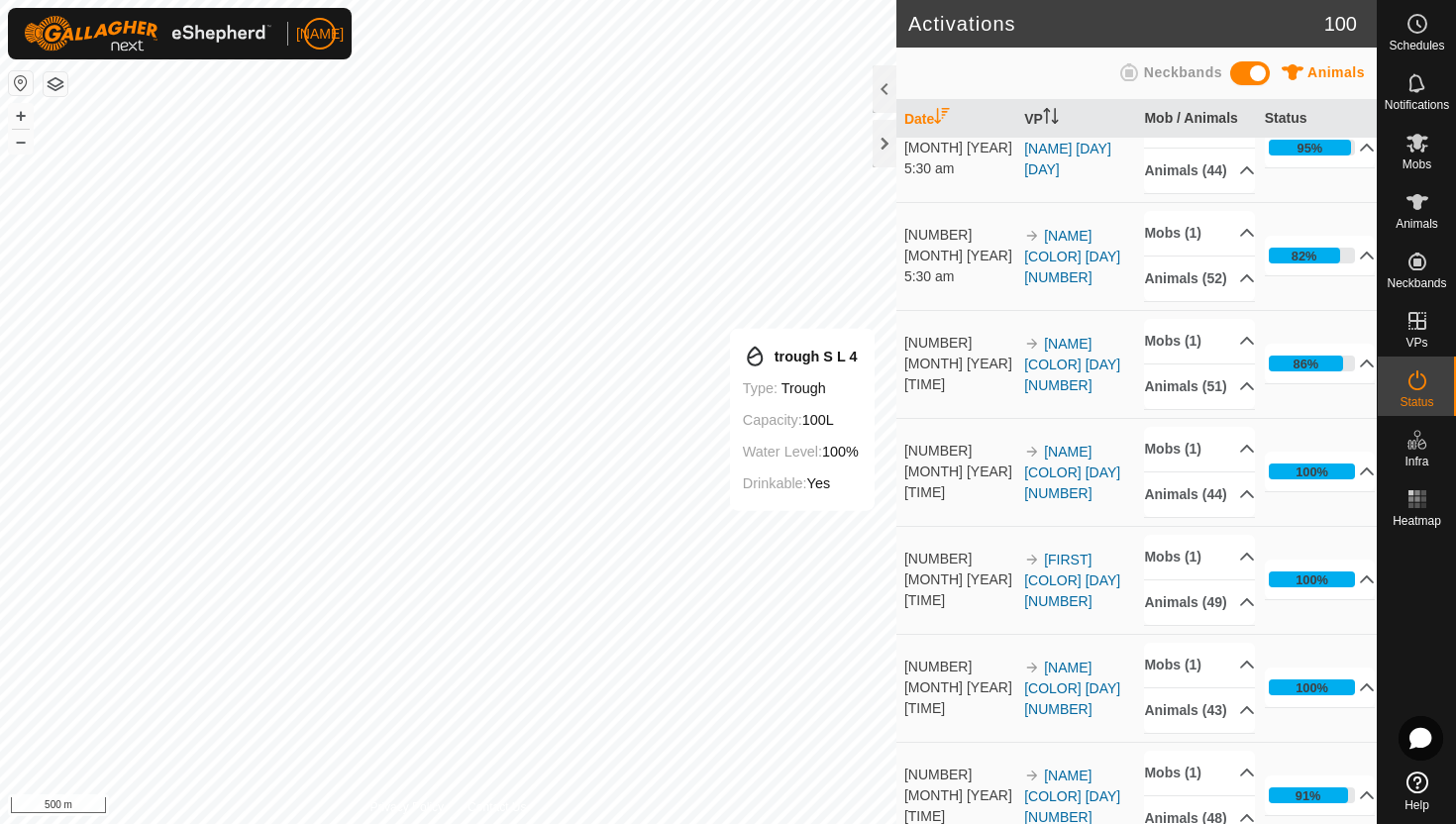 scroll, scrollTop: 0, scrollLeft: 0, axis: both 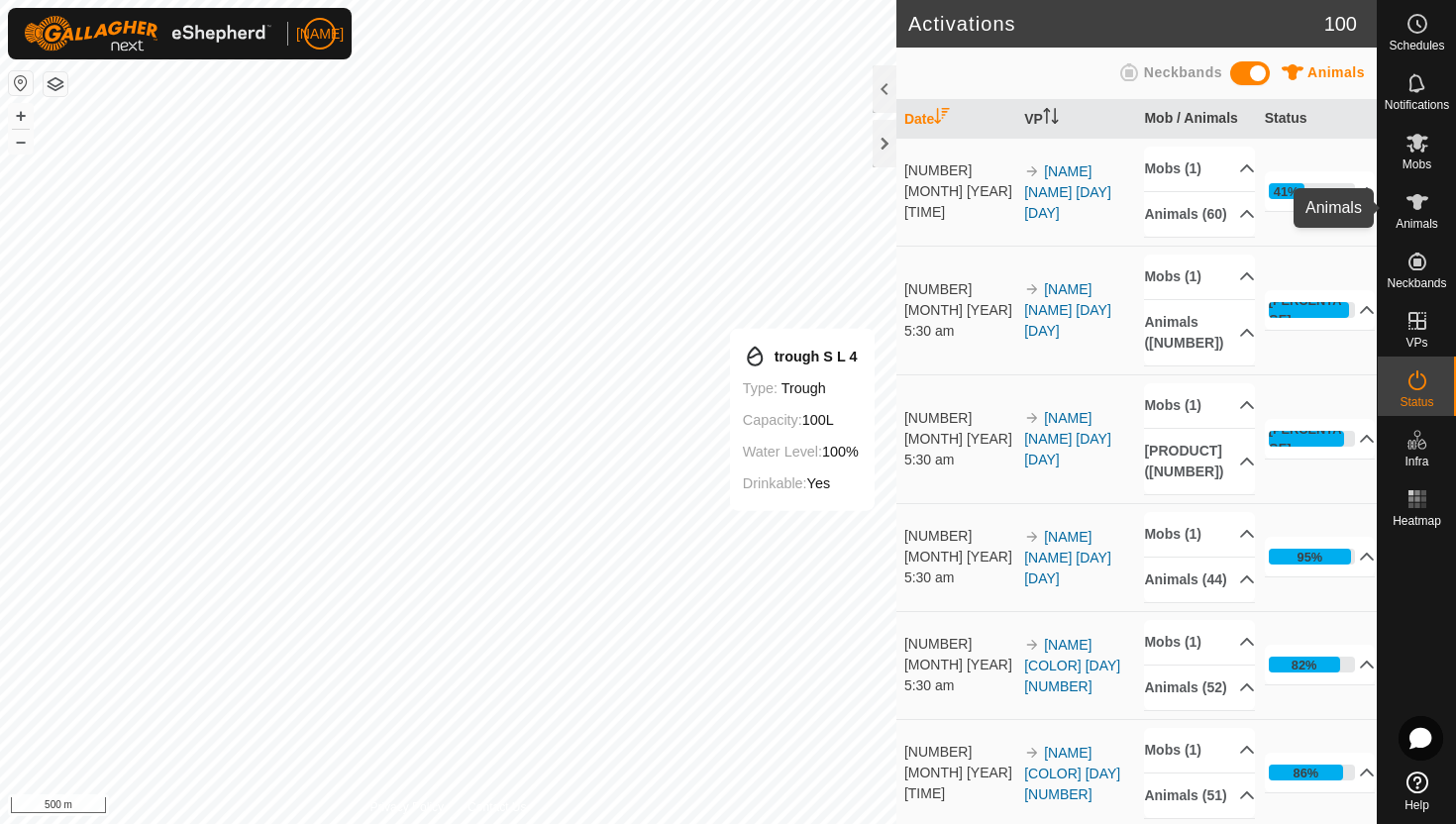 click 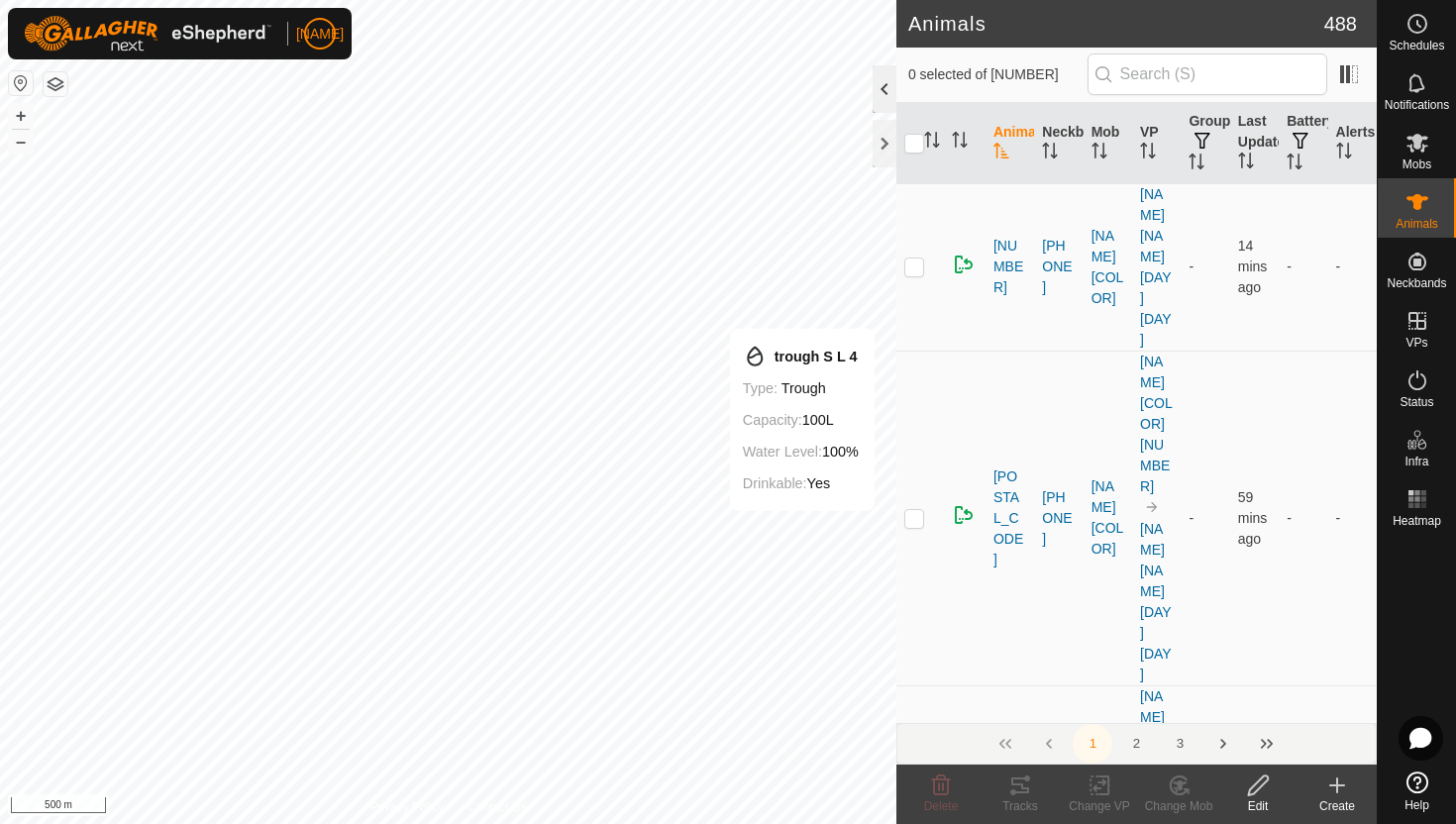 click 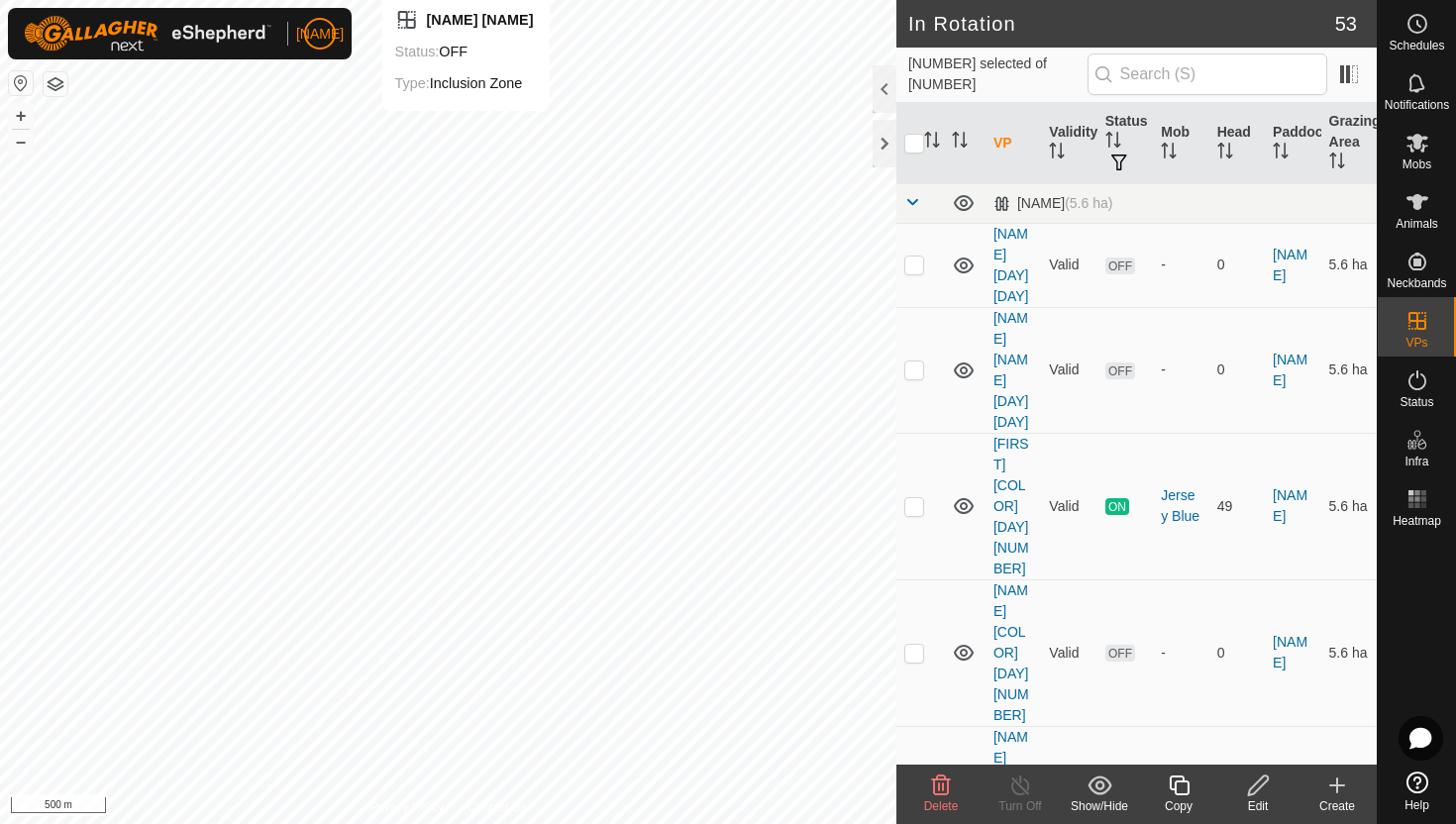 checkbox on "false" 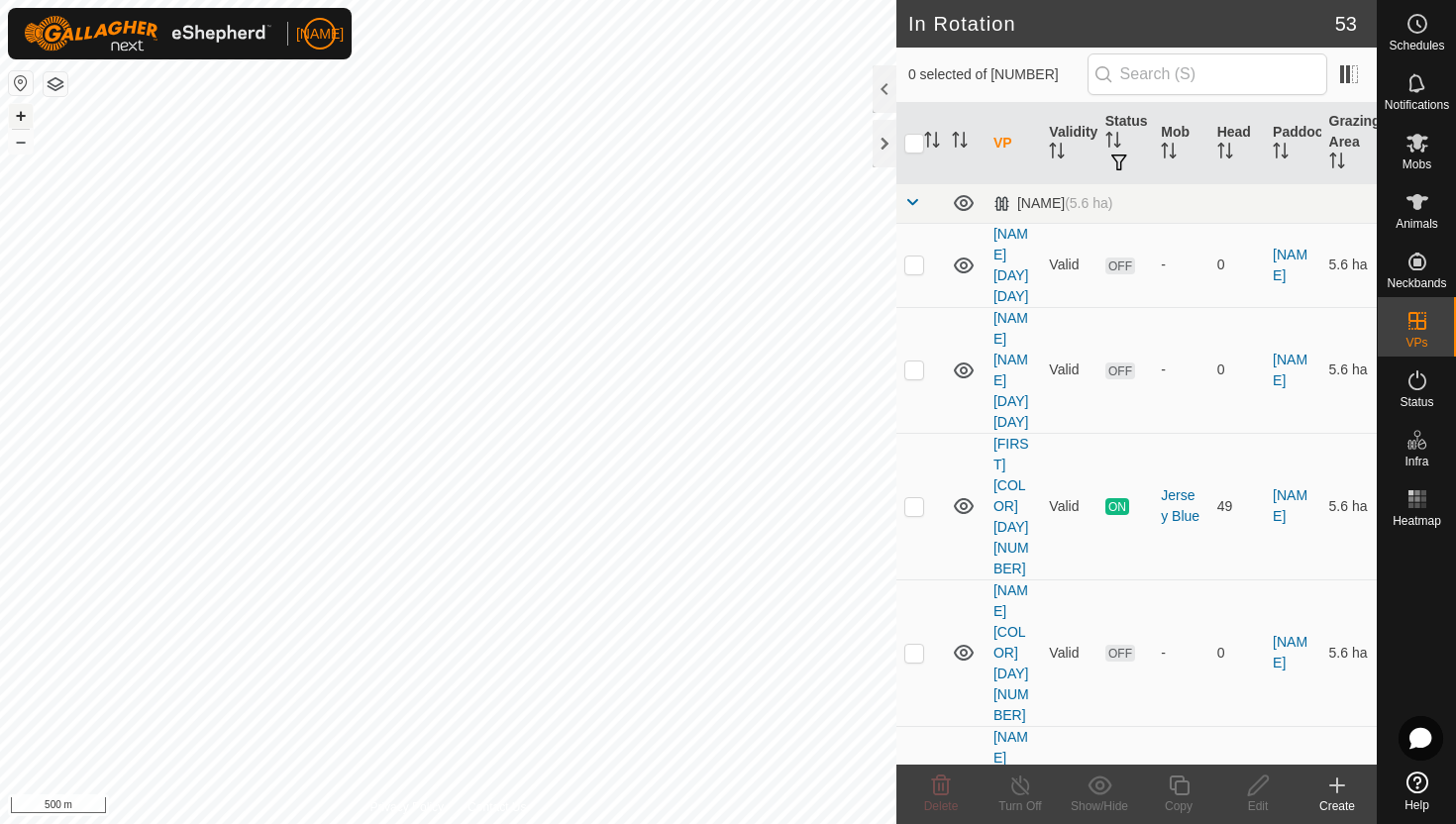click on "+" at bounding box center (21, 116) 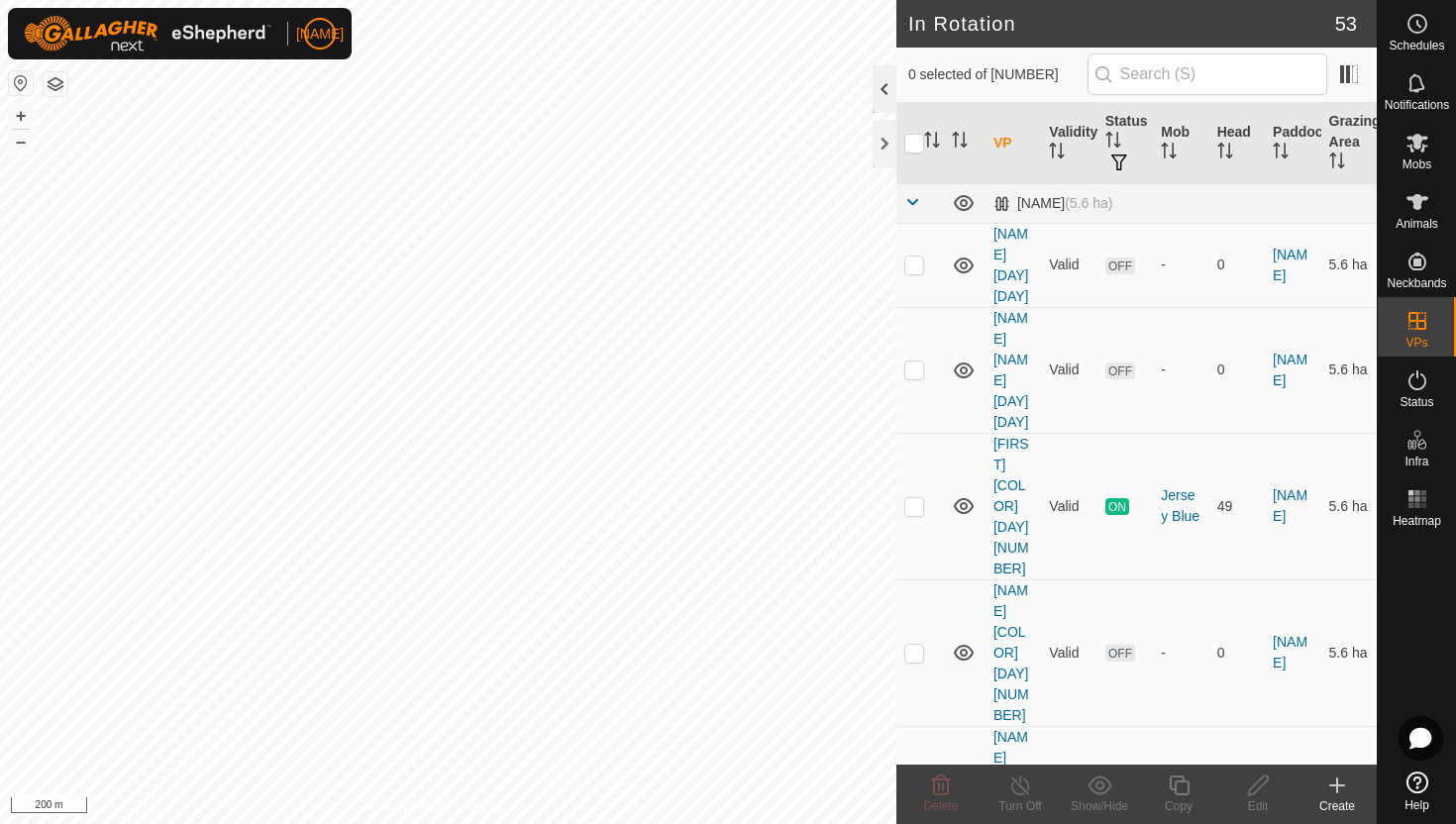 click 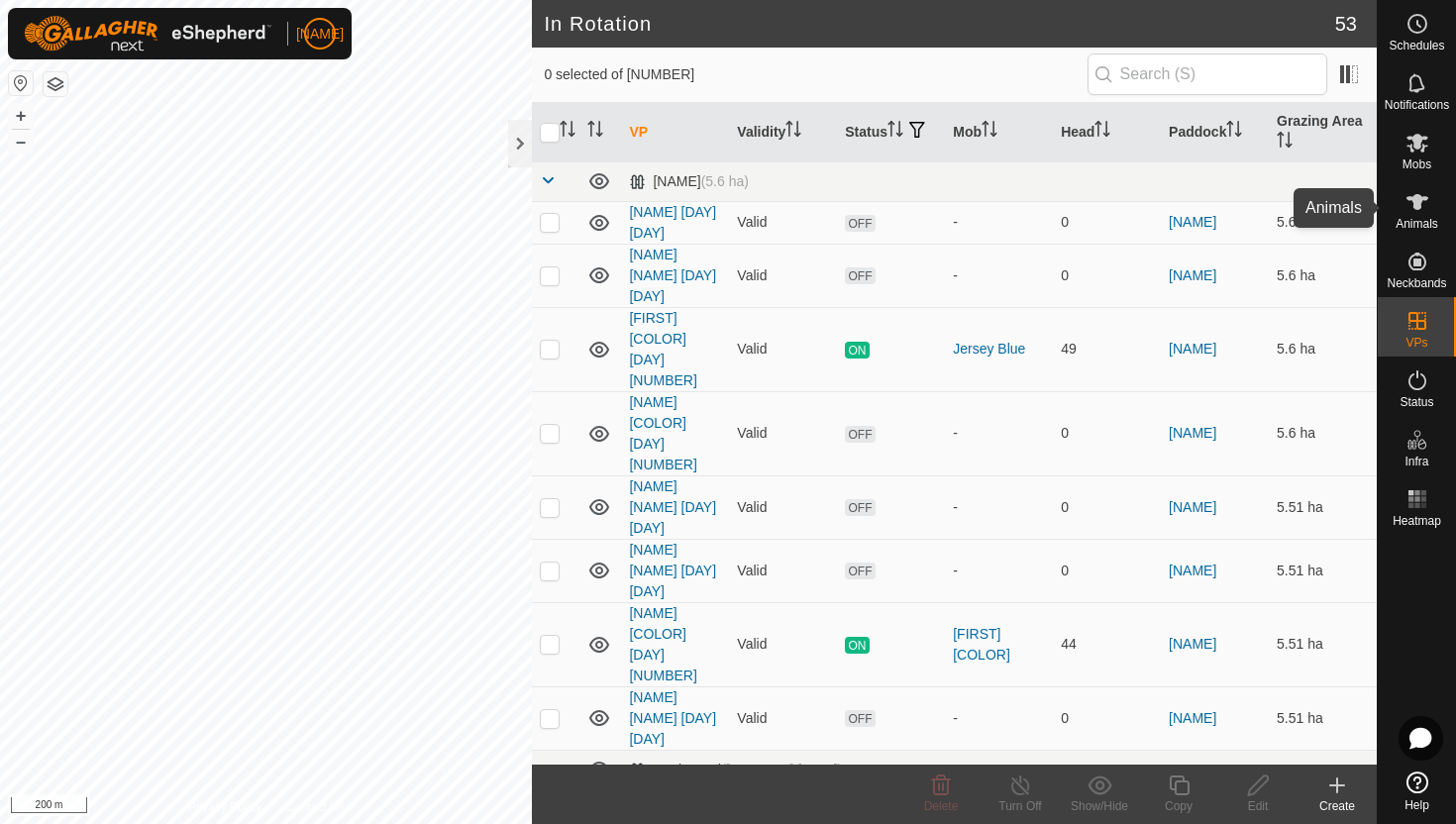 click 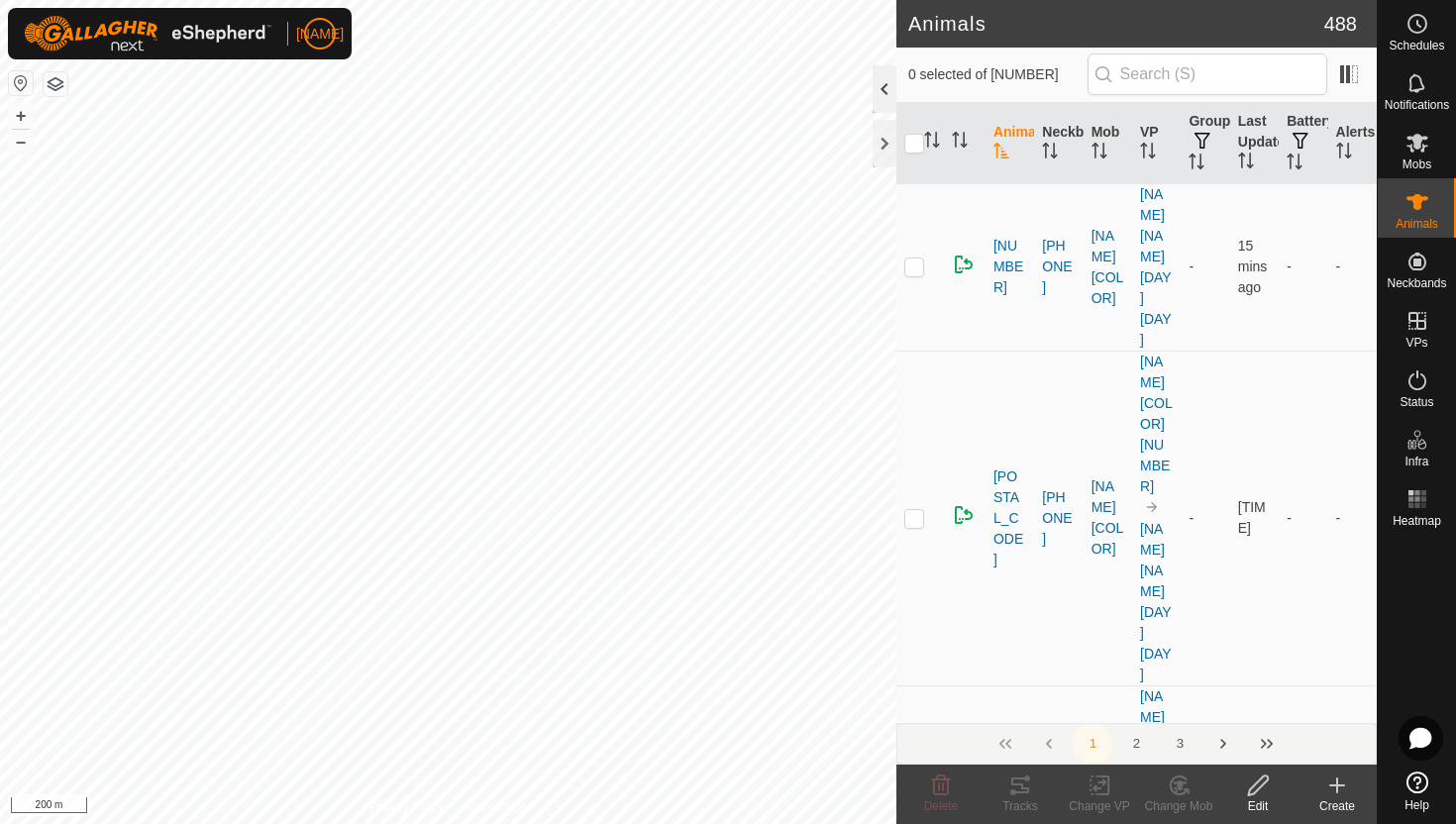 click 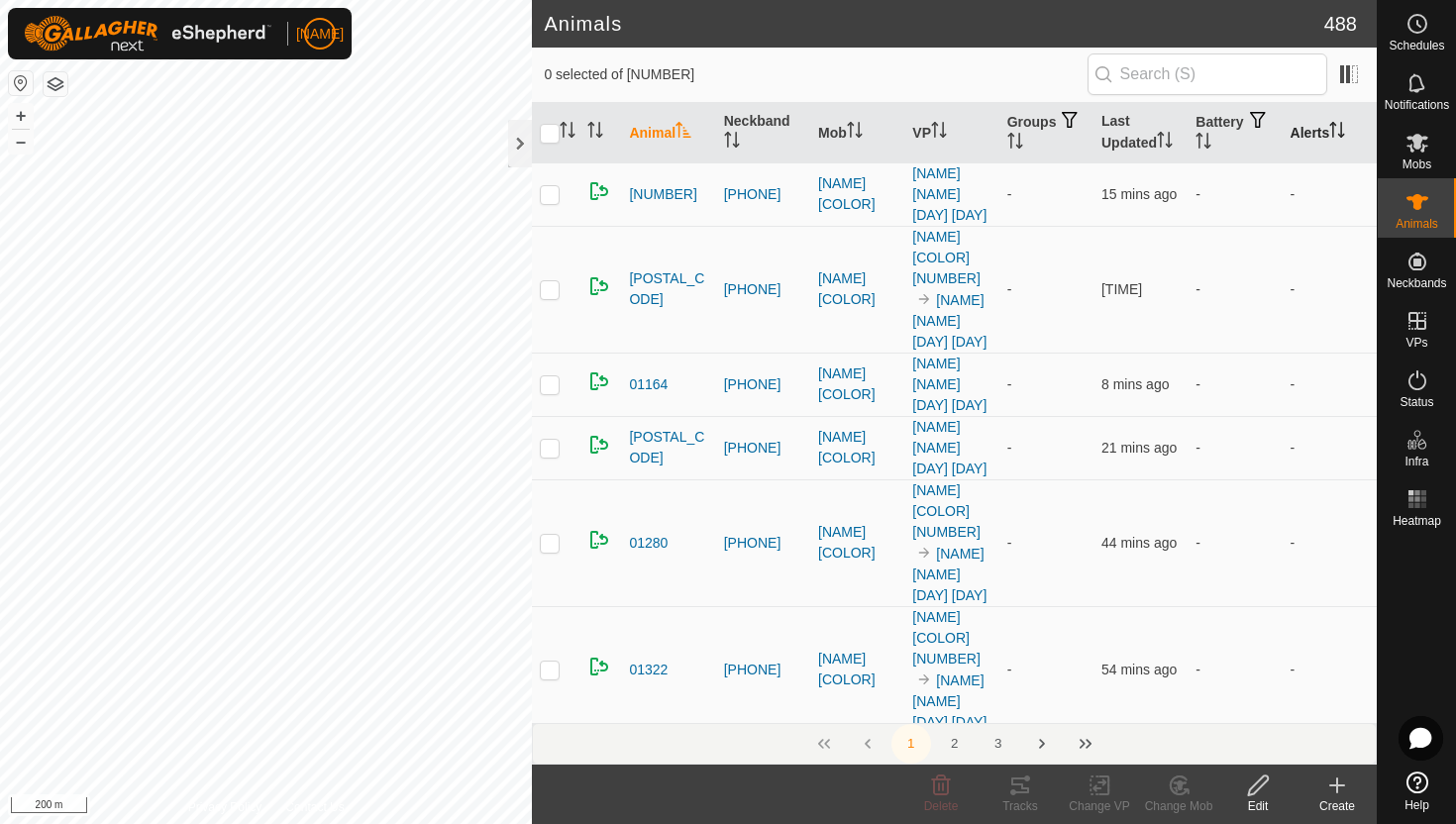 click 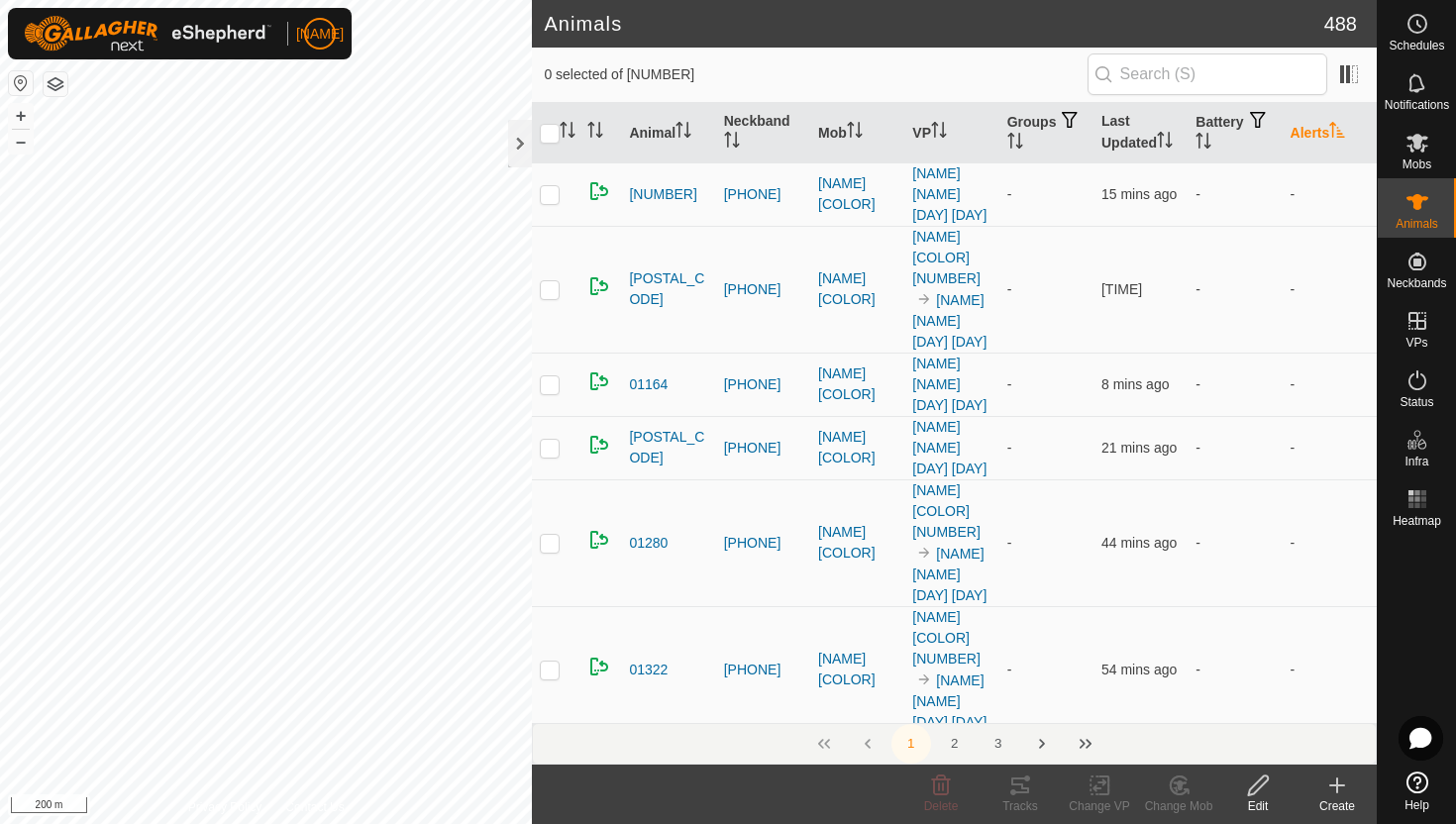 click 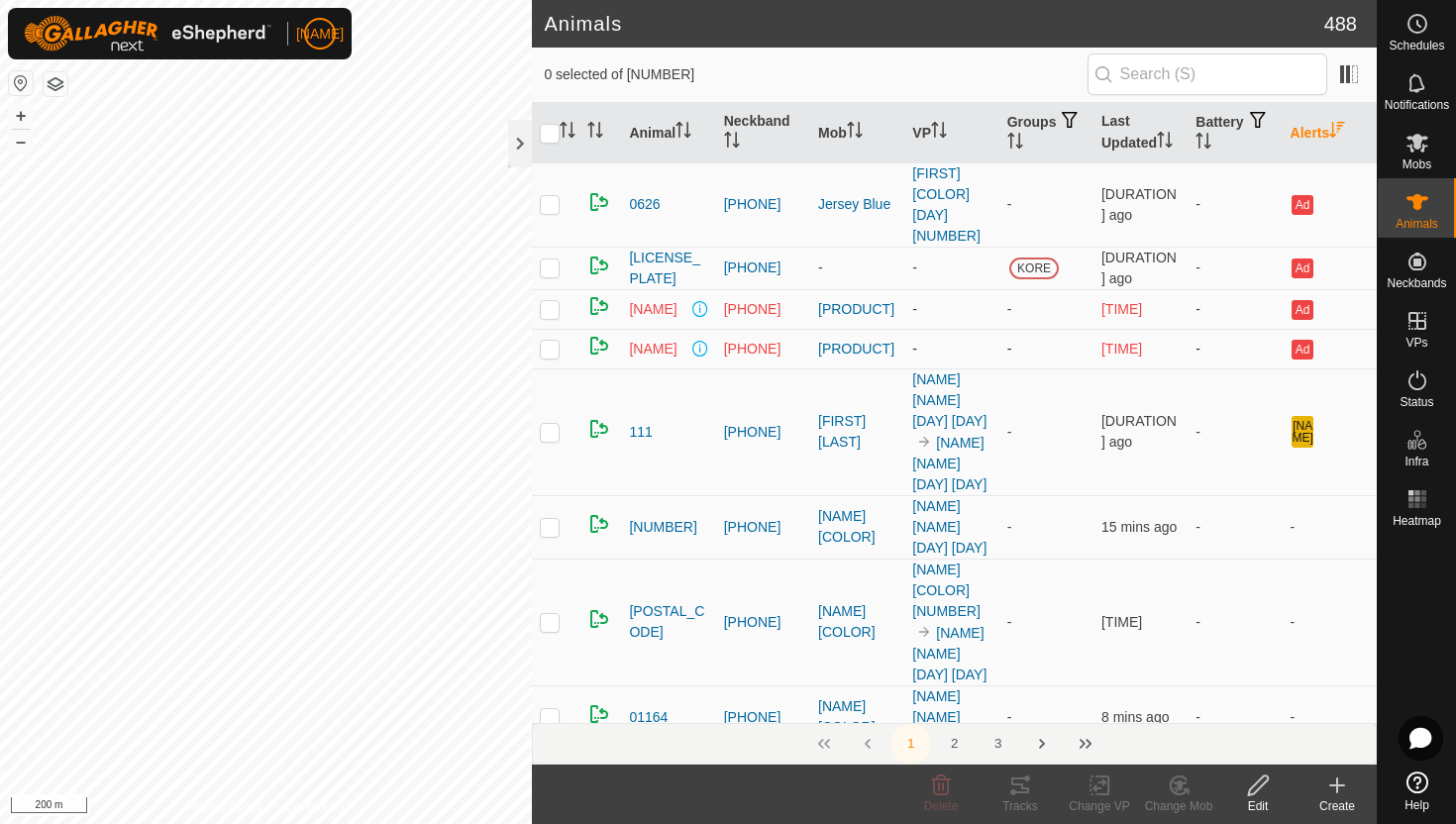 click on "Animals 488  0 selected of 488      Animal   Neckband   Mob   VP   Groups   Last Updated   Battery   Alerts   0626   1295362422   Jersey Blue  Jersey Blue Saturday 2  -  1 min ago -  Ad   NB3464   3958073464   -  -  KORE
12 hrs ago -  Ad   Test4   2255843055   Comms Testing  -  -  12 days ago -  Ad   Test5   0072950844   Comms Testing  -  -  13 days ago -  Ad   111   0782509970   HerSim Grey  HerSim Grey Friday 1 HerSim Grey Saturday 2  -  1 min ago -  Ro   01112   0619665026   Cow Yellow  Cow Yellow Saturday 2  -  15 mins ago -  -   01115   3535690957   Cow Yellow  Cow Yellow Friday 1.1 Cow Yellow Saturday 2  -  1 hr ago -  -   01164   0120000209   Cow Yellow  Cow Yellow Saturday 2  -  8 mins ago -  -   01166   2487606154   Cow Yellow  Cow Yellow Saturday 2  -  21 mins ago -  -   01280   0564310827   Cow Yellow  Cow Yellow Friday 1.1 Cow Yellow Saturday 2  -  44 mins ago -  -   01322   2326936177   Cow Yellow  Cow Yellow Friday 1.1 Cow Yellow Saturday 2  -  54 mins ago -  -   01325   2909810499   - -  -  -" 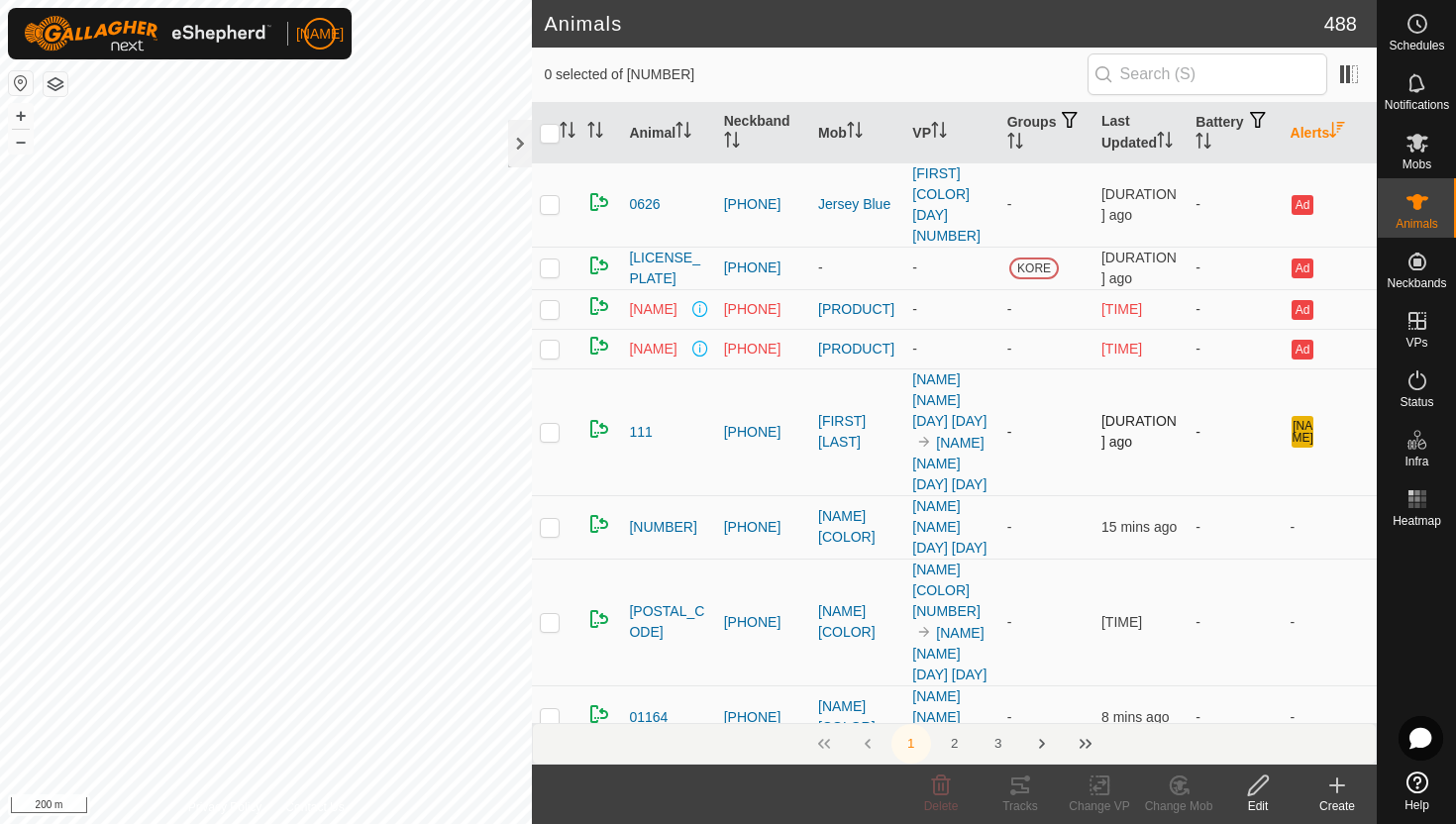 click at bounding box center (550, 432) 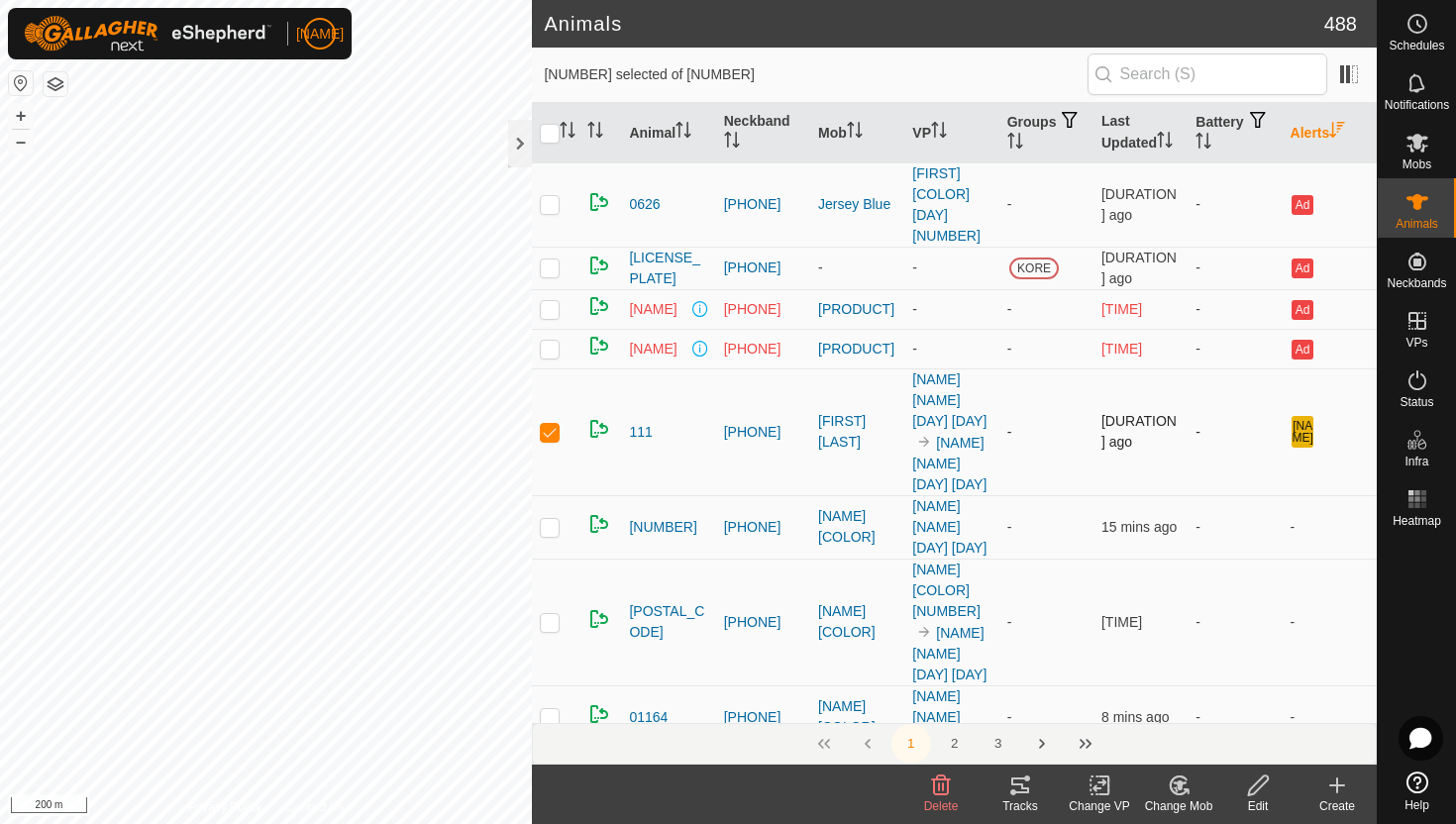 click at bounding box center (550, 432) 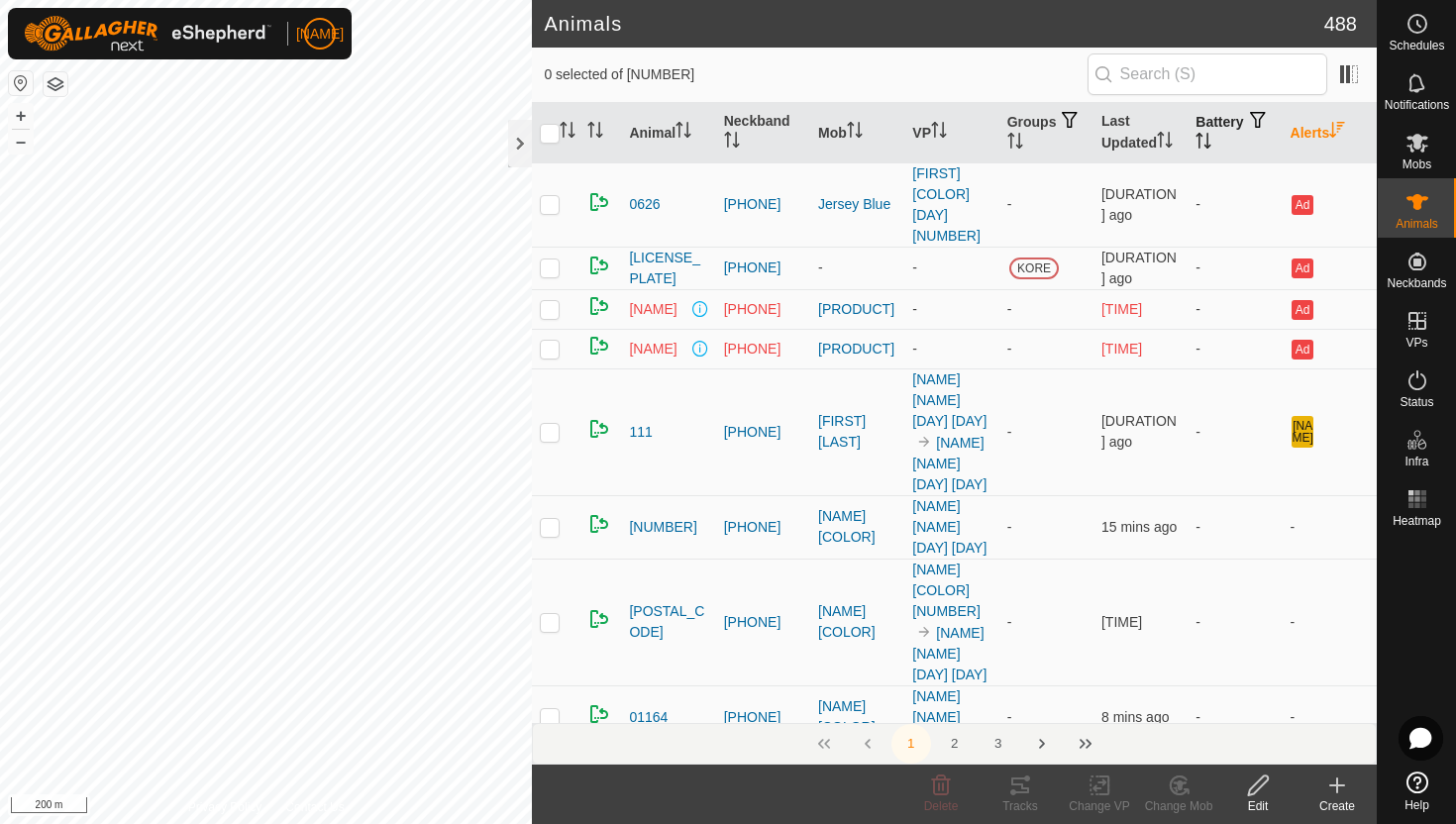 click 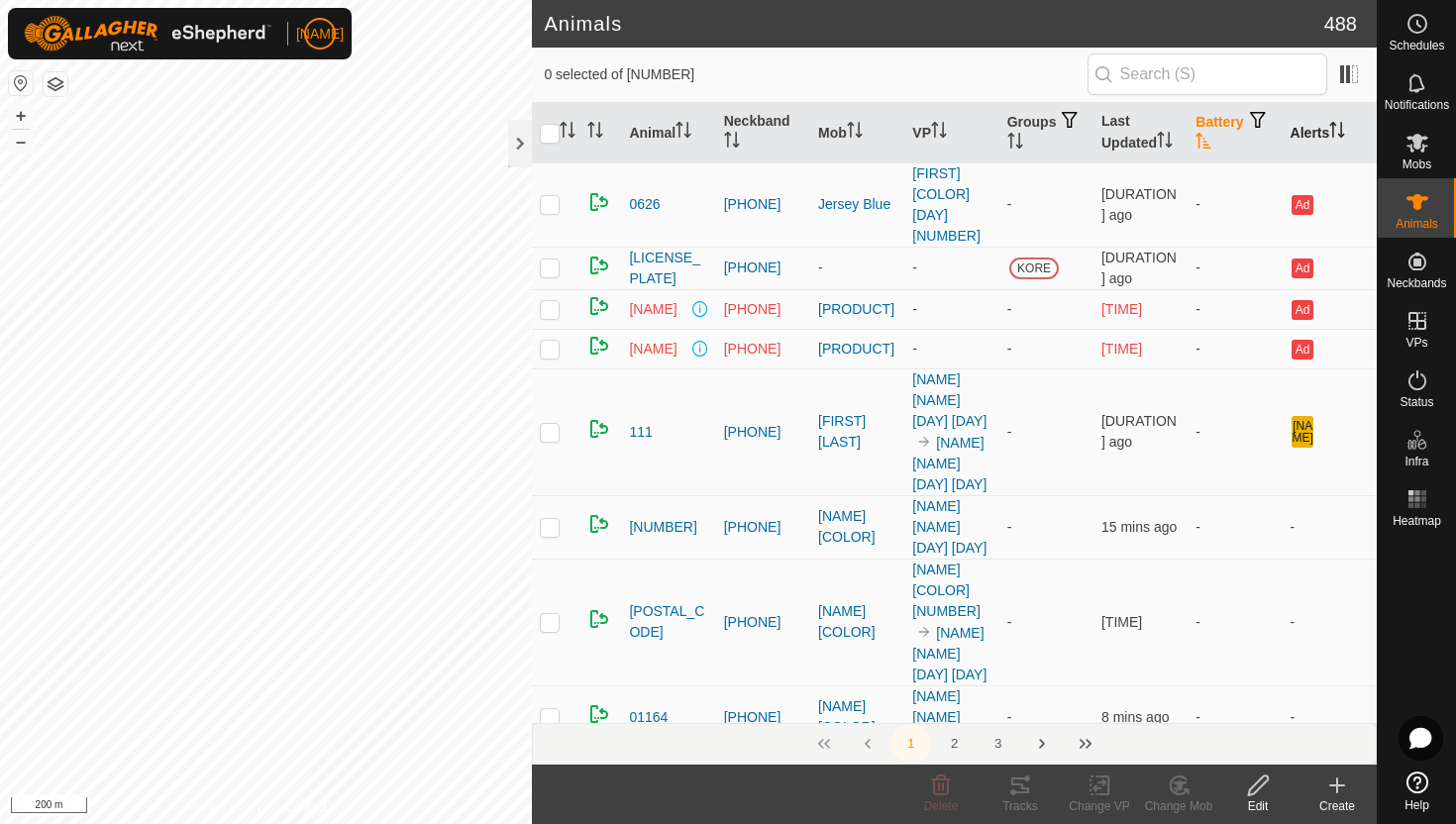 click 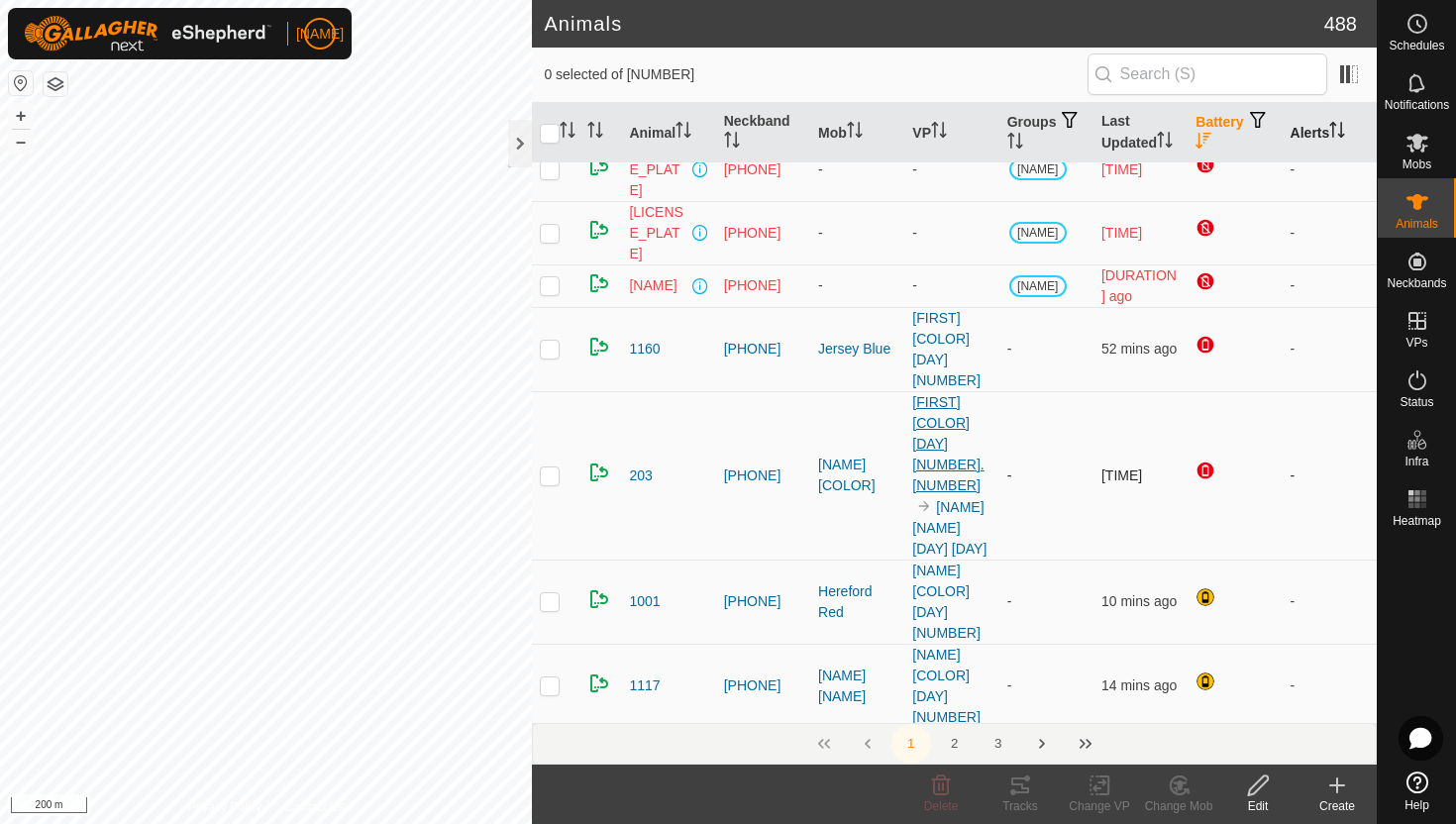 scroll, scrollTop: 26, scrollLeft: 0, axis: vertical 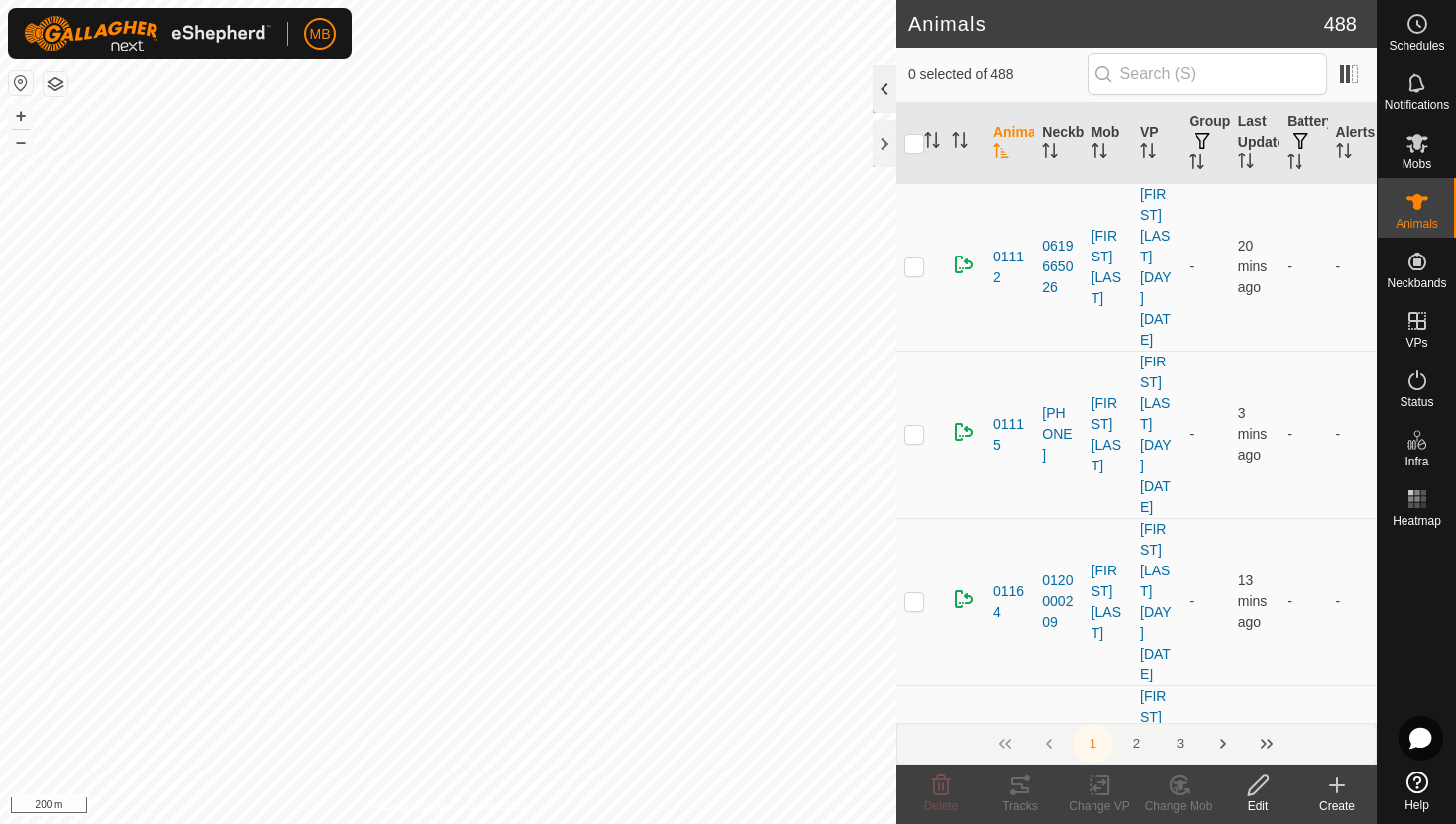 click 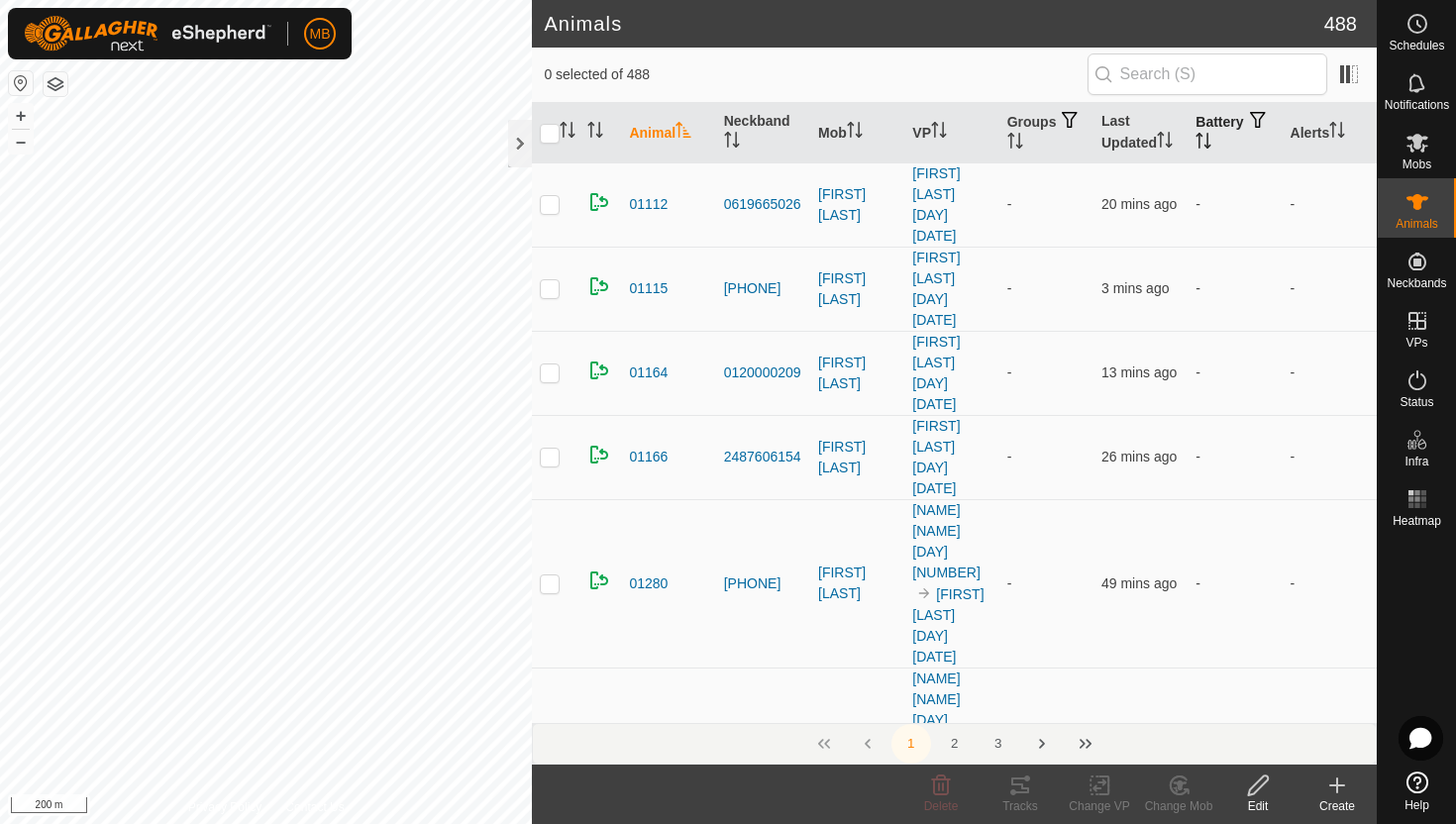 click 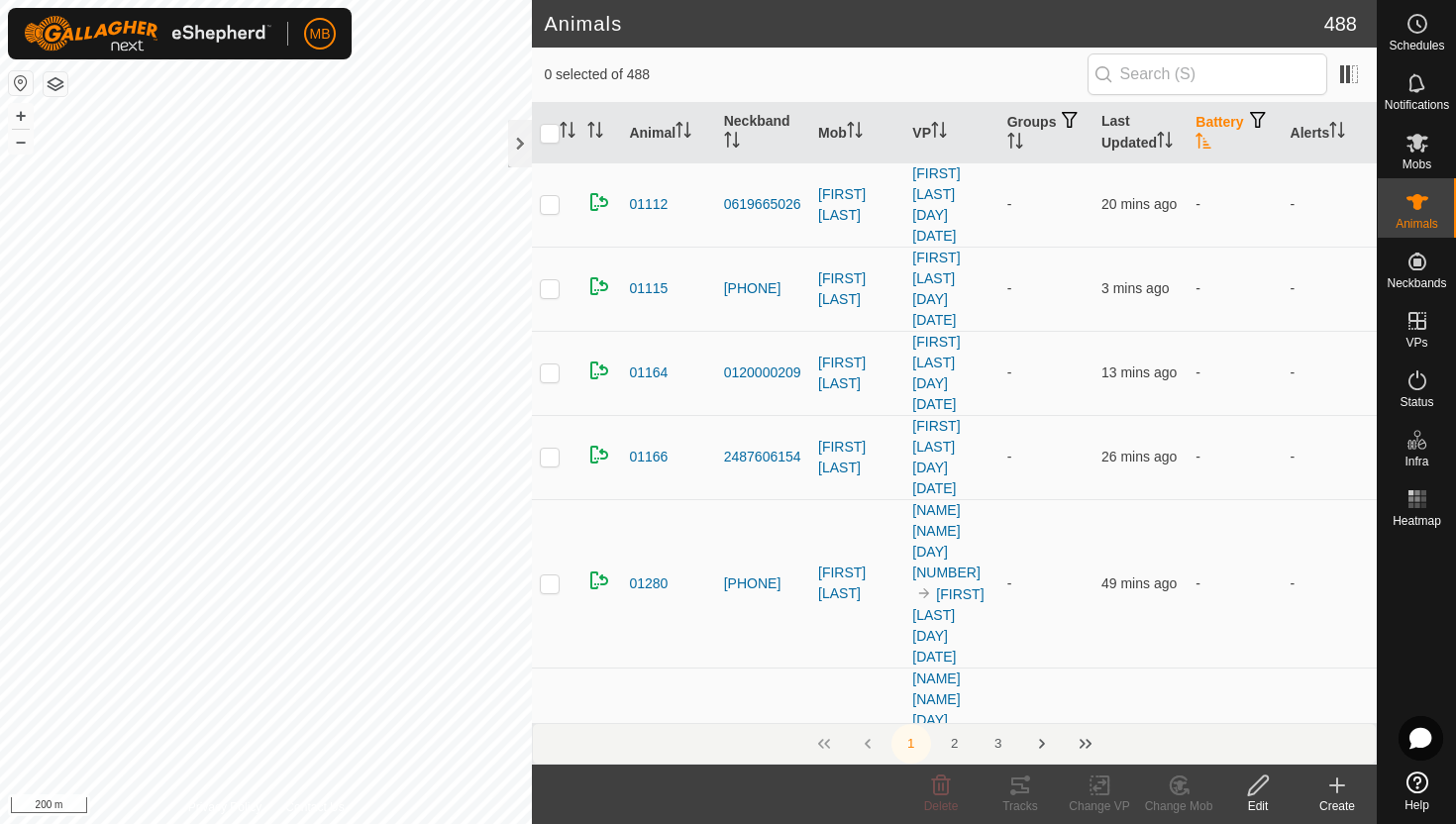 click 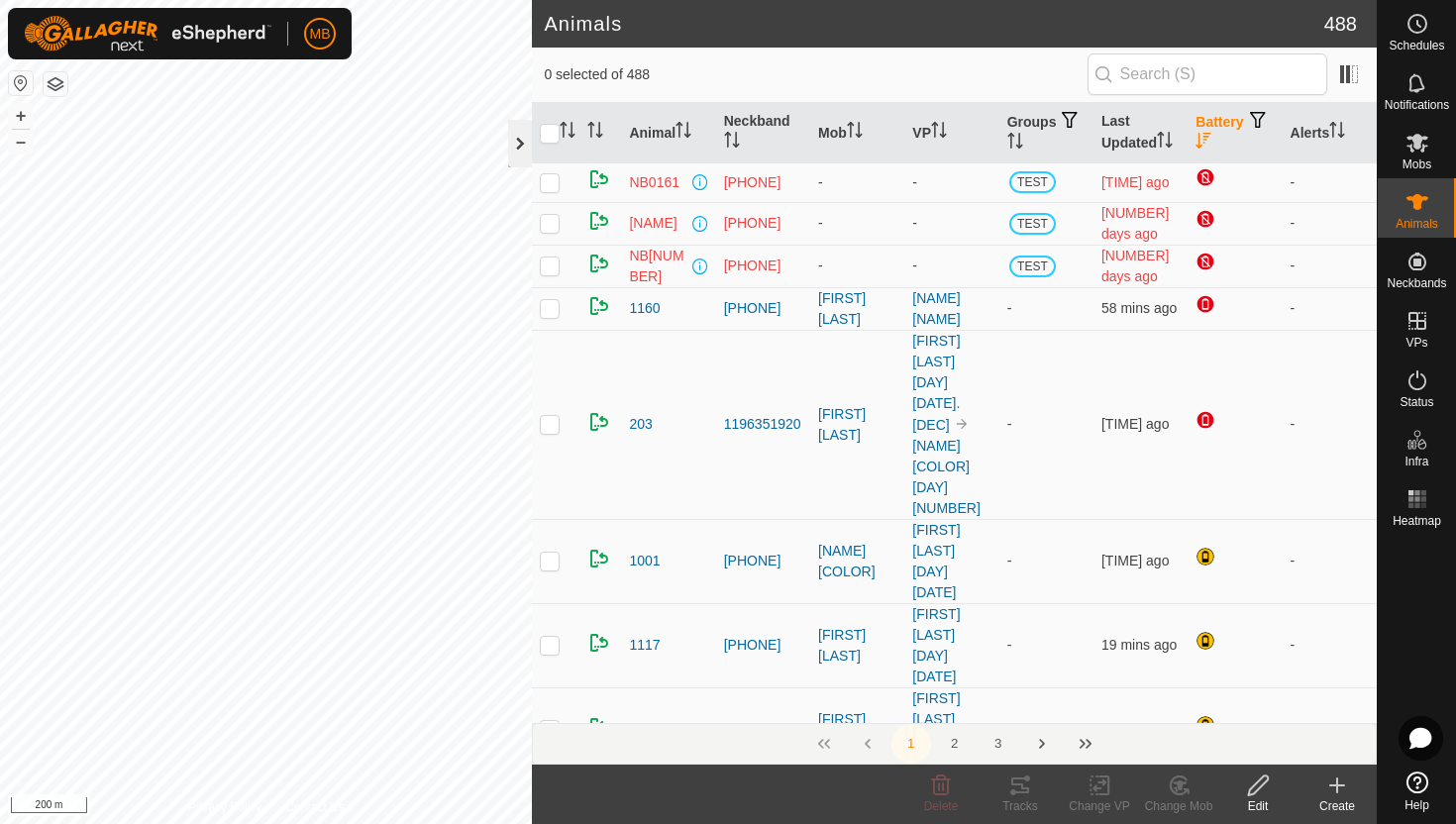 click 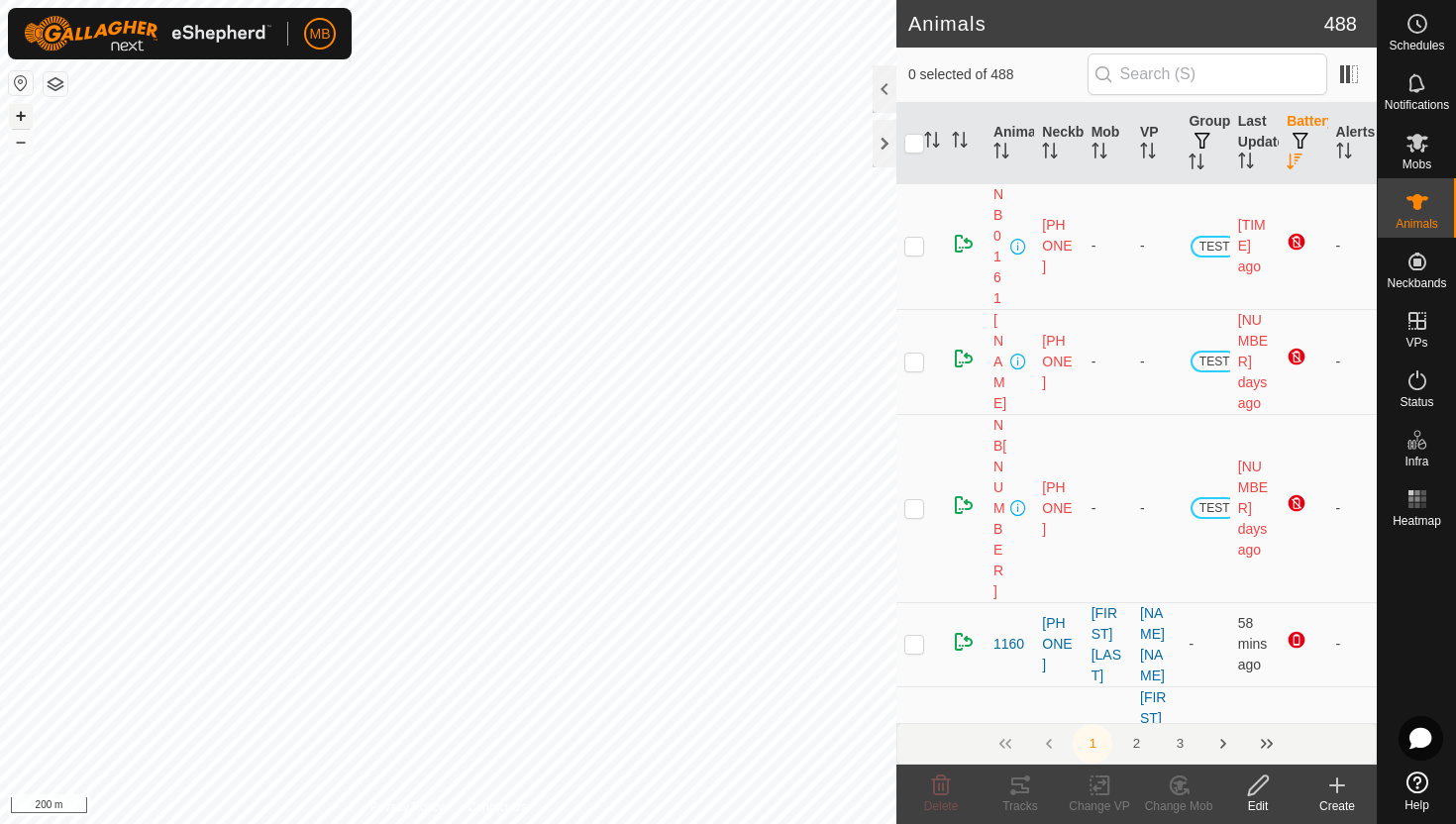 click on "+" at bounding box center (21, 116) 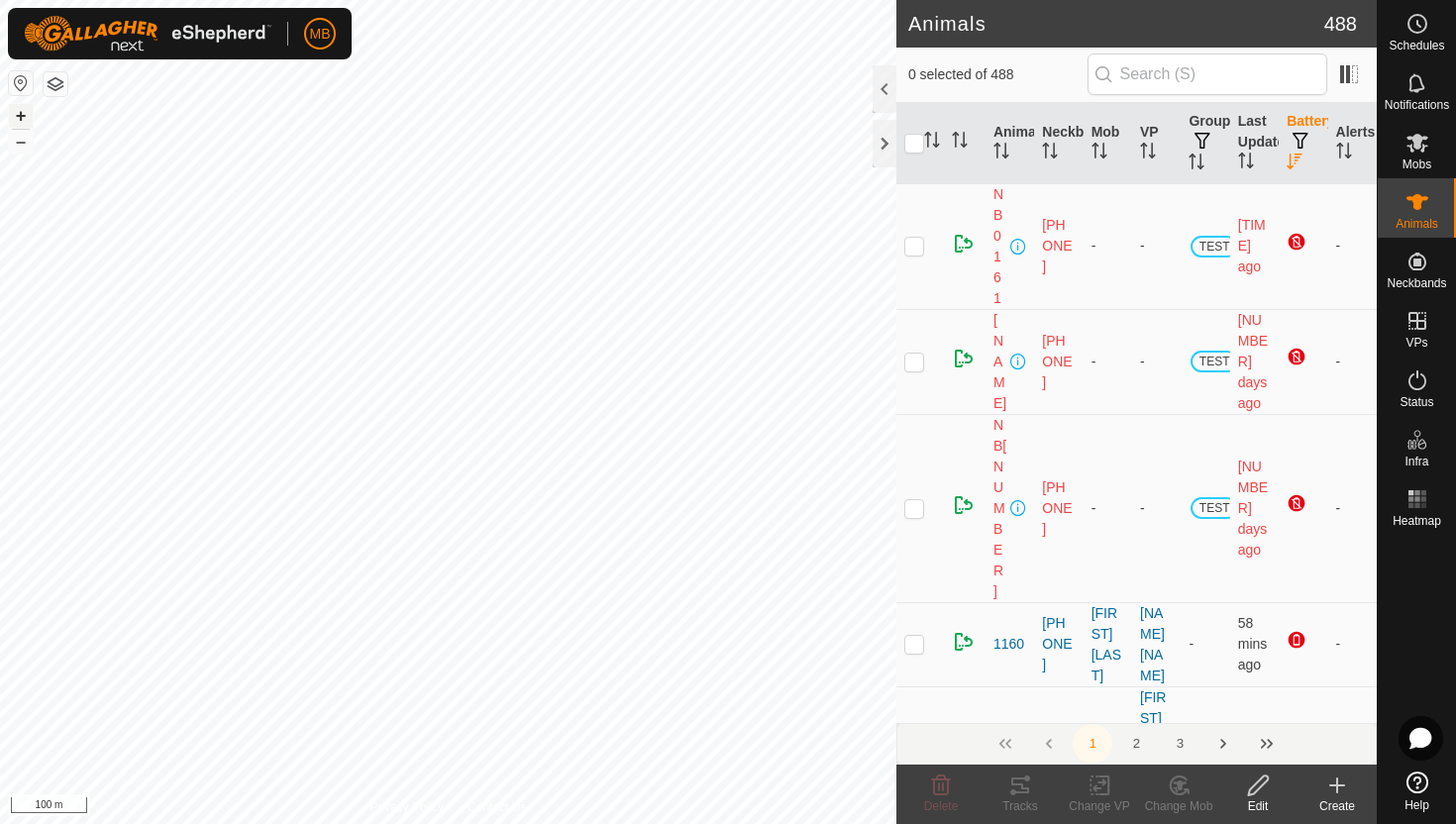 click on "+" at bounding box center [21, 116] 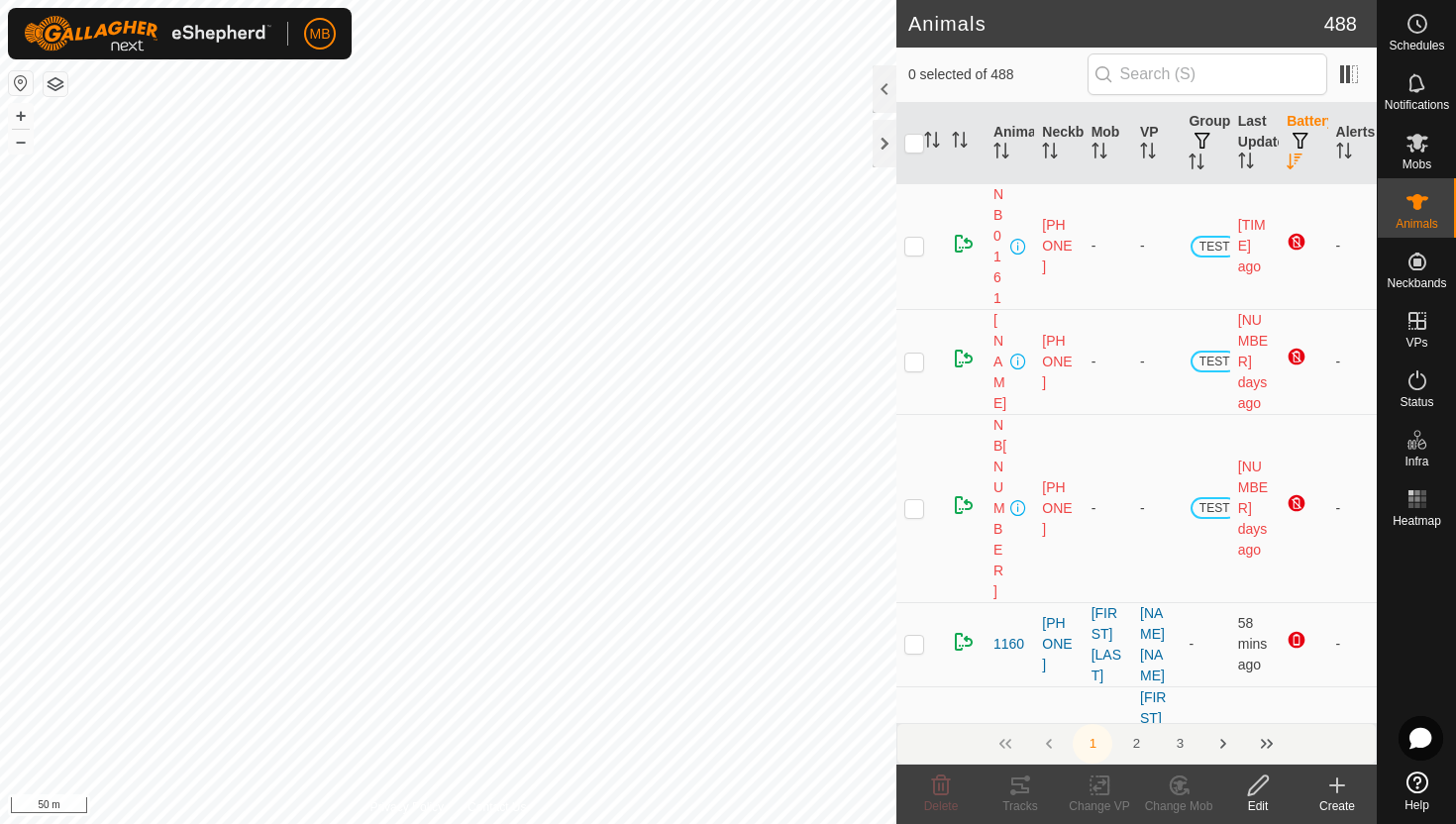 click on "MB Schedules Notifications Mobs Animals Neckbands VPs Status Infra Heatmap Help Animals [NUMBER]  [NUMBER] selected of [NUMBER]      Animal   Neckband   Mob   VP   Groups   Last Updated   Battery   Alerts   NB[NUMBER]   [PHONE]   -  -  TEST
[NUMBER] days ago  -   NB[NUMBER]   [PHONE]   -  -  TEST
[NUMBER] days ago  -   NB[NUMBER]   [PHONE]   -  -  TEST
[NUMBER] days ago  -   [NUMBER]   [PHONE]   [FIRST] [LAST]  [FIRST] [LAST] [DAY] [DATE]  -  [TIME] ago  -   [NUMBER]   [PHONE]   [FIRST] [LAST]  [FIRST] [LAST] [DAY] [DATE] [FIRST] [LAST] [DAY] [DATE]  -  [TIME] ago  -   [NUMBER]   [PHONE]   [FIRST] [LAST]  [FIRST] [LAST] [DAY] [DATE]  -  [TIME] ago  -   [NUMBER]   [PHONE]   [FIRST] [LAST]  [FIRST] [LAST] [DAY] [DATE]  -  [TIME] ago  -   [NUMBER]   [PHONE]   [FIRST] [LAST]  [FIRST] [LAST] [DAY] [DATE]  -  [TIME] ago  -   [NUMBER]   [PHONE]   [FIRST] [LAST]  [FIRST] [LAST] [DAY] [DATE]  -  [TIME] ago  -   [NUMBER]   [PHONE]   -  -   -  -" 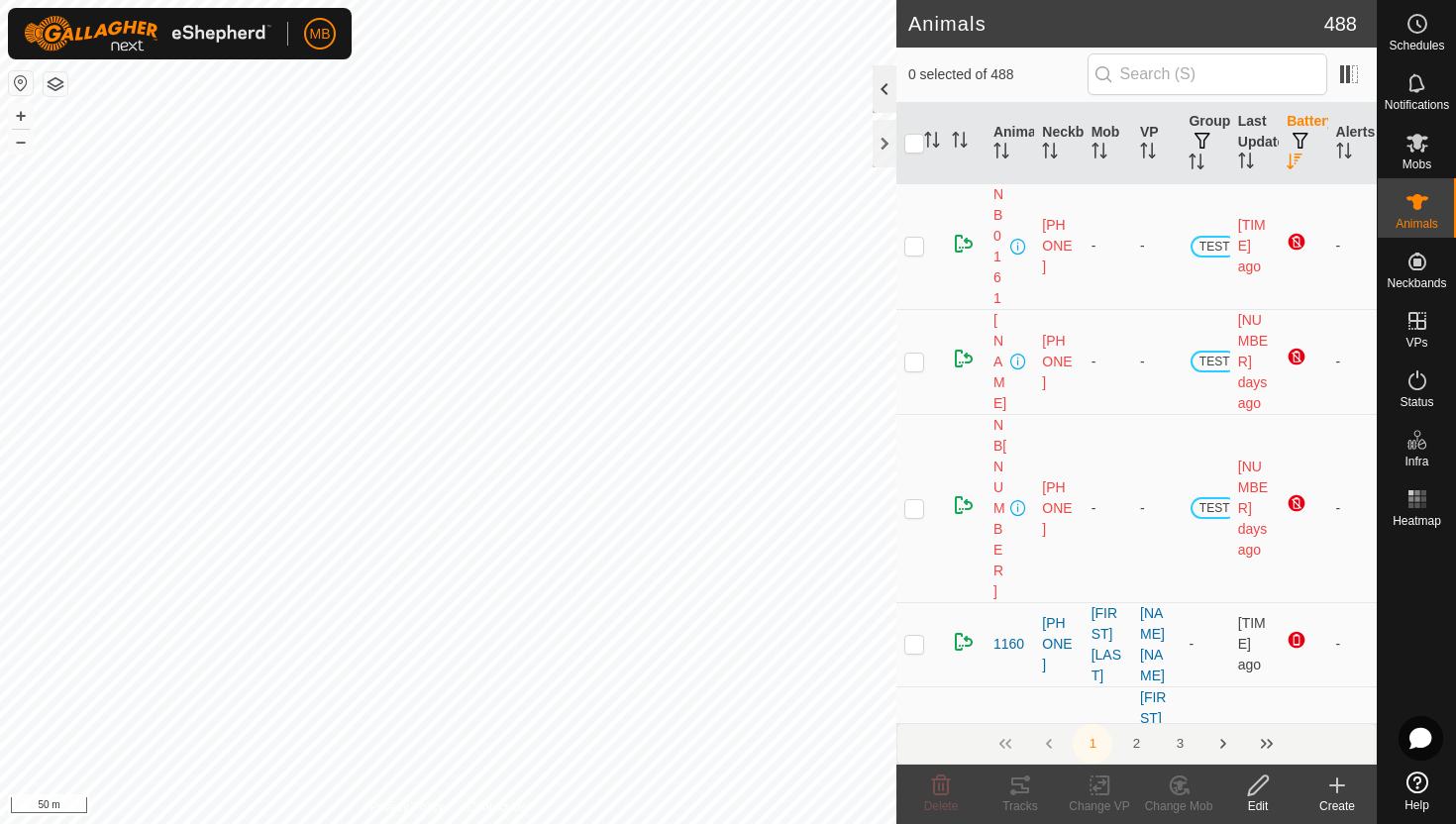 click 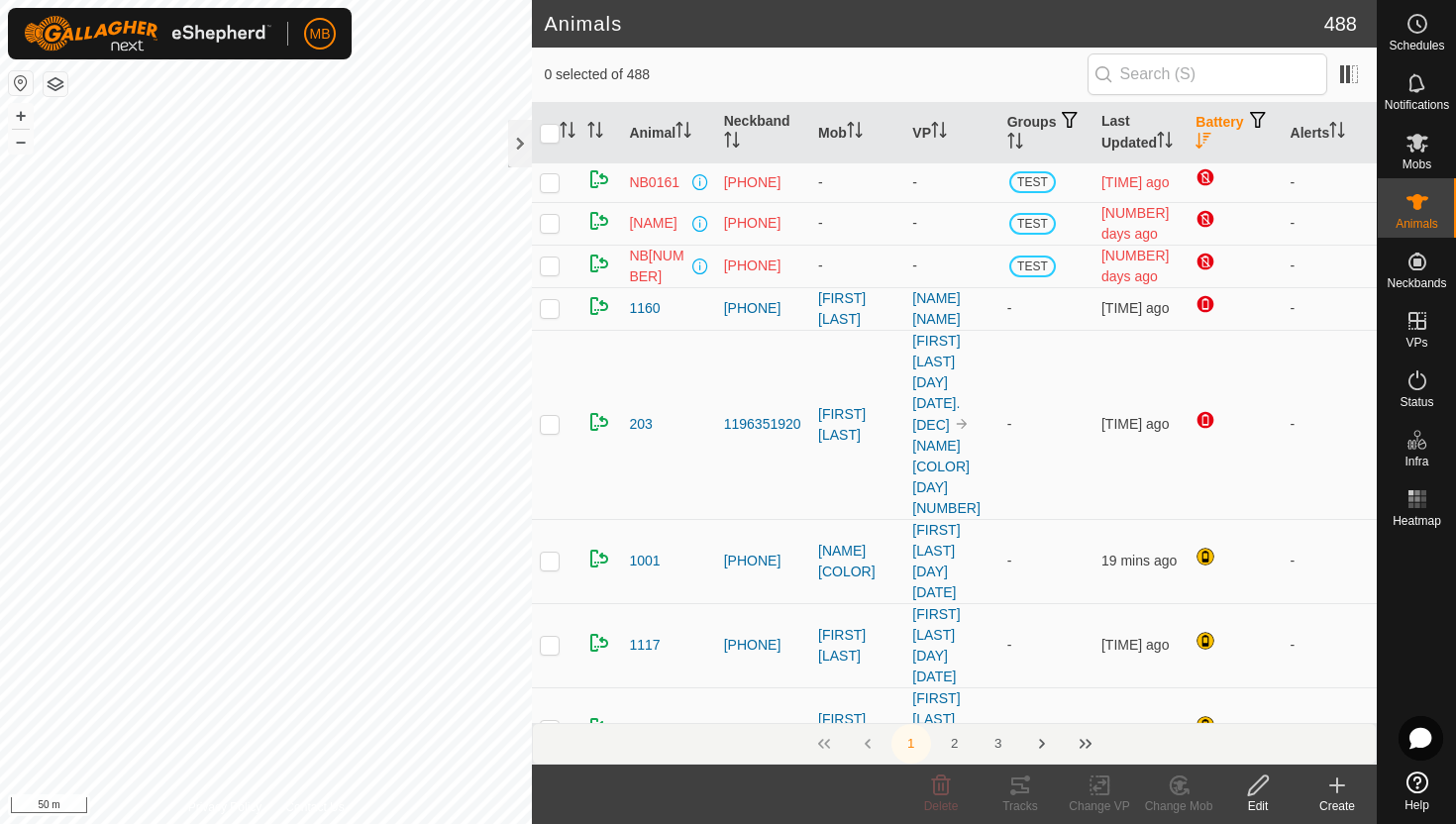 click 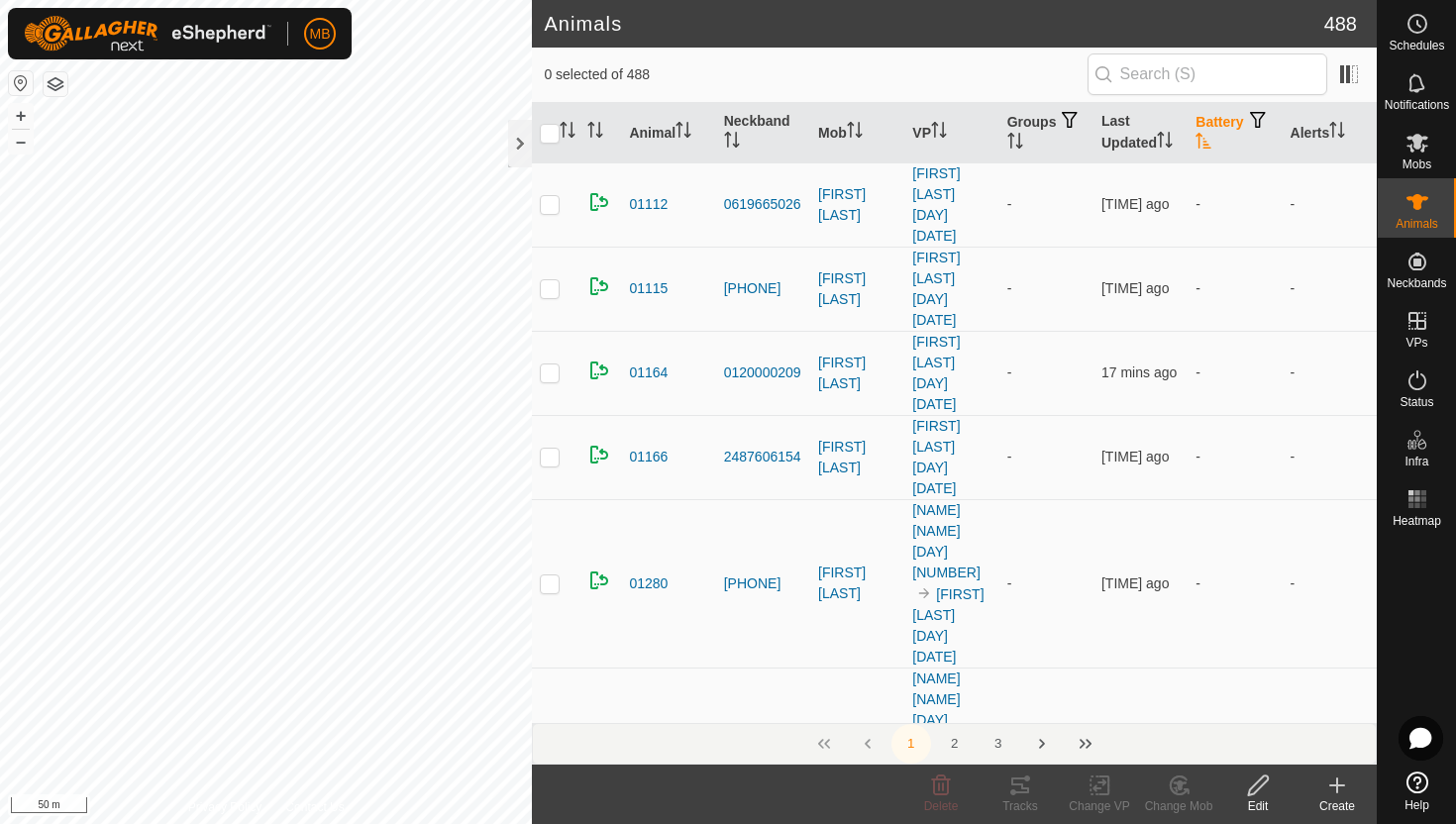 click 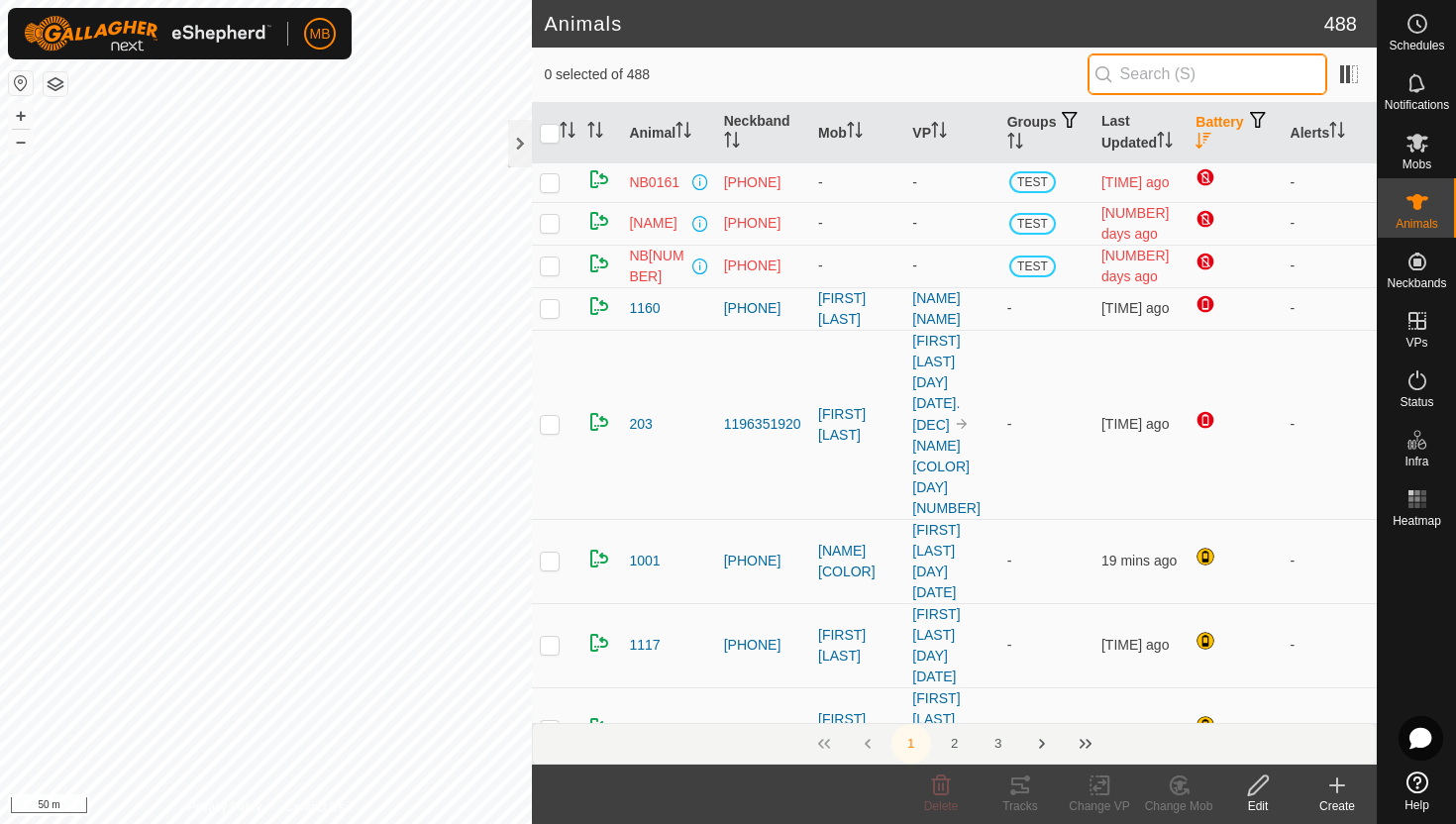 click at bounding box center (1207, 74) 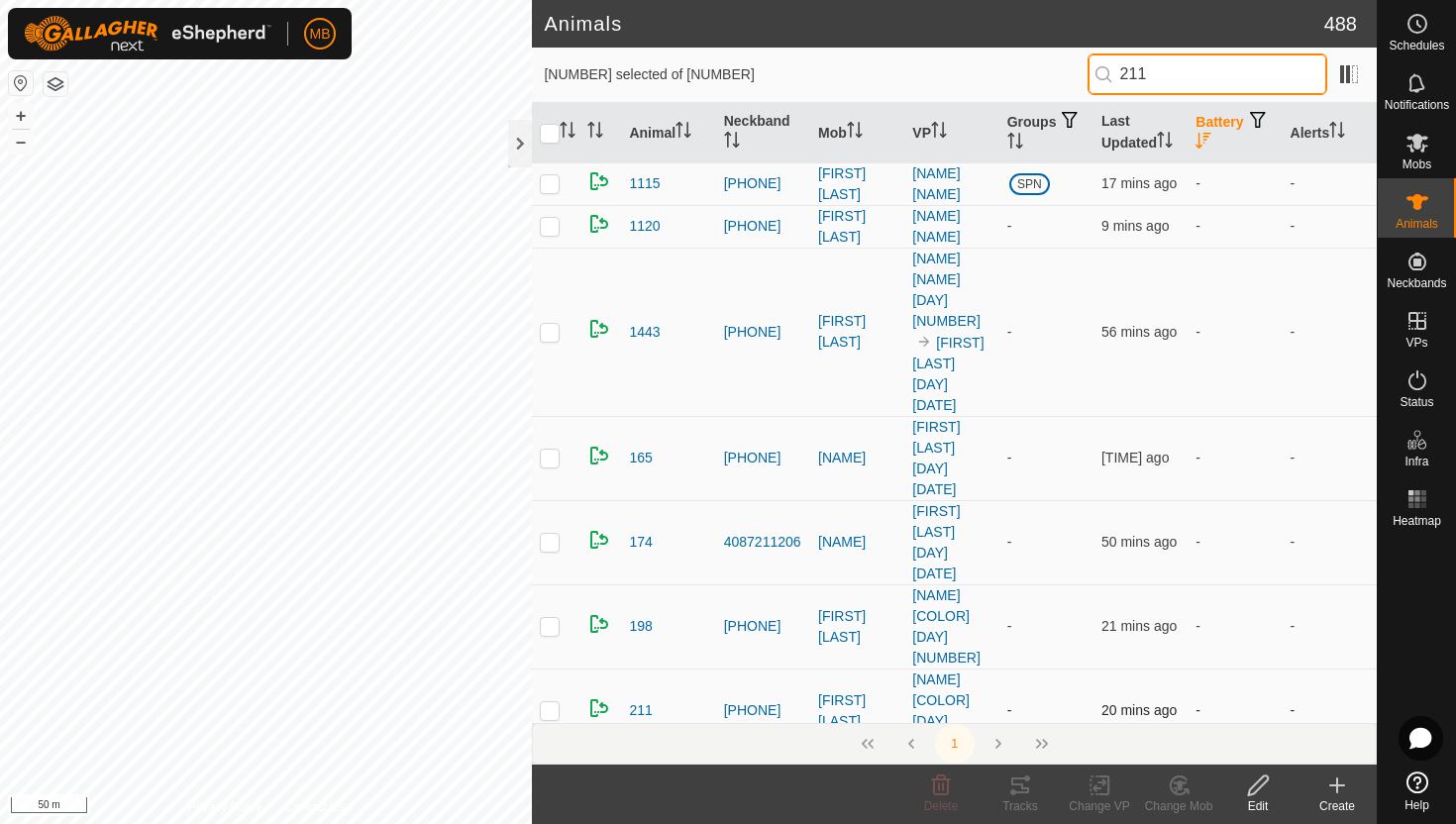 type on "211" 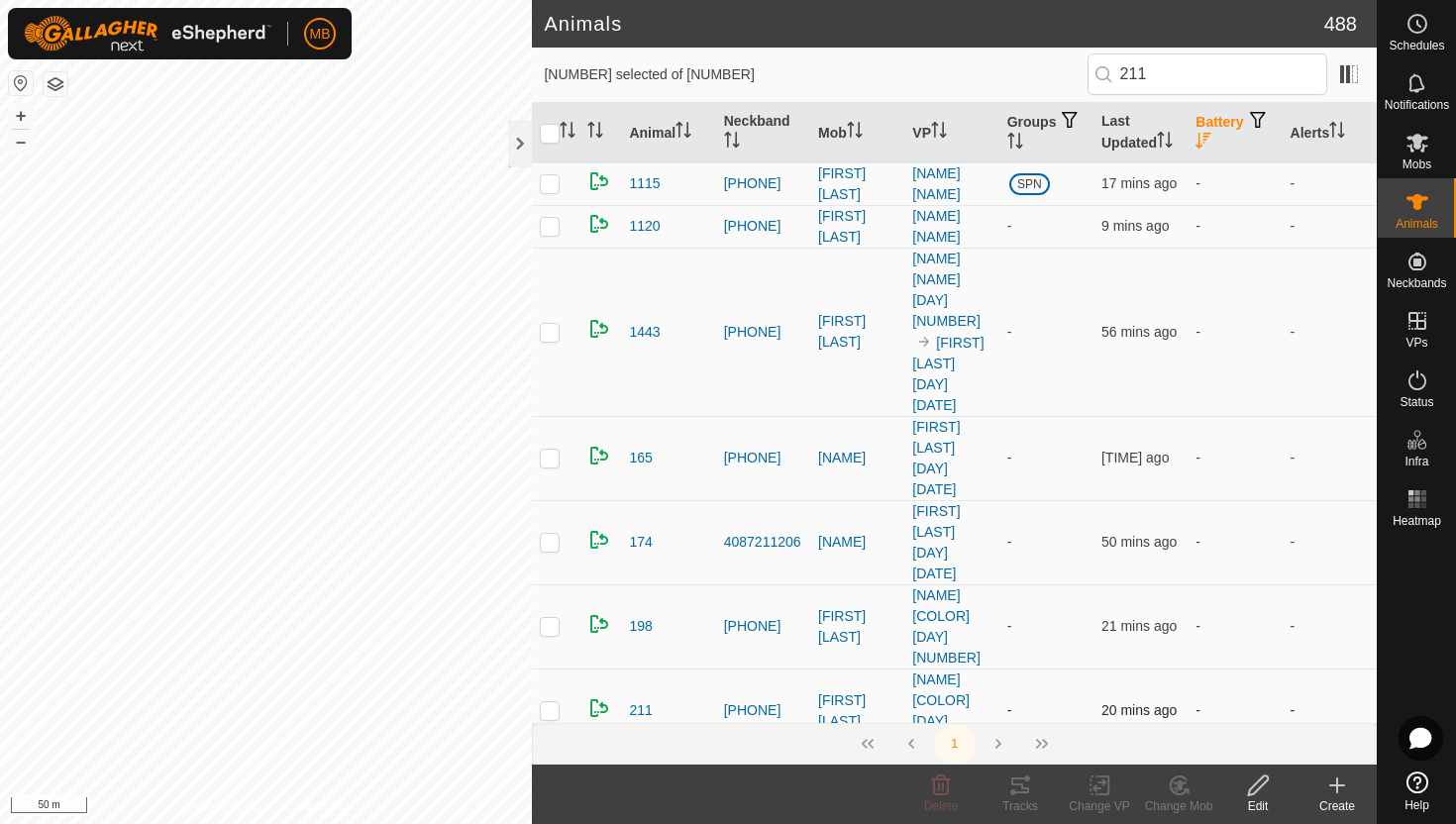 click at bounding box center (550, 710) 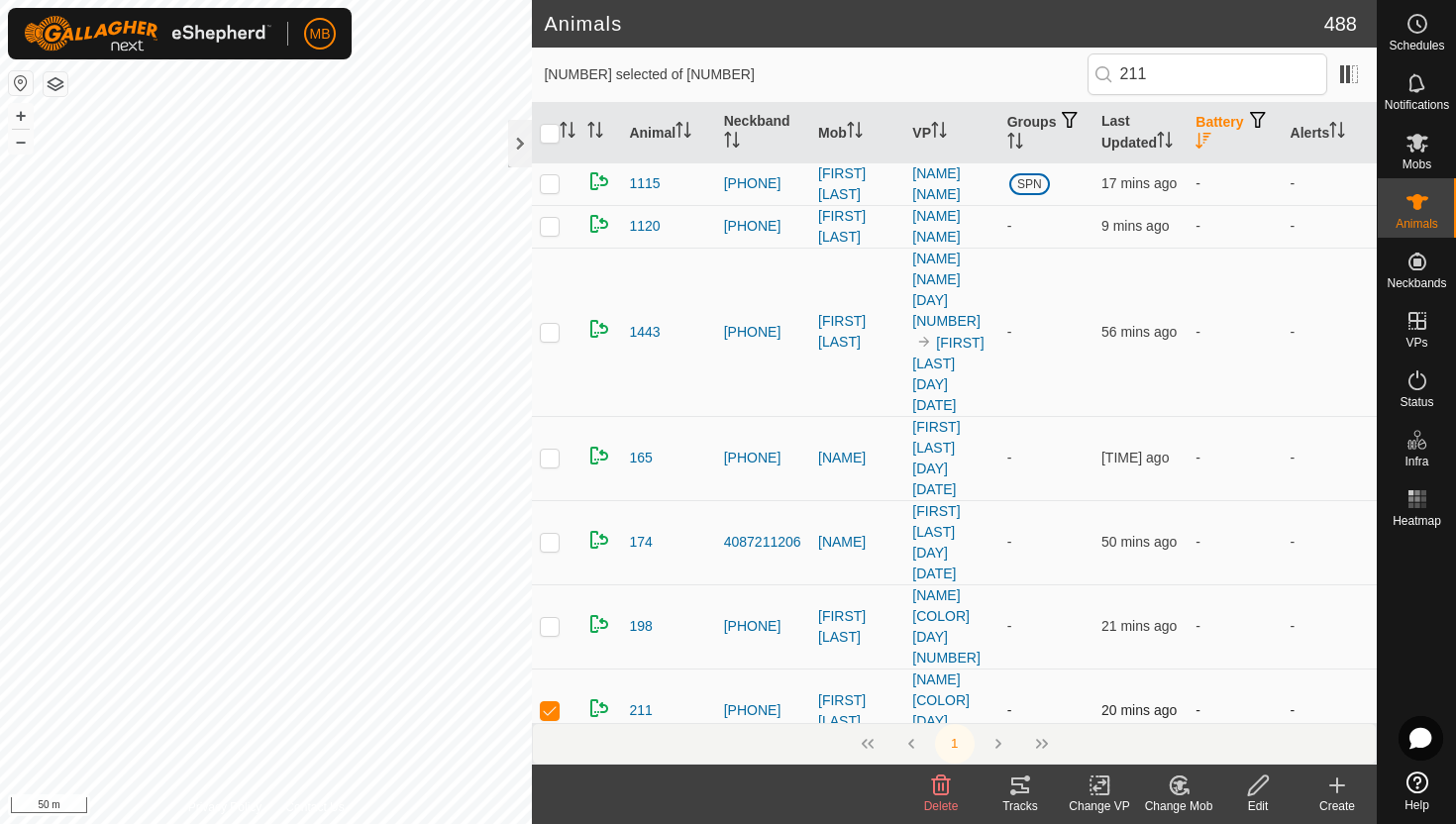 click at bounding box center [550, 710] 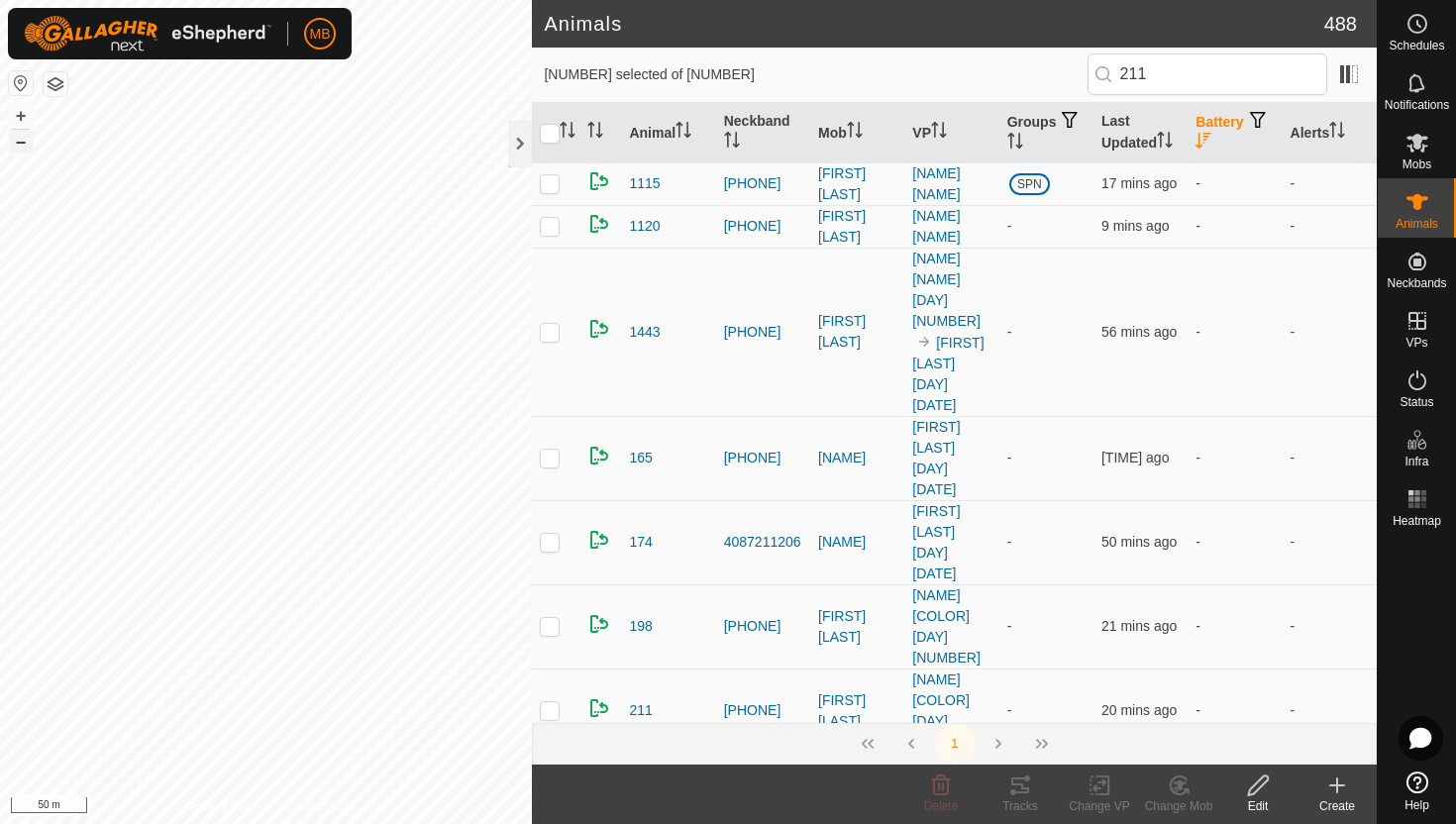 click on "–" at bounding box center (21, 142) 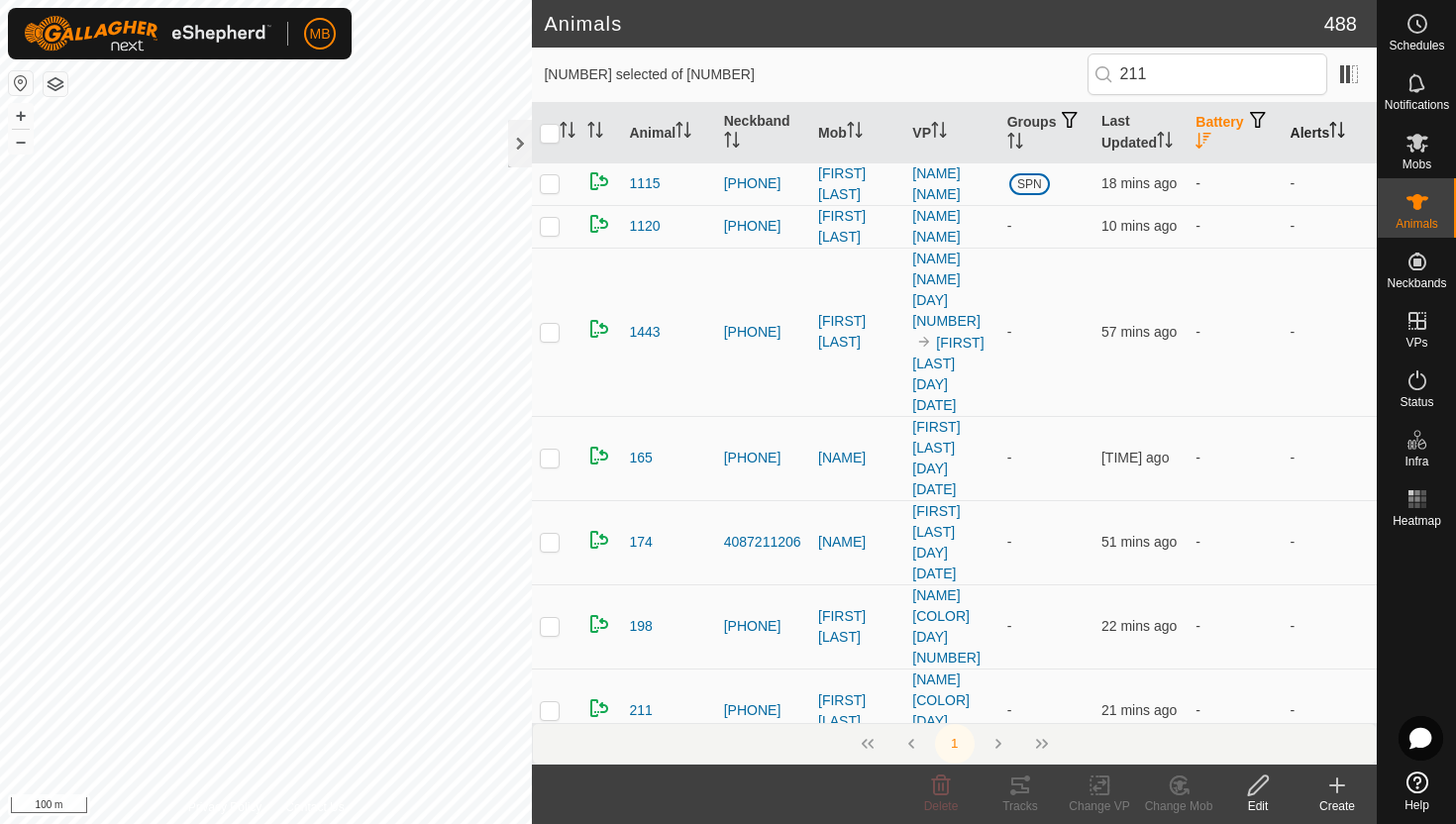 click 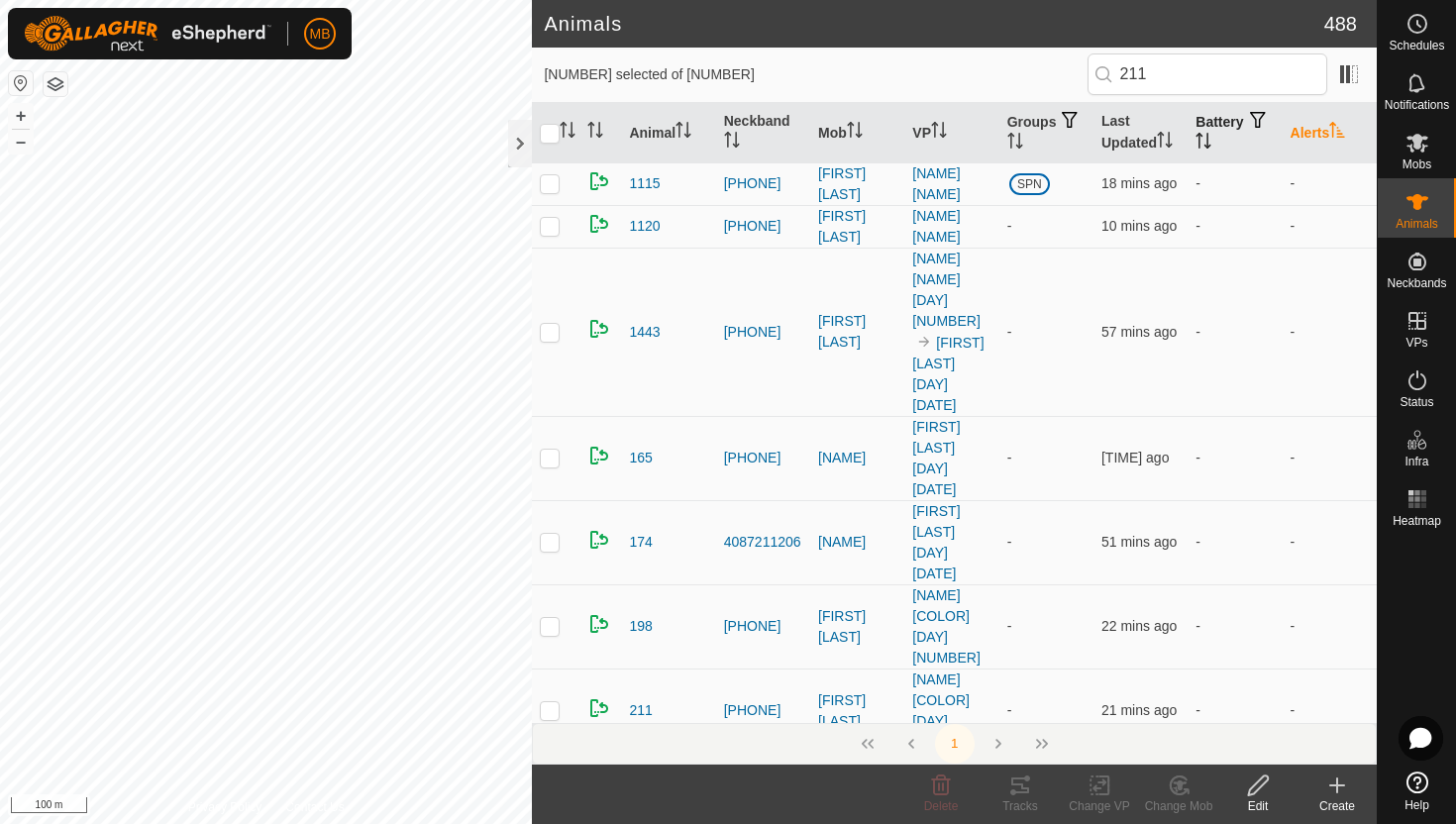 click 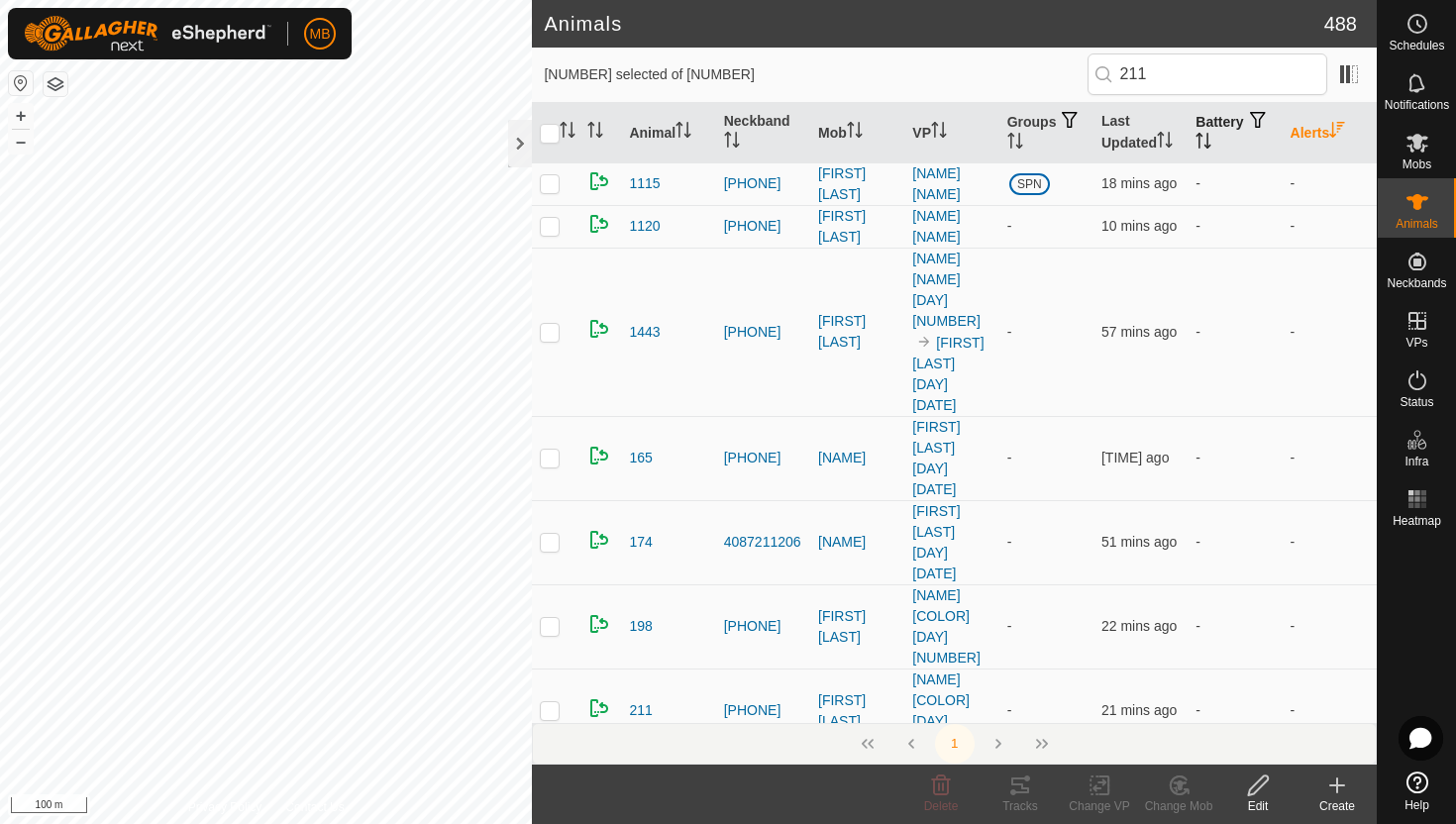 click 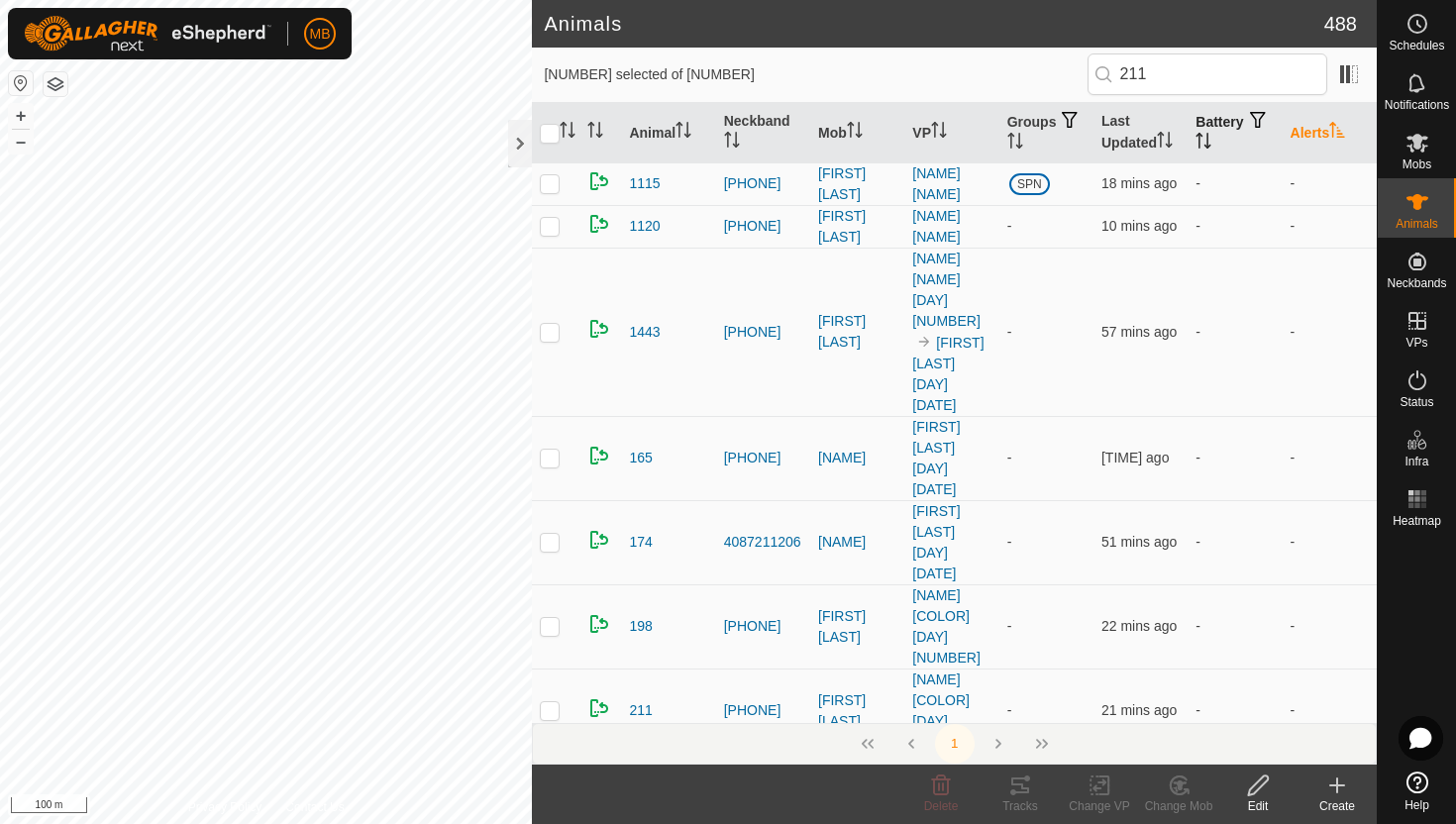 click 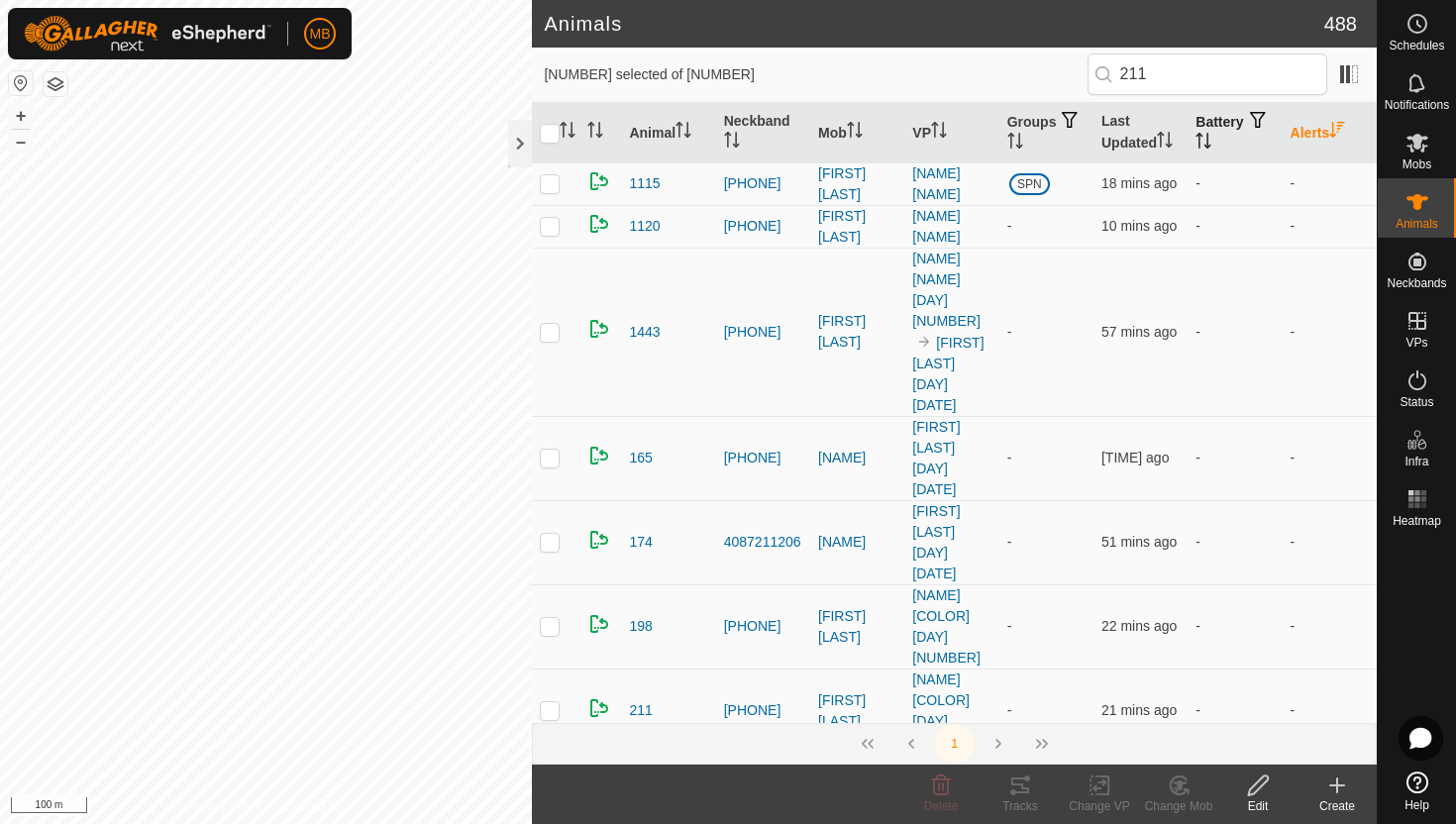 click 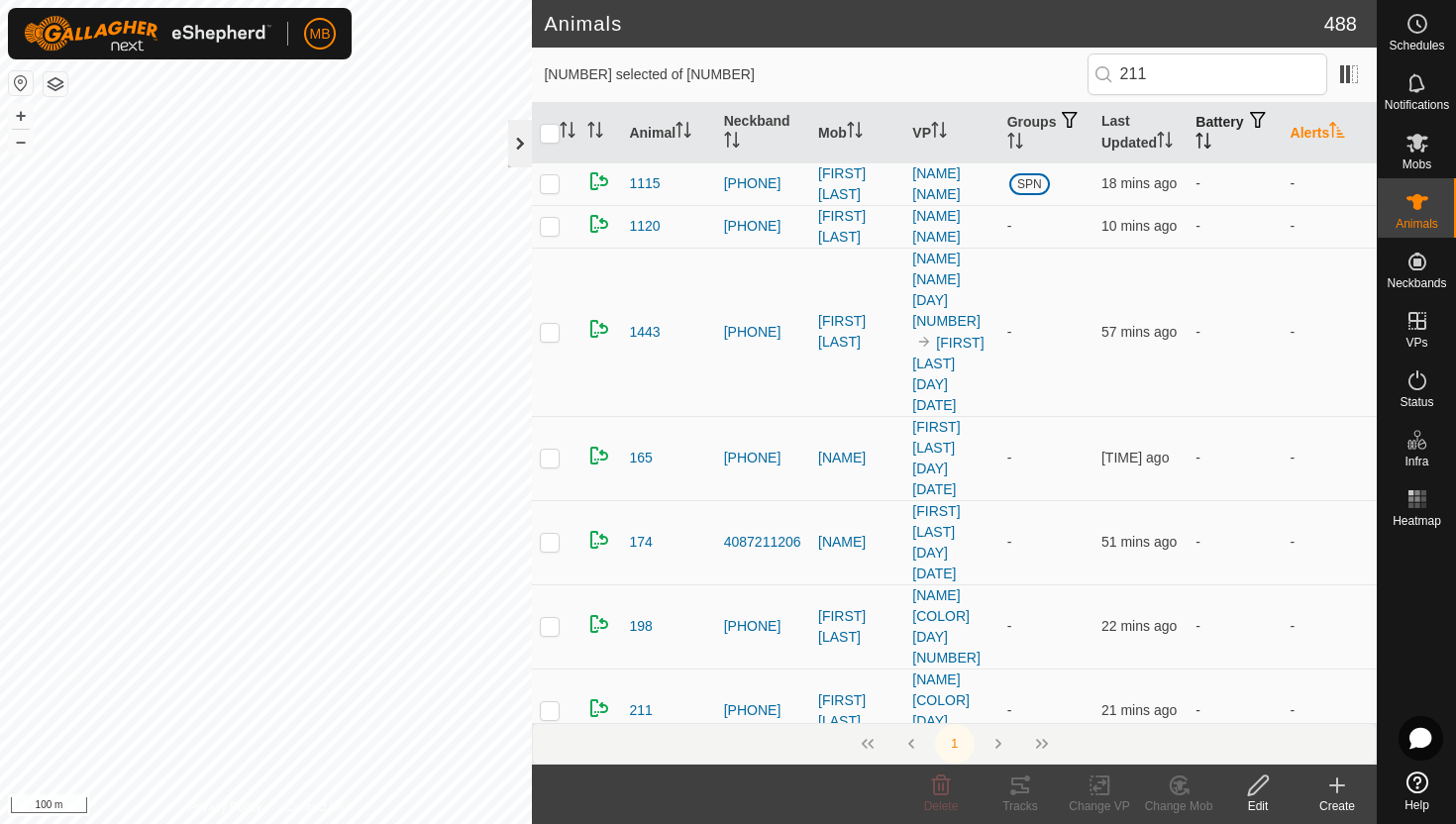 click 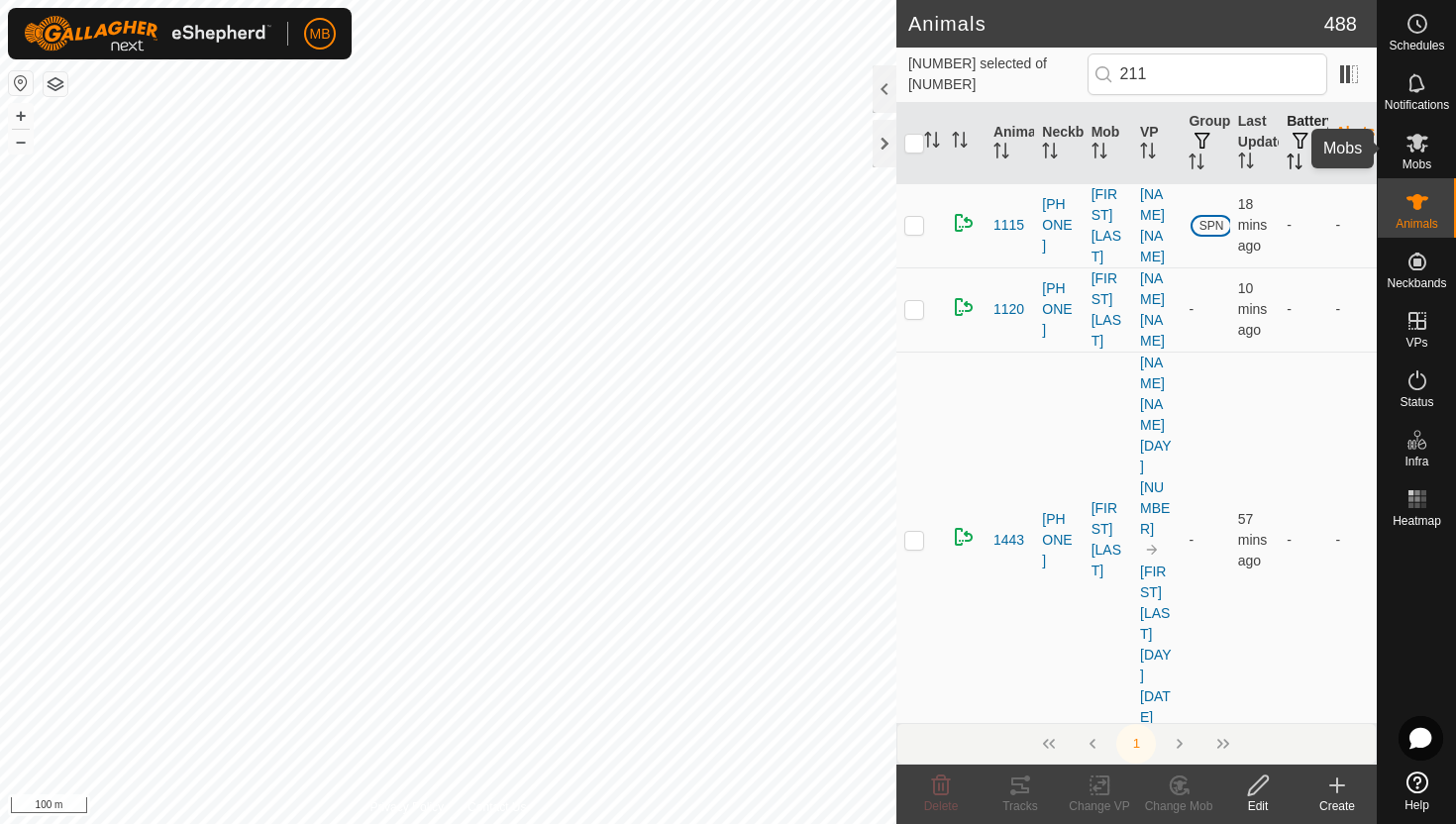 click 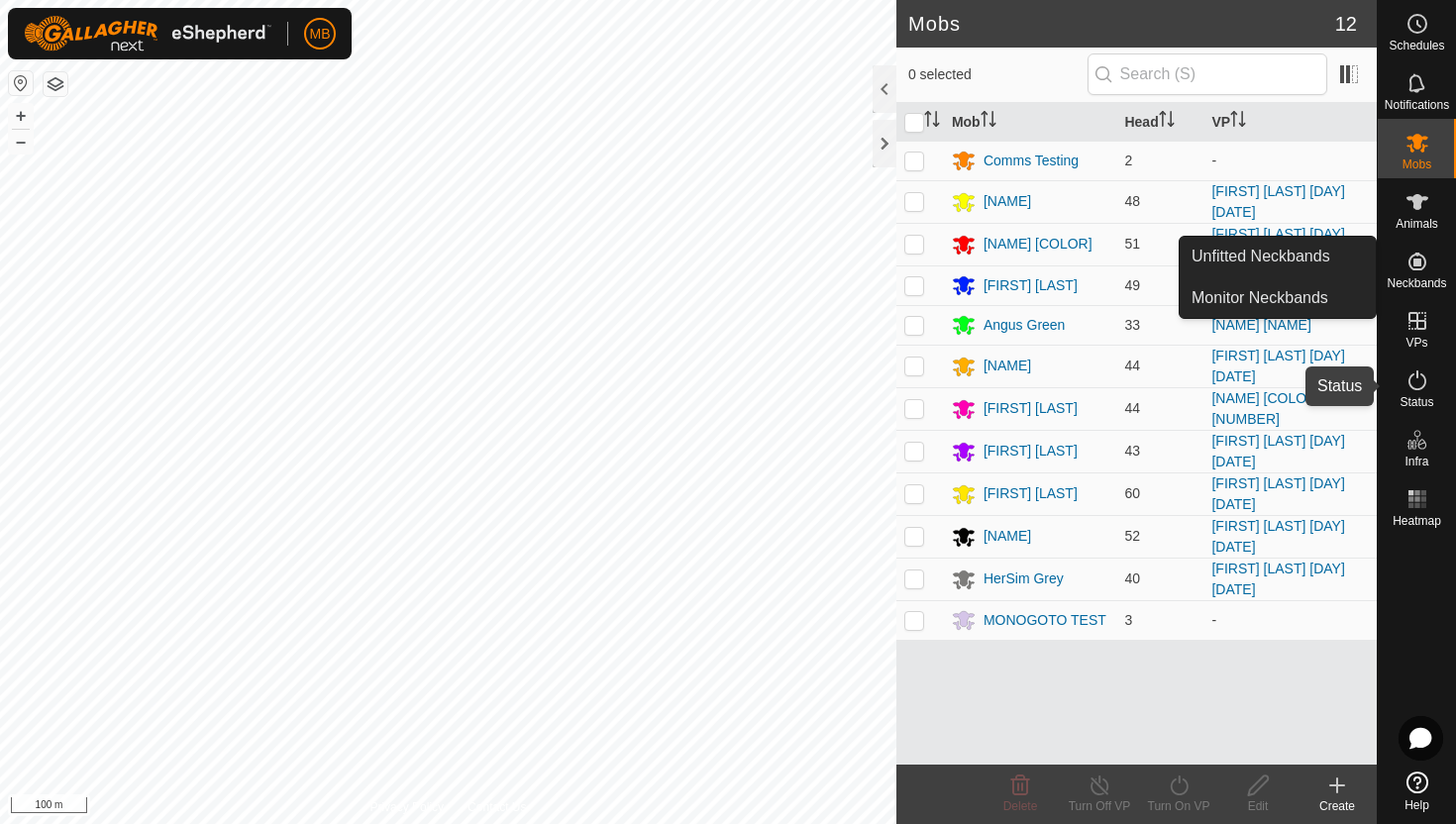 click 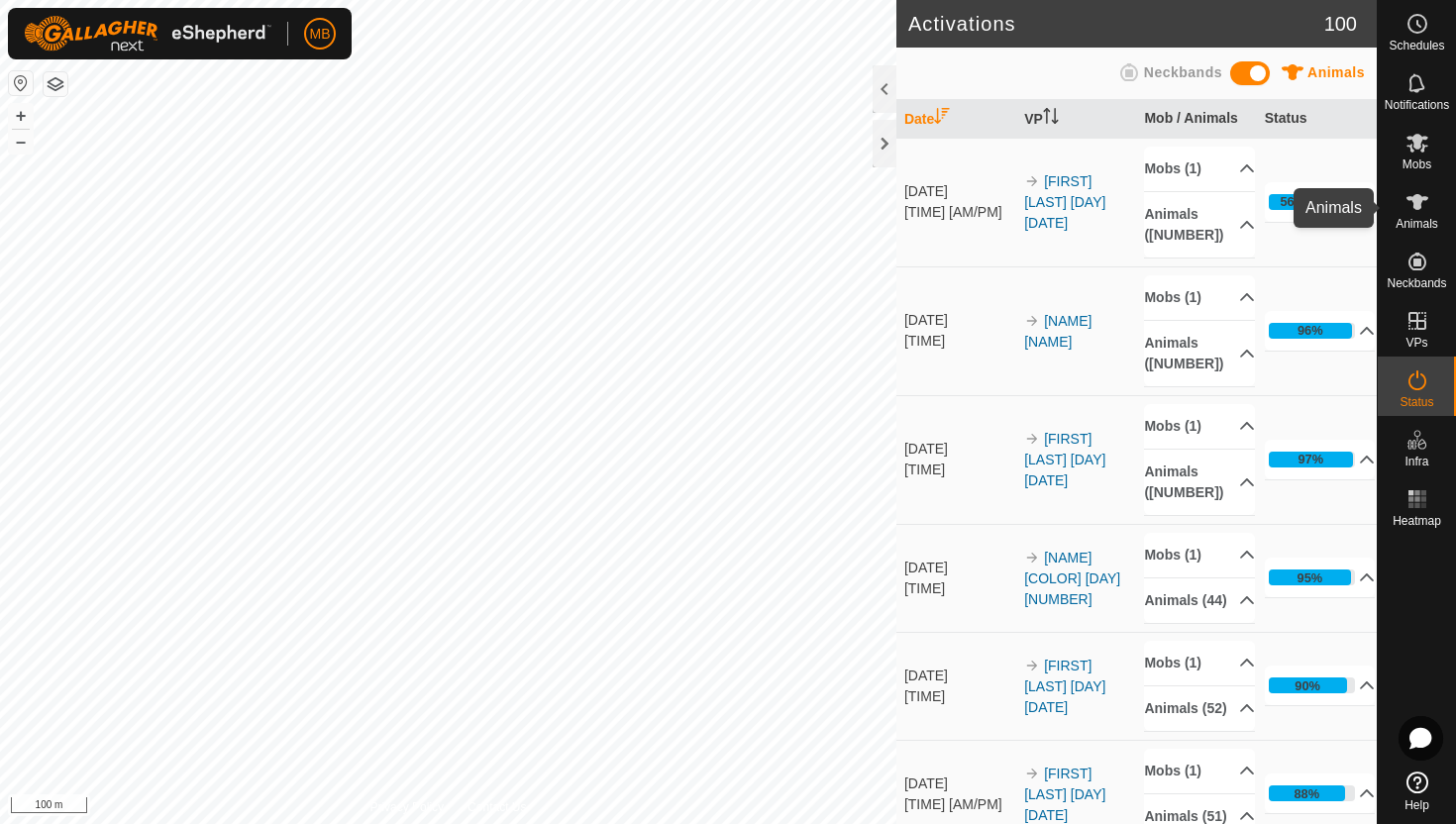 click 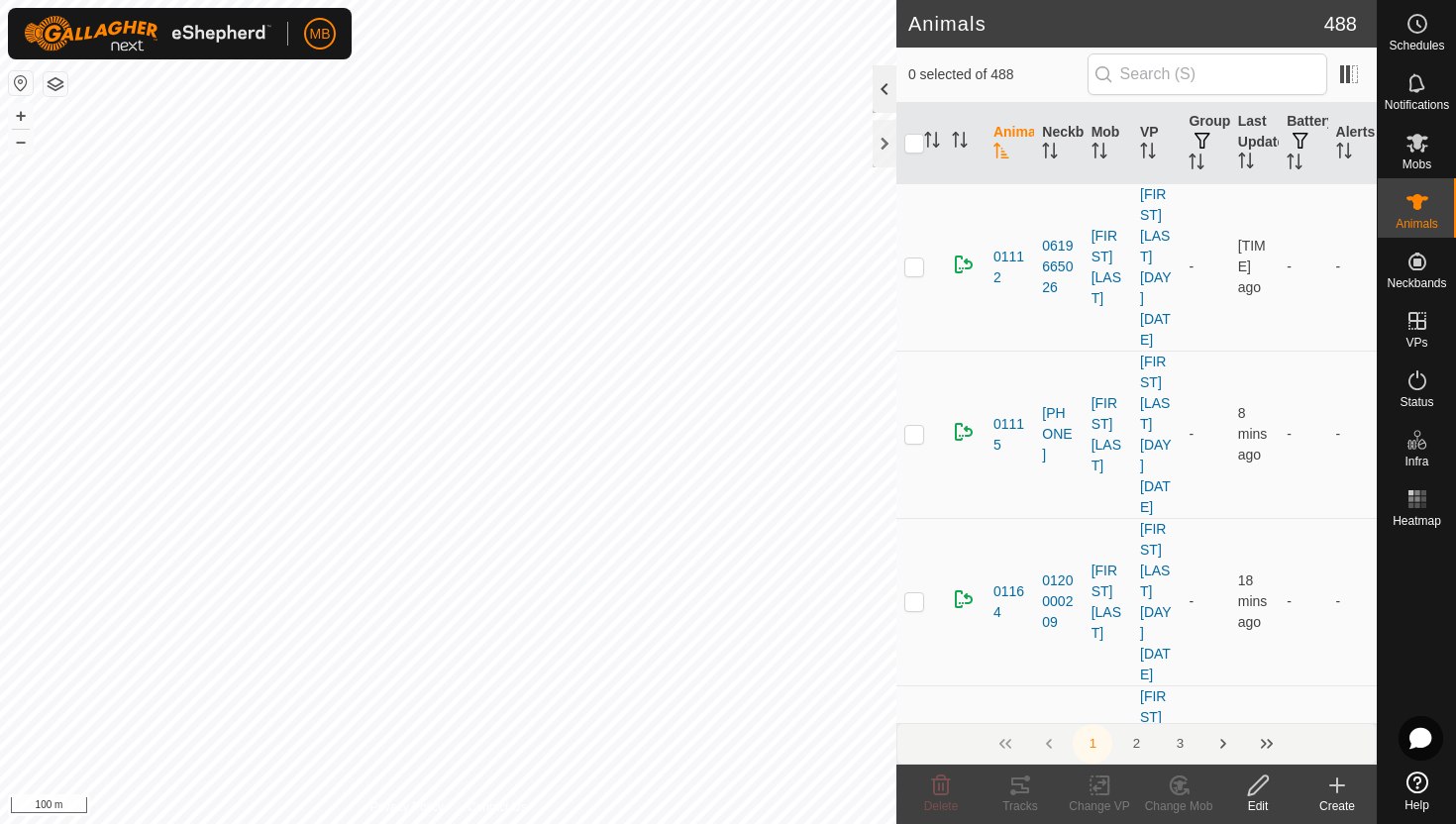 click 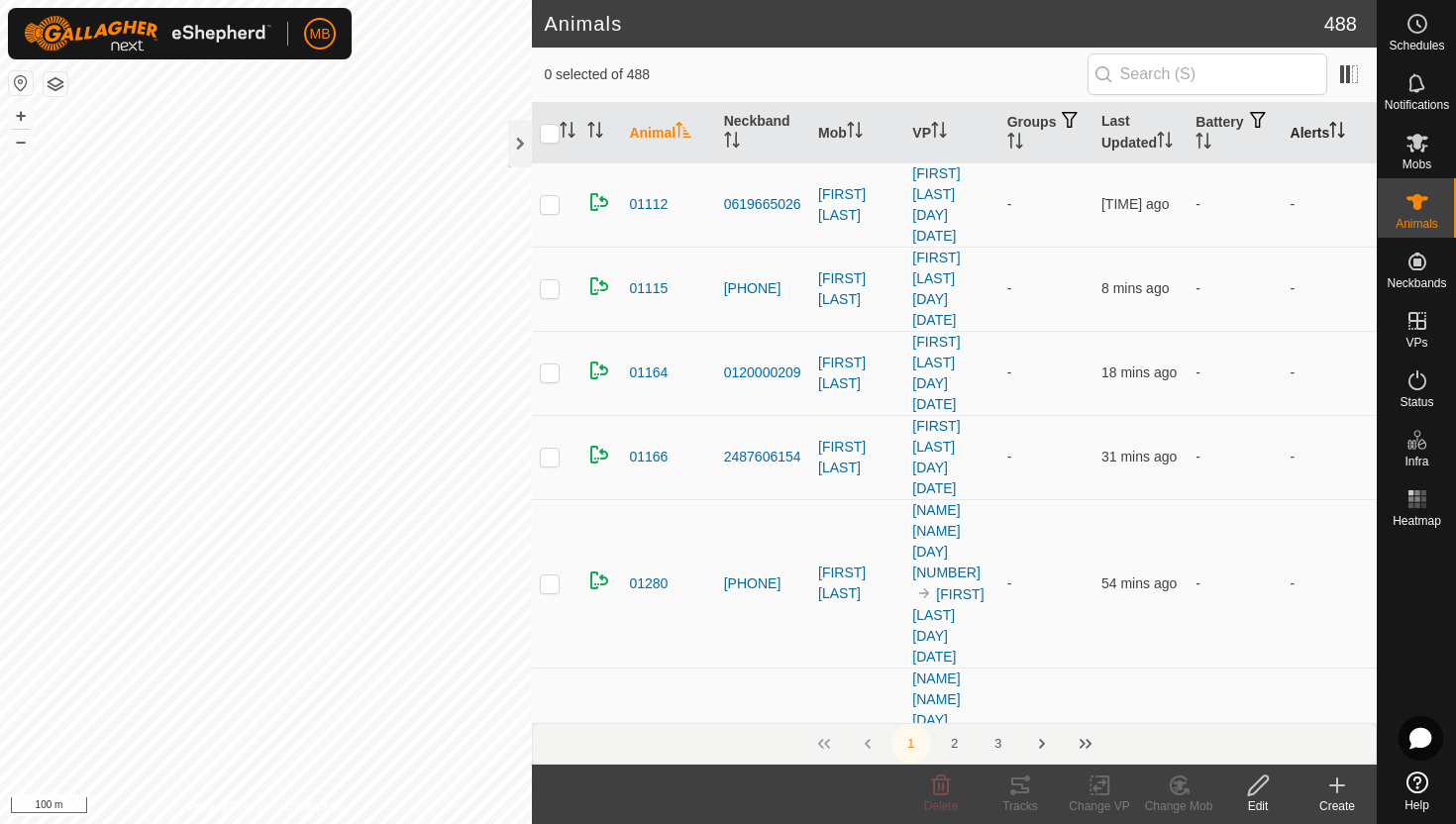 click 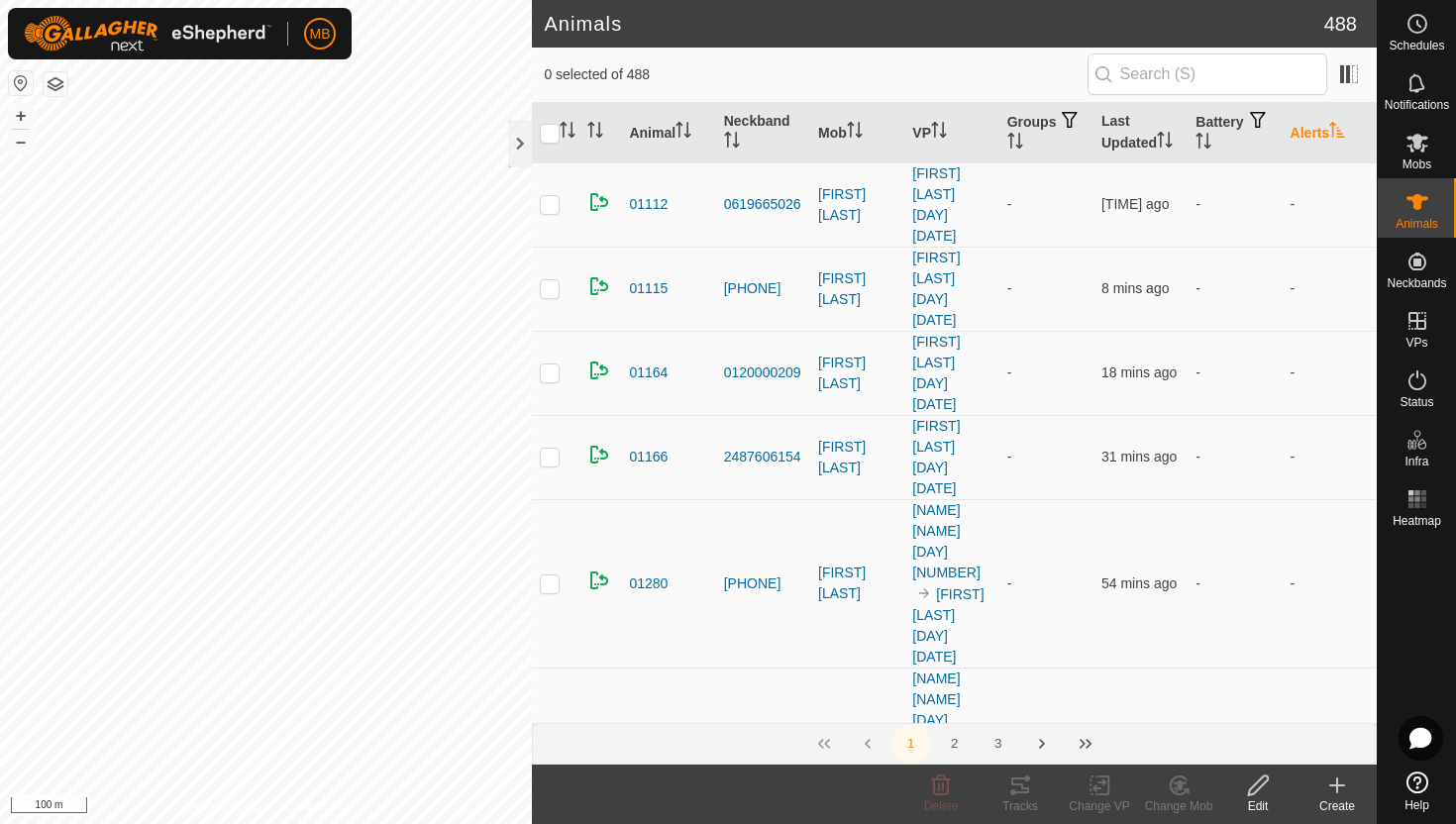 click 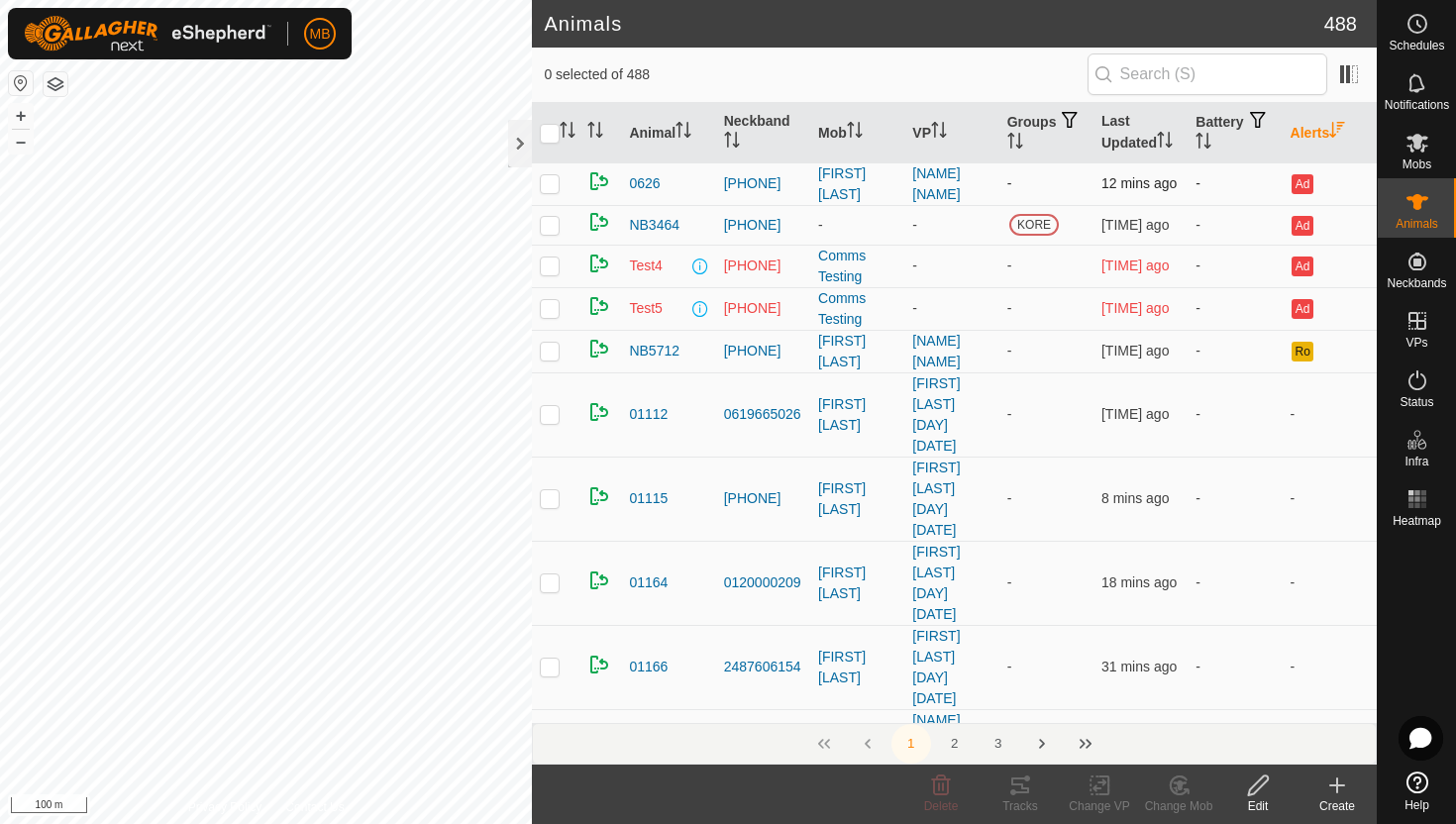 click on "Animals [NUMBER] [NUMBER] selected of [NUMBER] [NAME] [NAME] [DAY] [NUMBER] [TIME] ago Ad [NAME] [PHONE] [NAME] [TIME] ago Ad [NAME] [PHONE] [NAME] [TIME] ago Ad [NAME] [PHONE] [NAME] [TIME] ago Ad [NAME] [PHONE] [NAME] [NAME] [NAME] [DAY] [NUMBER] [TIME] ago Ro [NUMBER] [PHONE] [NAME] [NAME] [DAY] [NUMBER] [TIME] ago [NUMBER] [PHONE] [NAME] [NAME] [DAY] [NUMBER] [TIME] ago [NUMBER] [PHONE] [NAME] [NAME] [DAY] [NUMBER] [TIME] ago [NUMBER] [PHONE] [NAME] [NAME] [DAY] [NUMBER] [TIME] ago [NUMBER] [PHONE] [NAME] [NAME] [NAME] [NAME] [NAME] [DAY] [NUMBER] [TIME] ago [NUMBER] [PHONE] [NAME] [NAME] [NAME] [NAME] [DAY] [NUMBER] [TIME] ago [NUMBER] [PHONE] [NAME] [NAME] [DAY] [NUMBER] -" 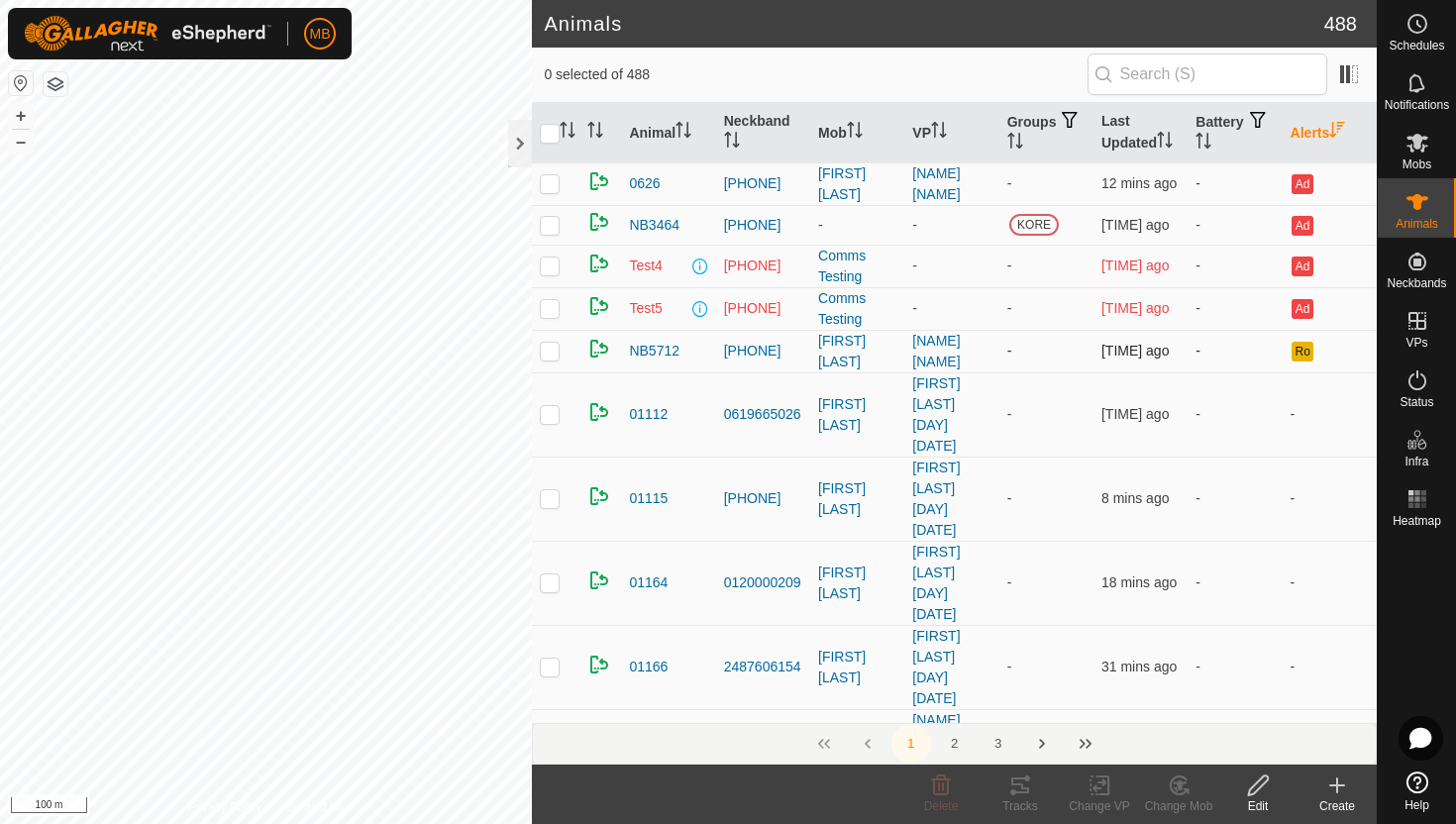 click at bounding box center (550, 351) 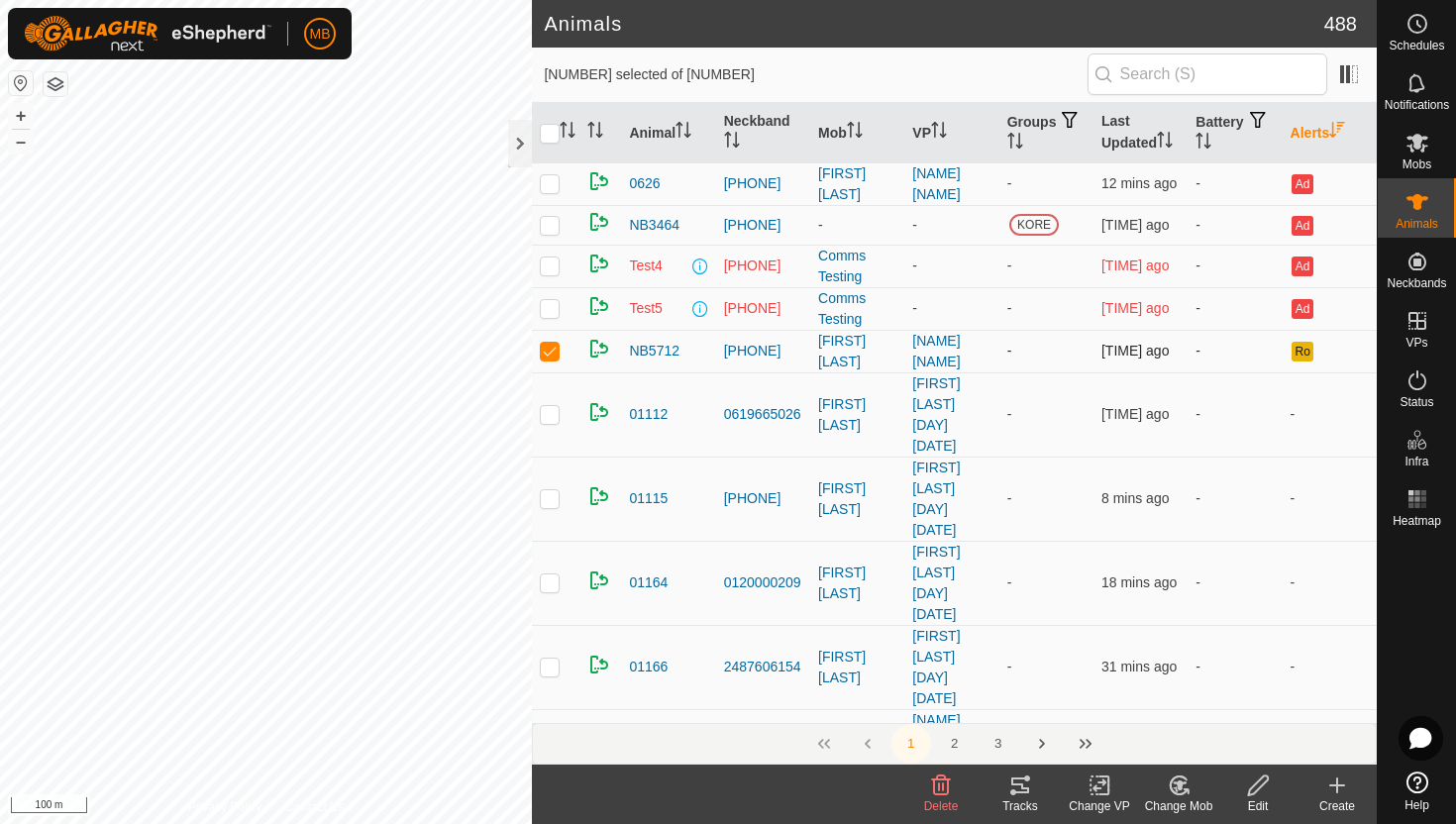 click at bounding box center (550, 351) 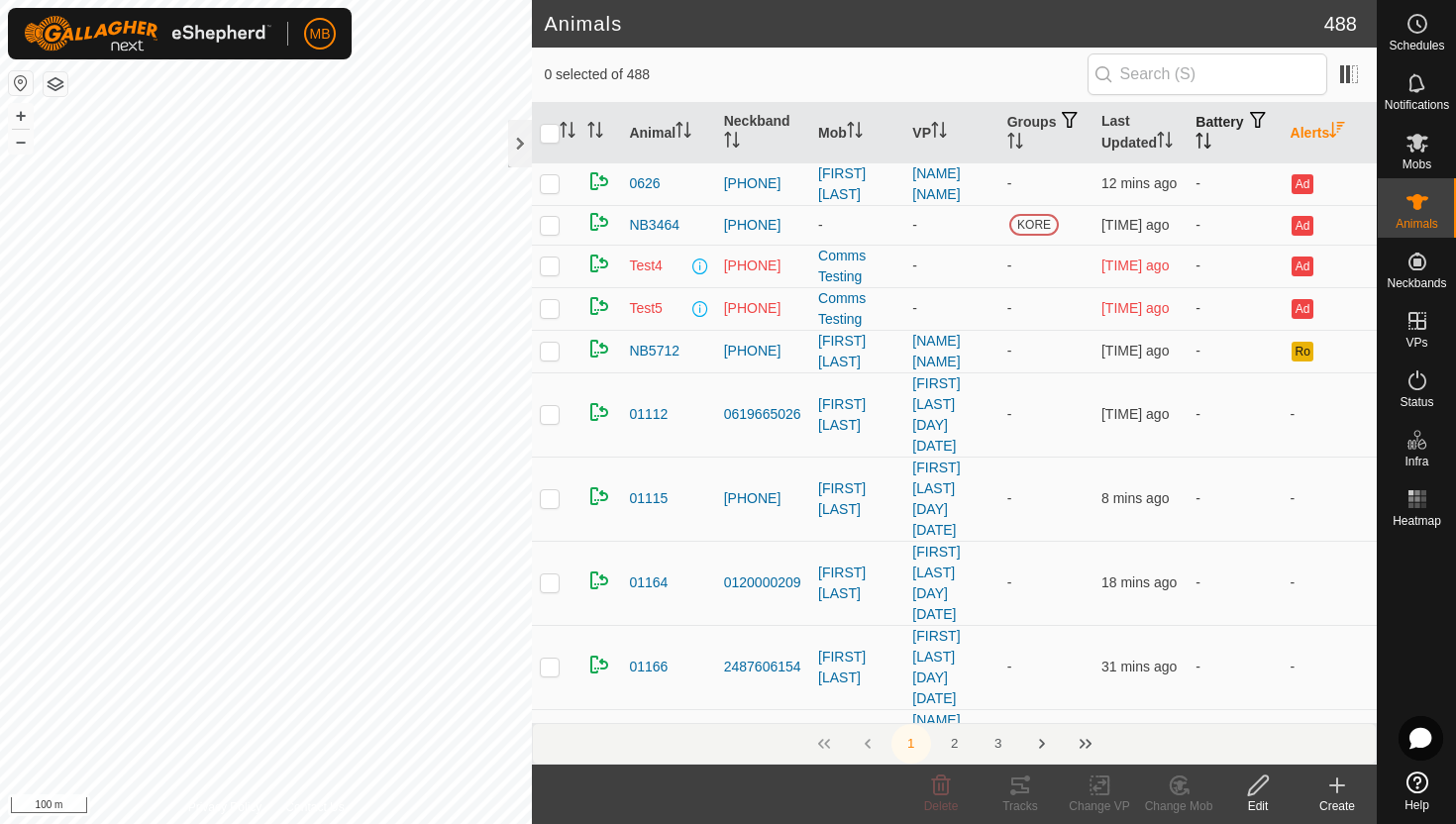 click 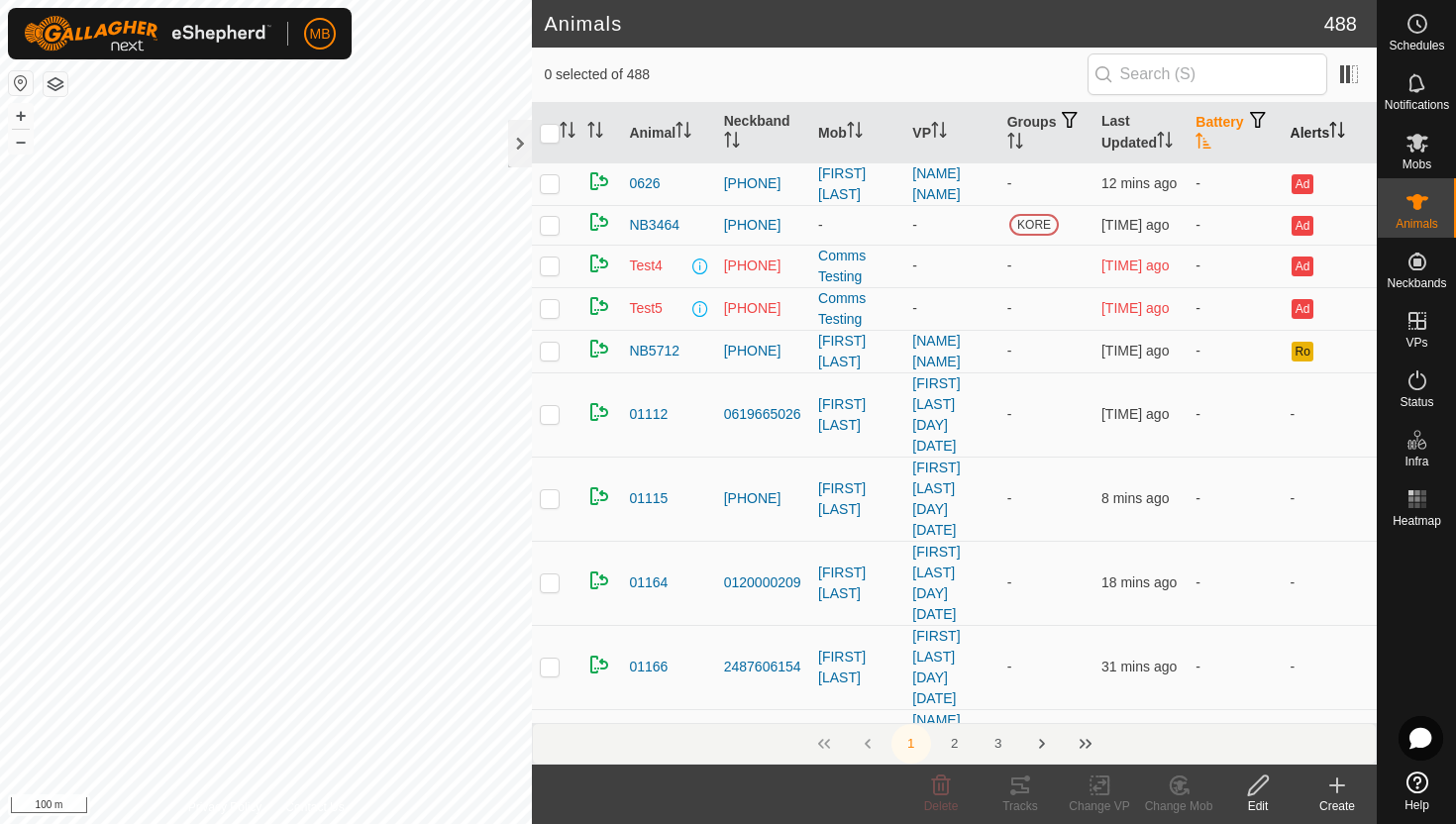click 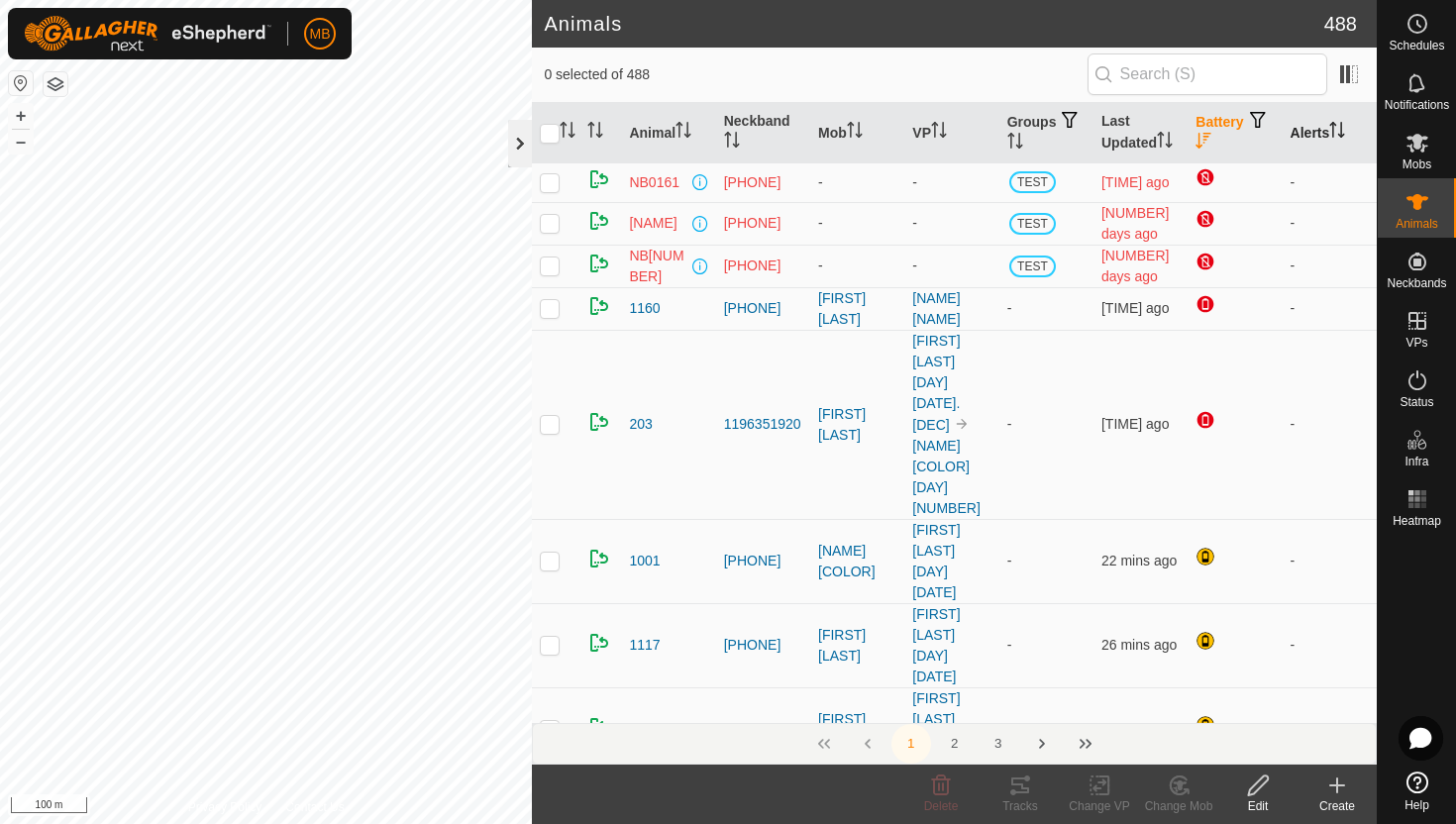 click 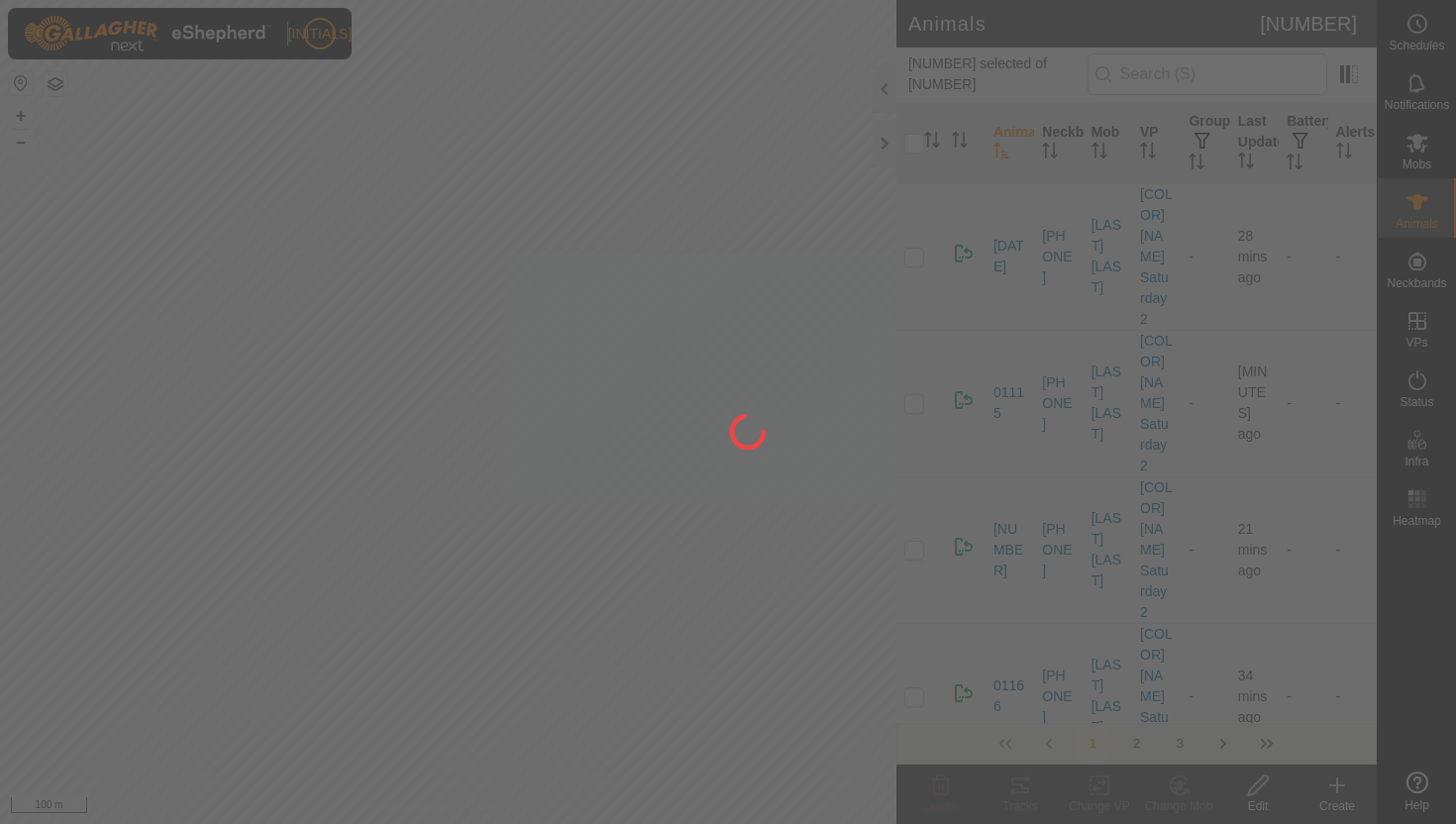 scroll, scrollTop: 0, scrollLeft: 0, axis: both 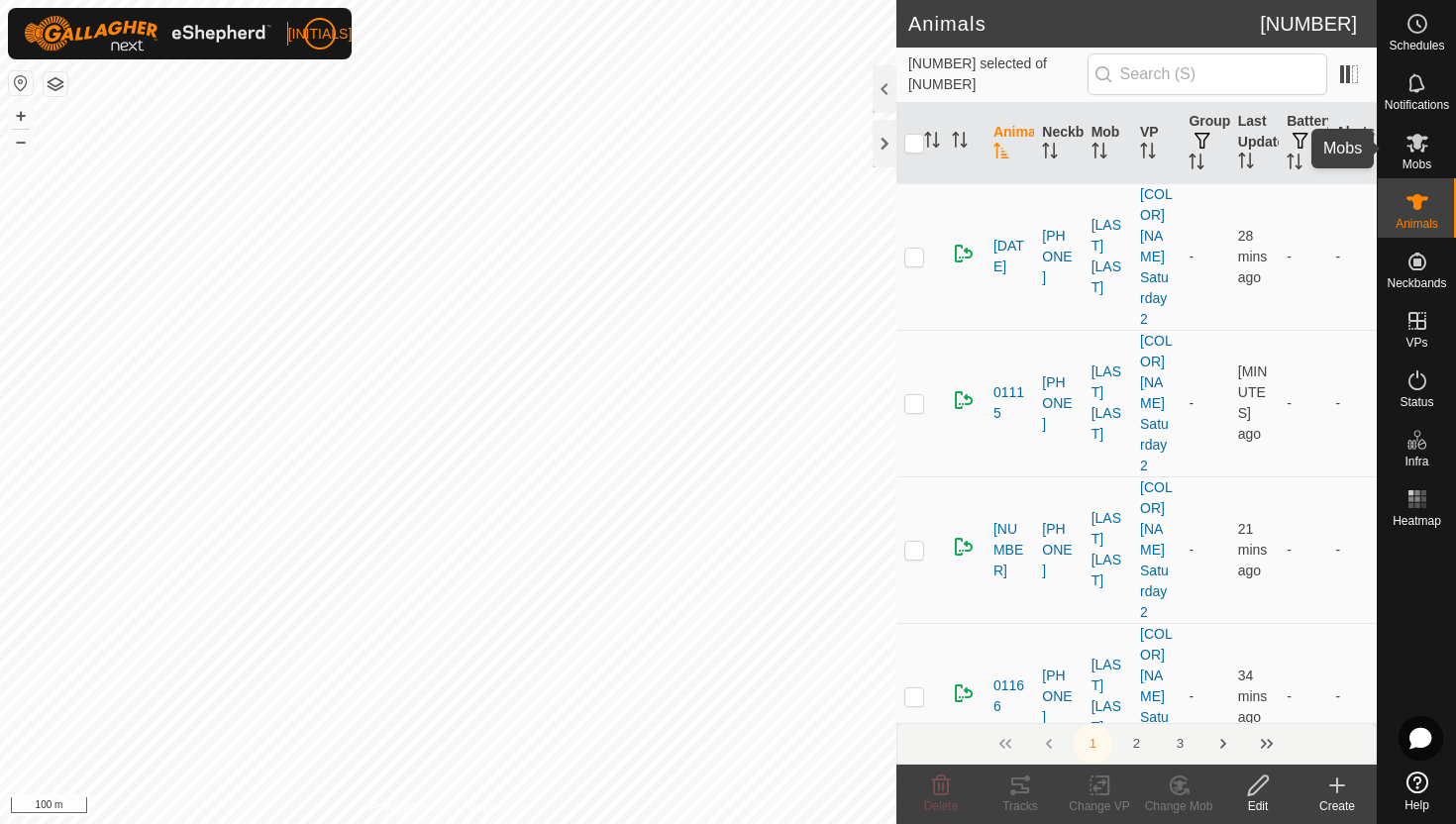click 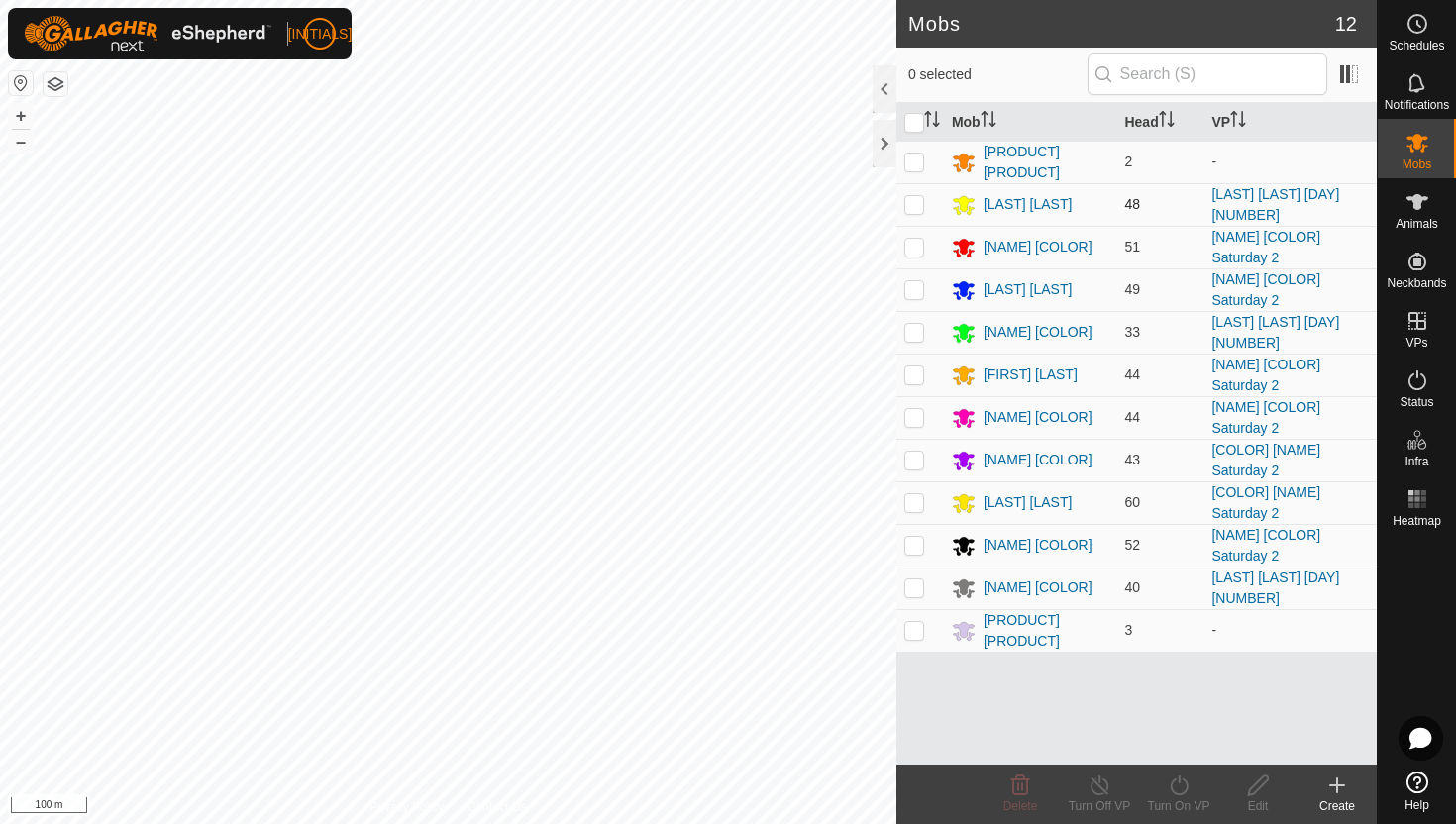 click at bounding box center (914, 204) 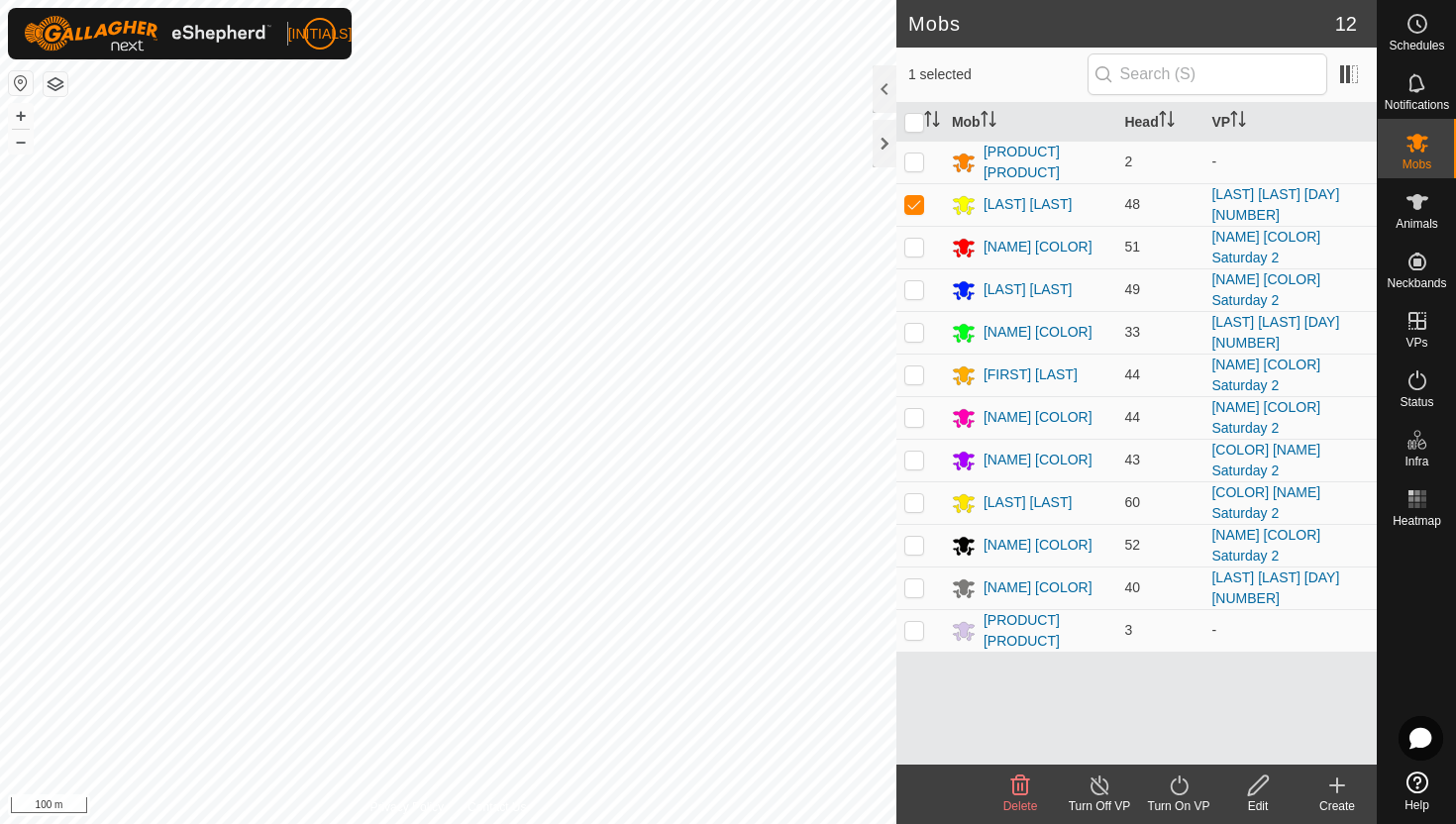 click 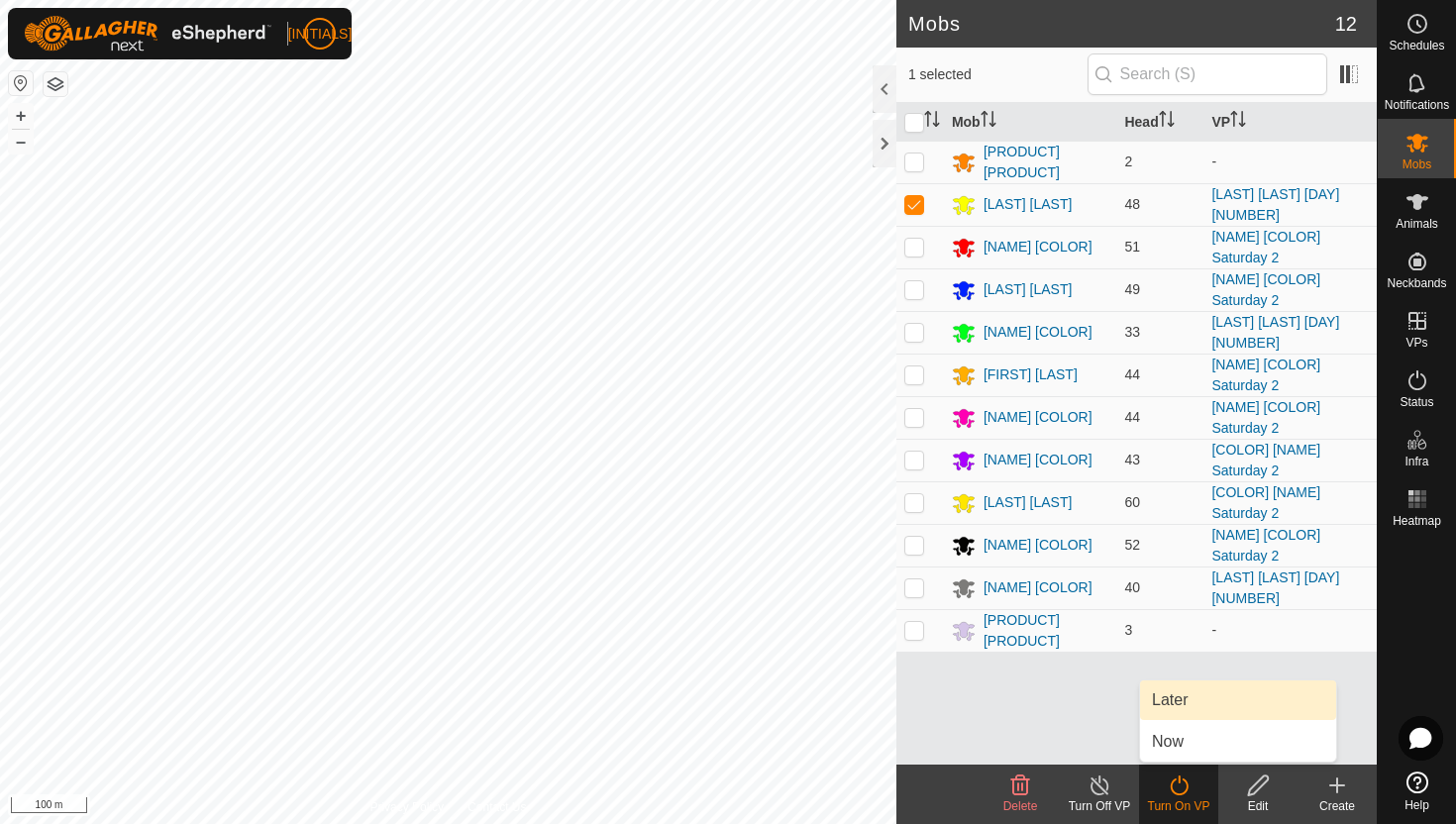 click on "Later" at bounding box center [1238, 700] 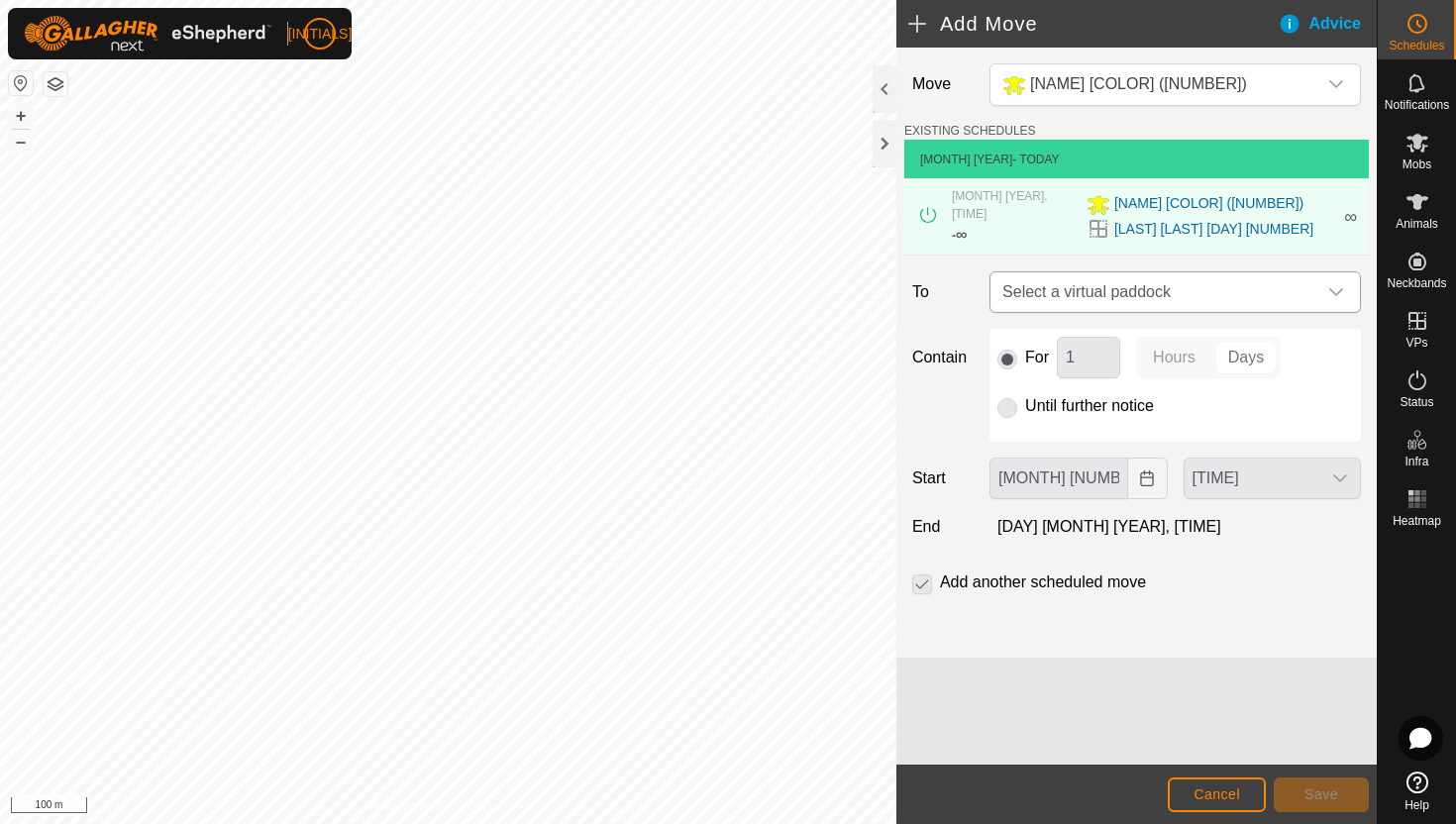 click 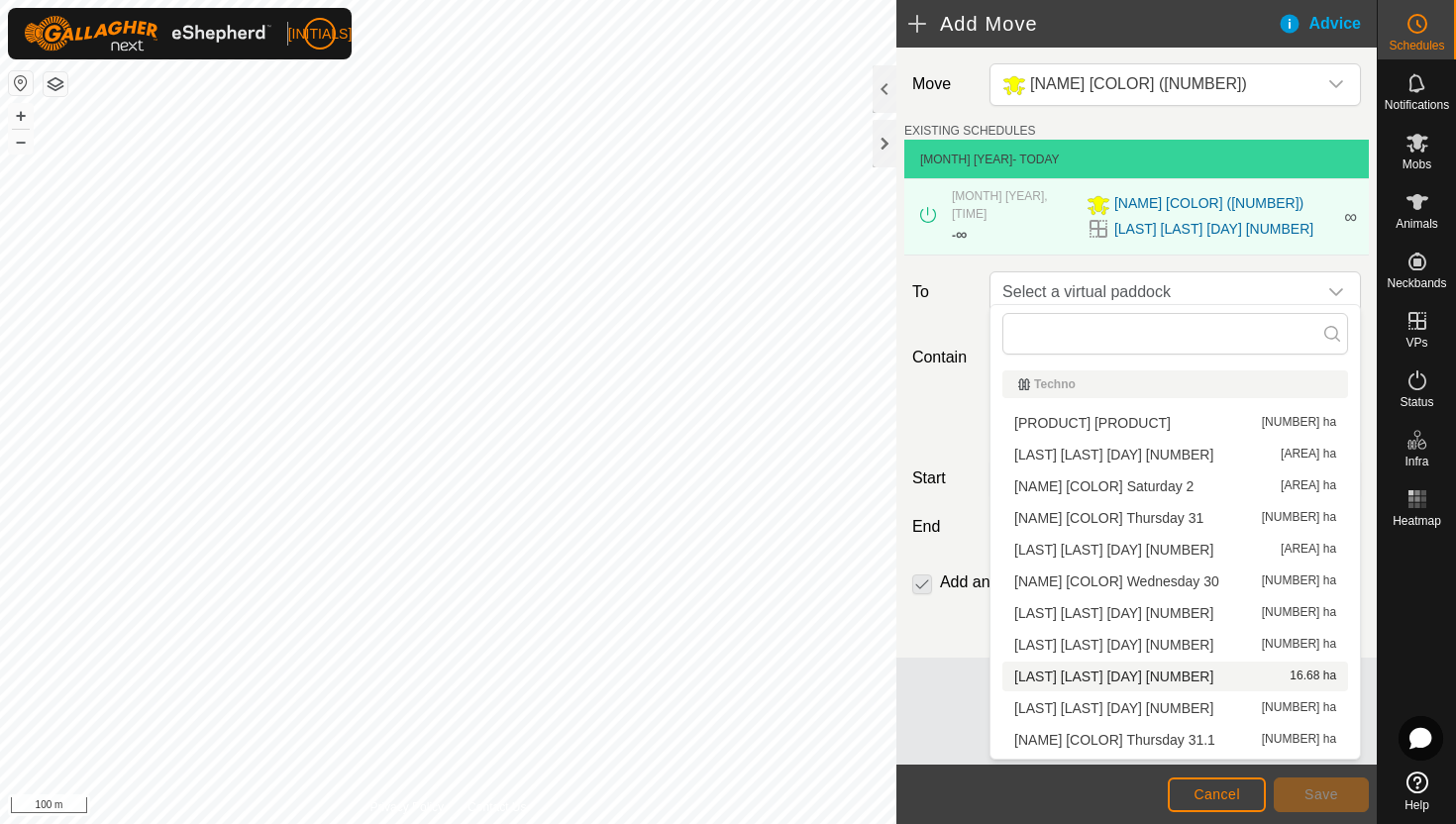 click on "Jersey Yellow Saturday 2.1  16.68 ha" at bounding box center [1175, 676] 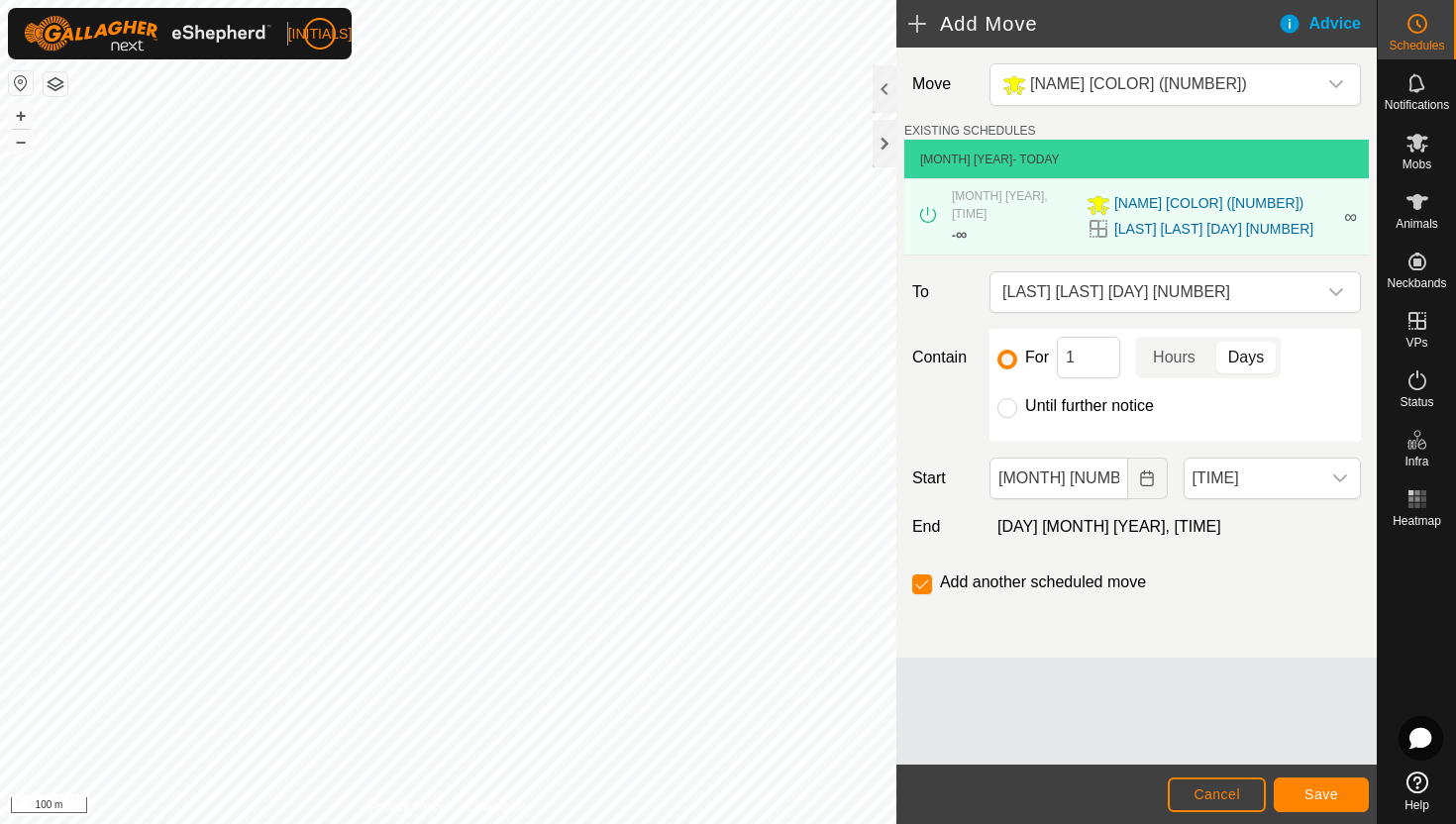 click on "Until further notice" 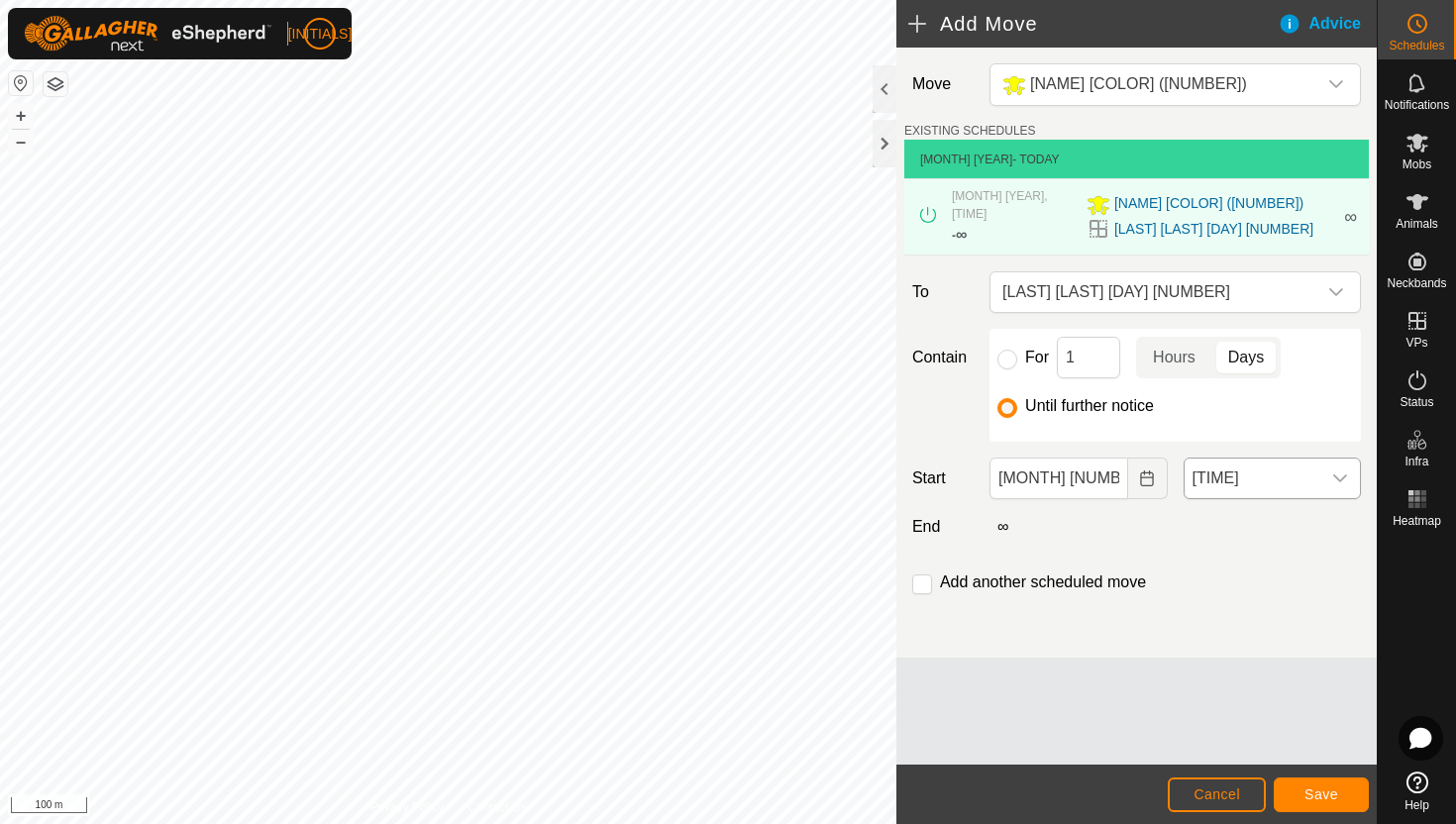 click on "8:00 am" at bounding box center (1252, 478) 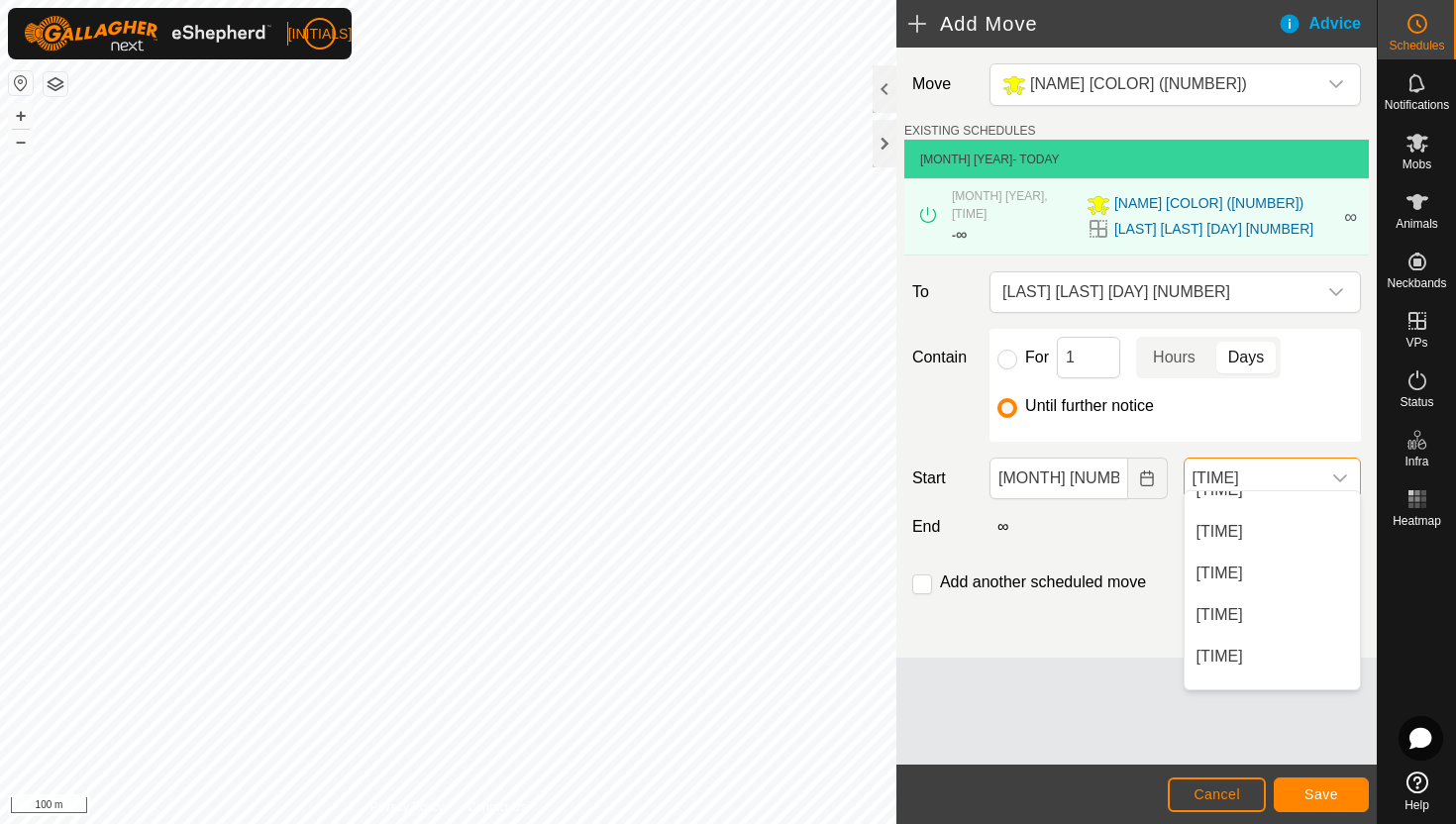 scroll, scrollTop: 1063, scrollLeft: 0, axis: vertical 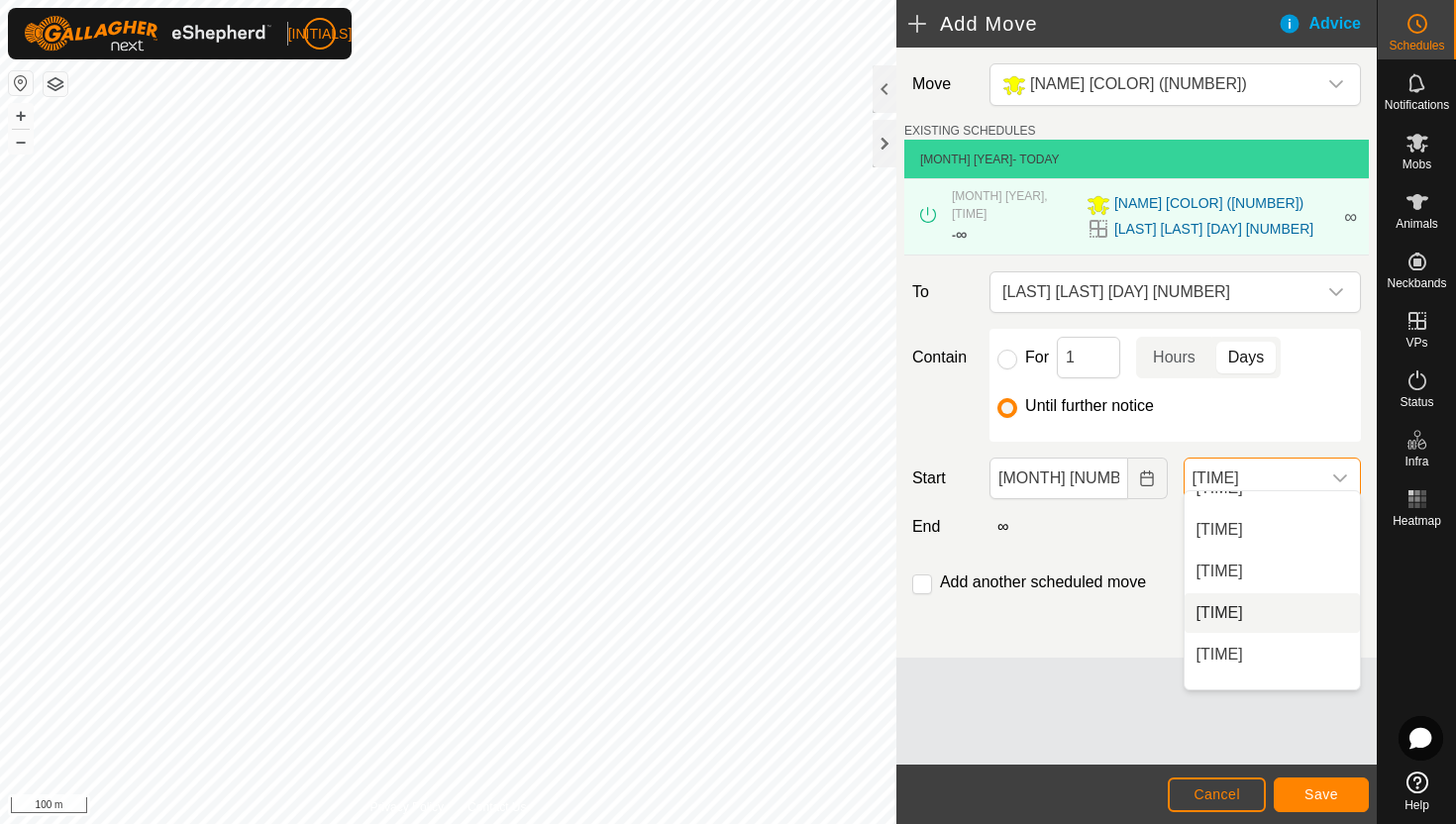click on "[TIME]" at bounding box center [1272, 613] 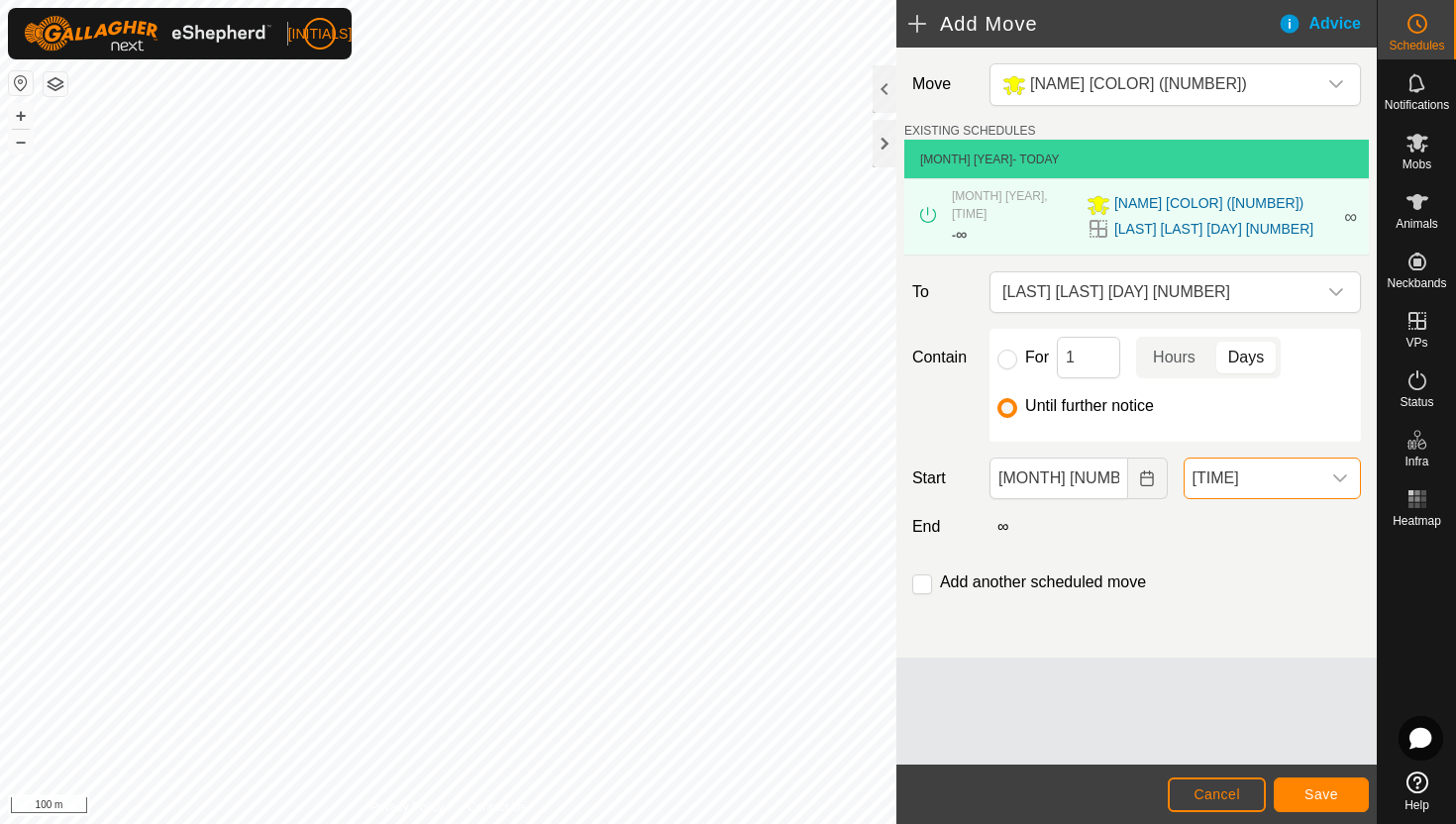 scroll, scrollTop: 666, scrollLeft: 0, axis: vertical 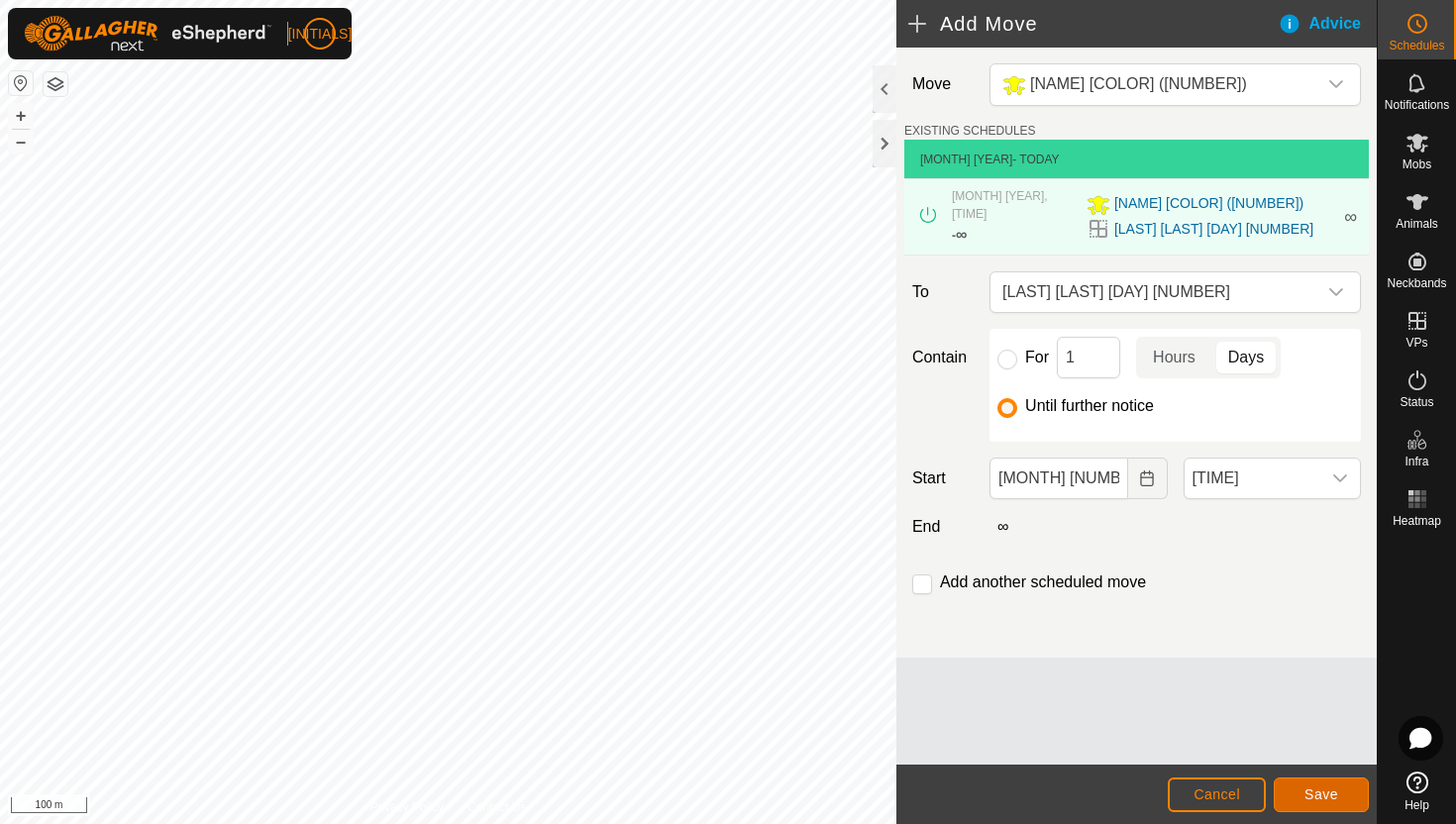 click on "Save" 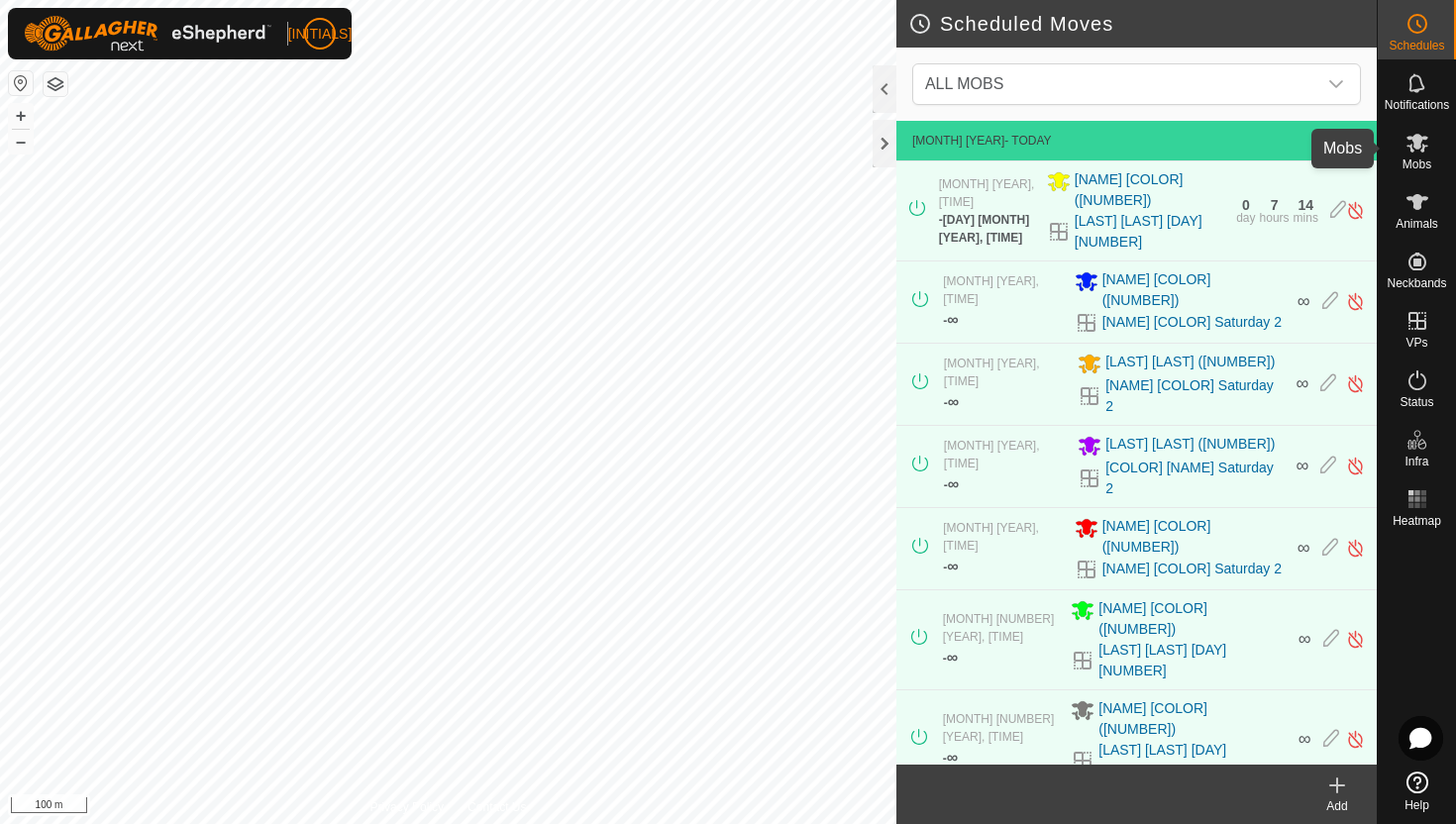 click 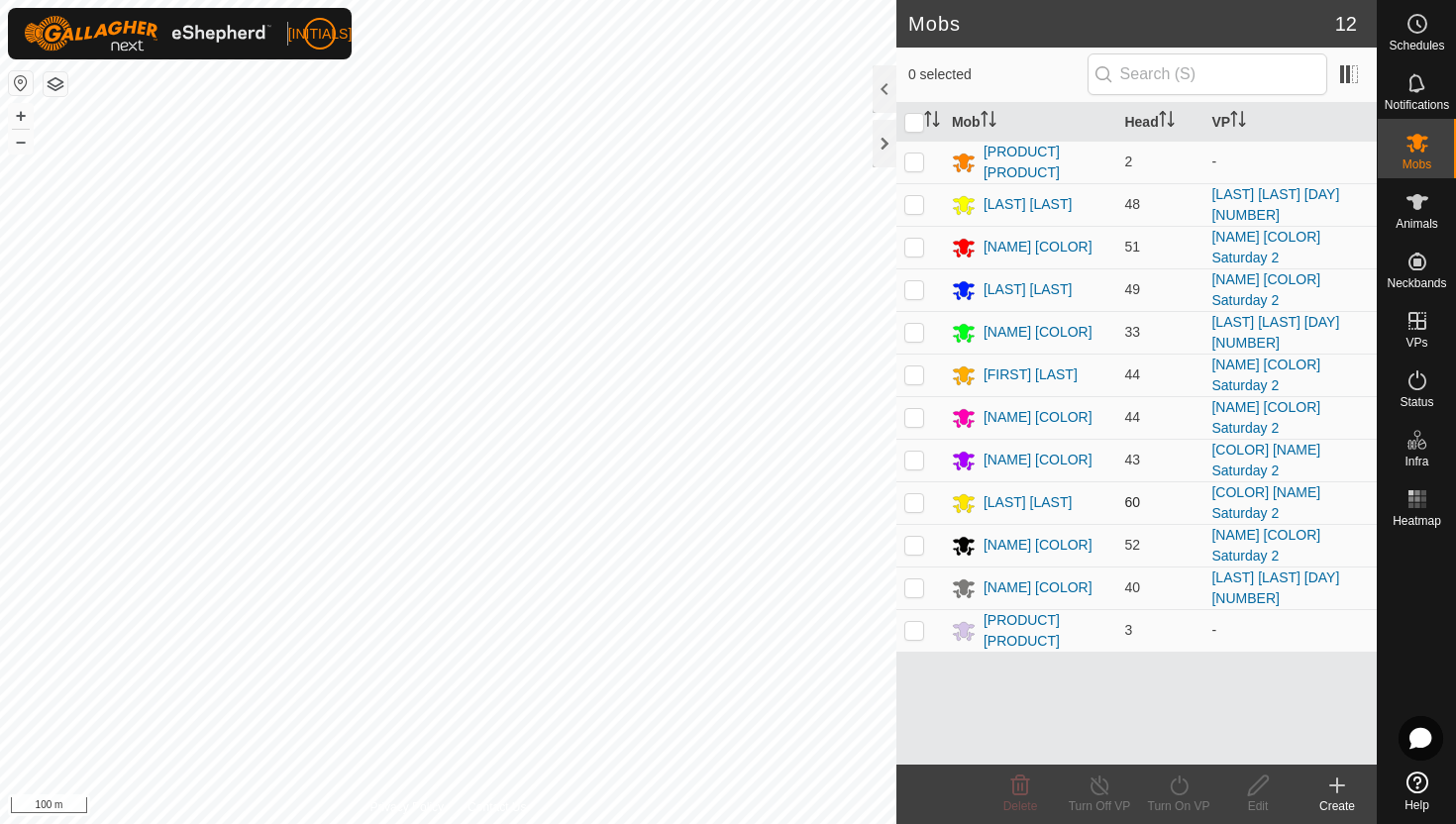 click at bounding box center [914, 502] 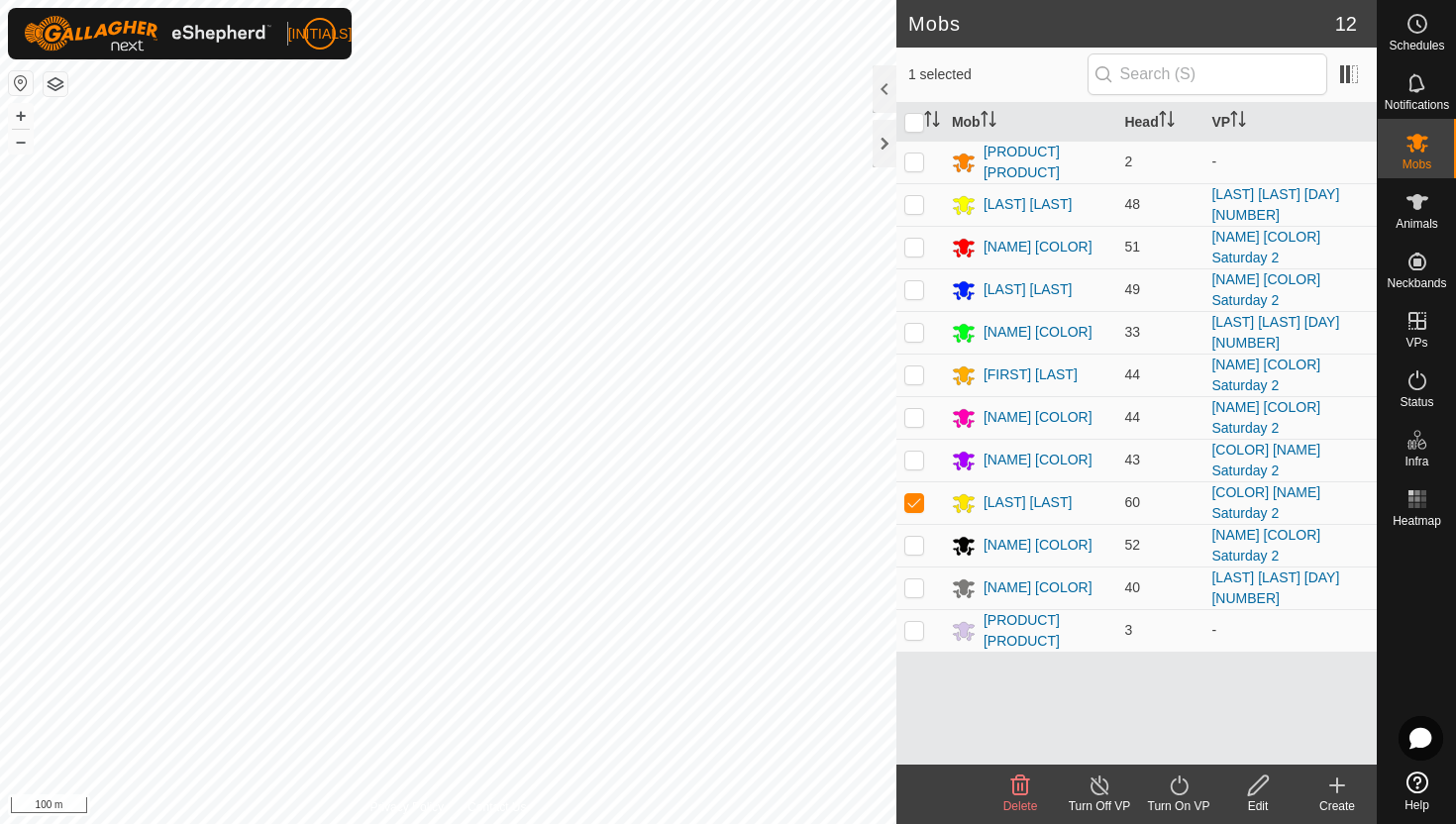click 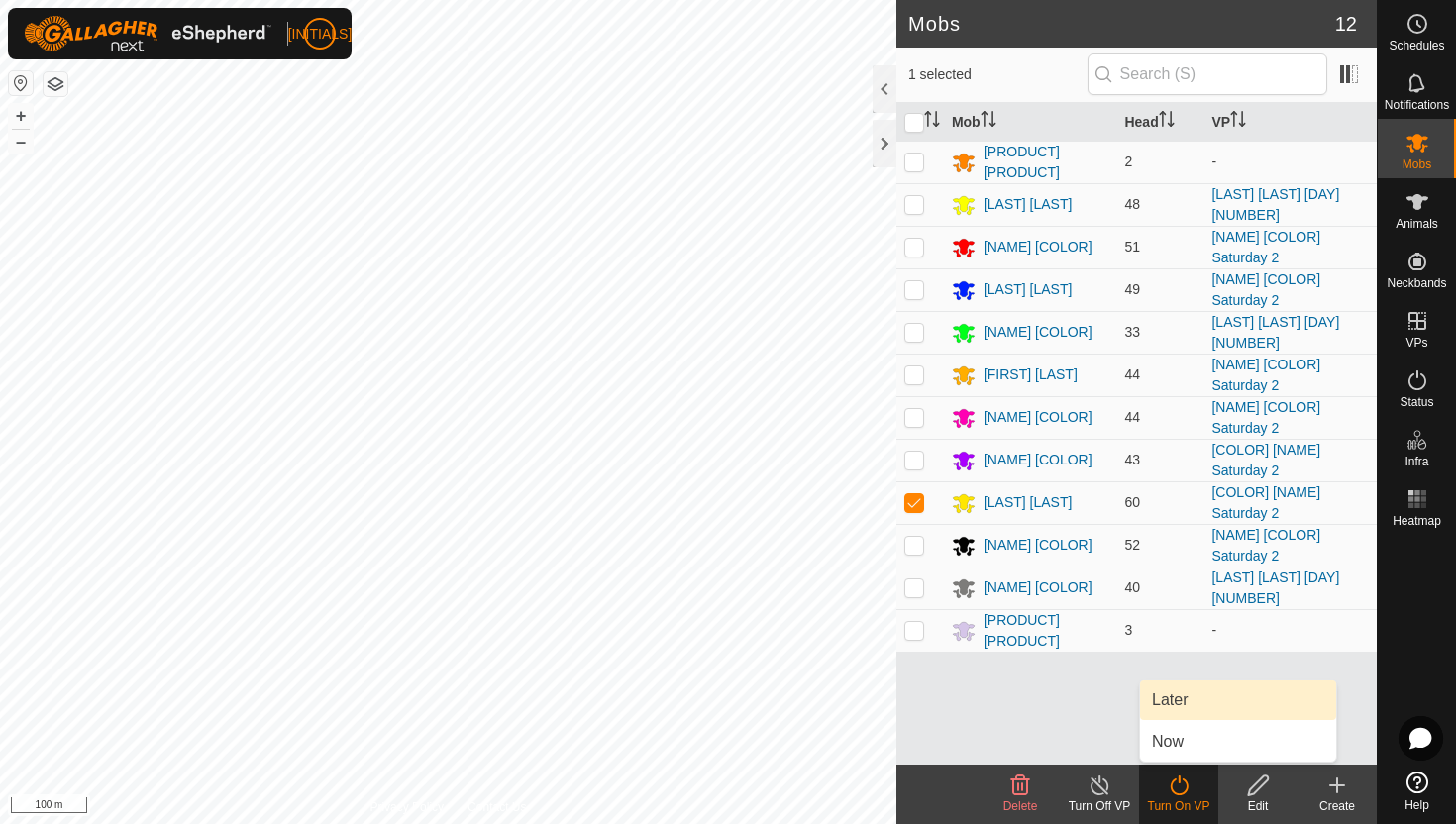 click on "Later" at bounding box center [1238, 700] 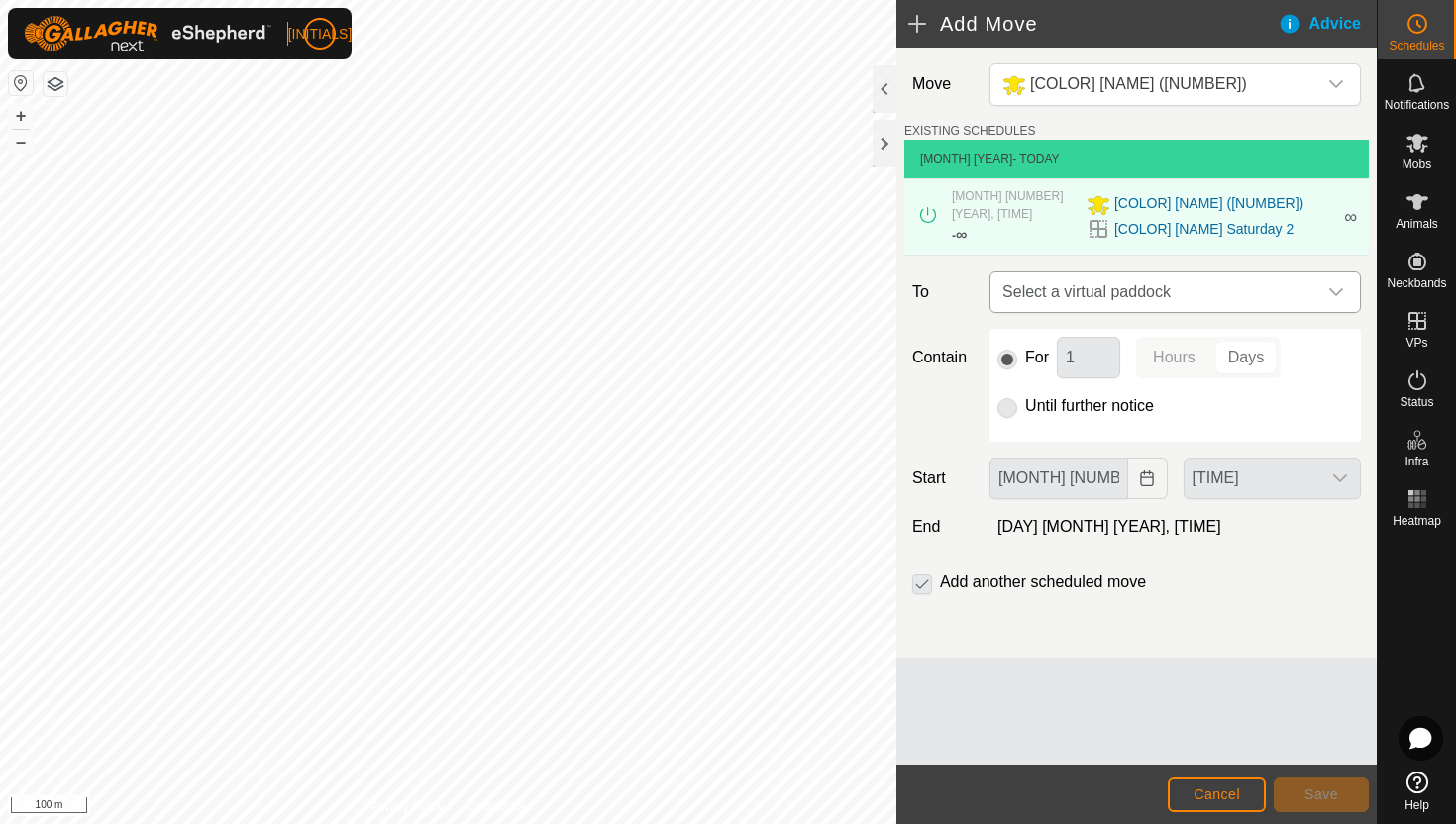 click 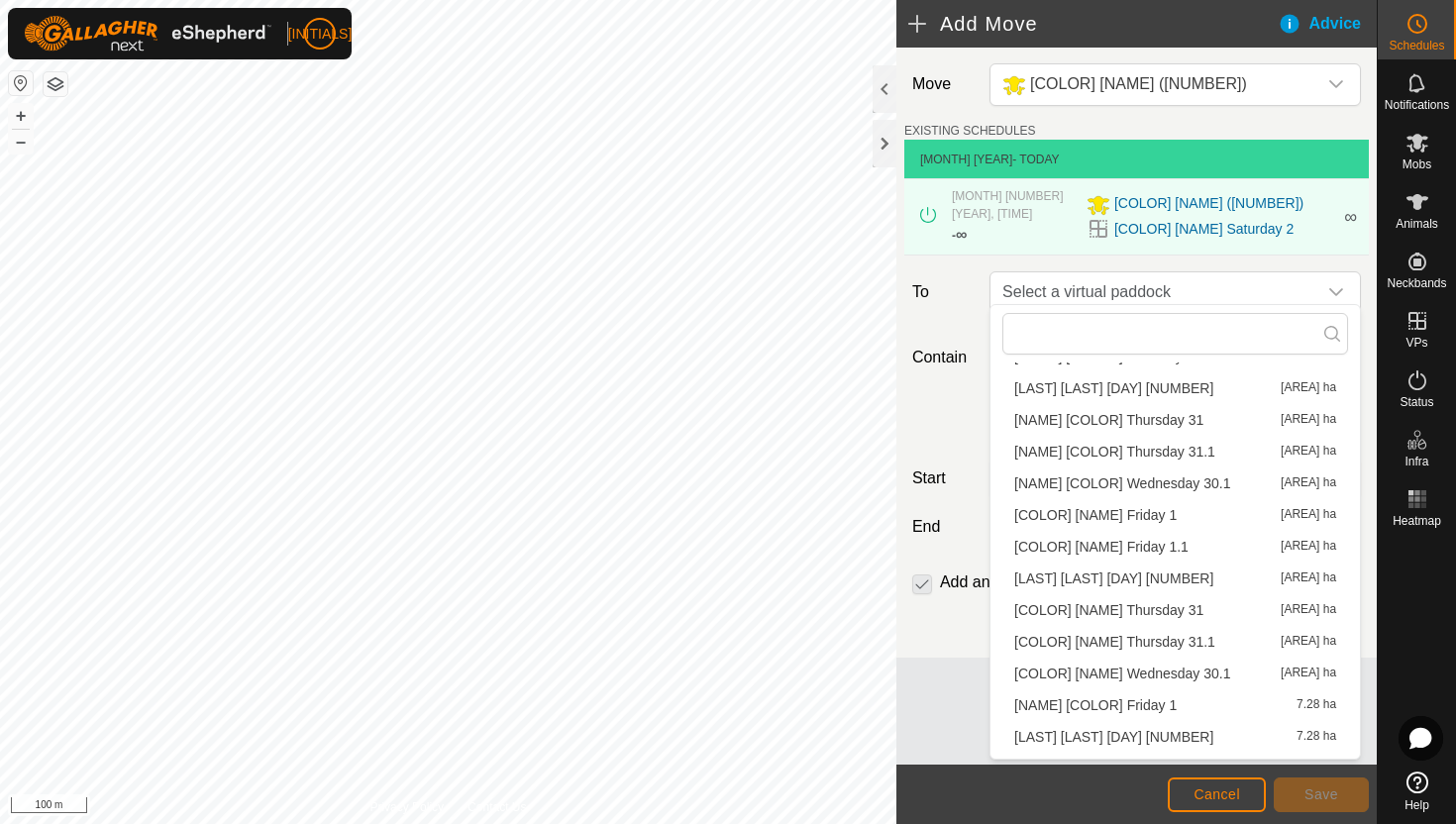 scroll, scrollTop: 258, scrollLeft: 0, axis: vertical 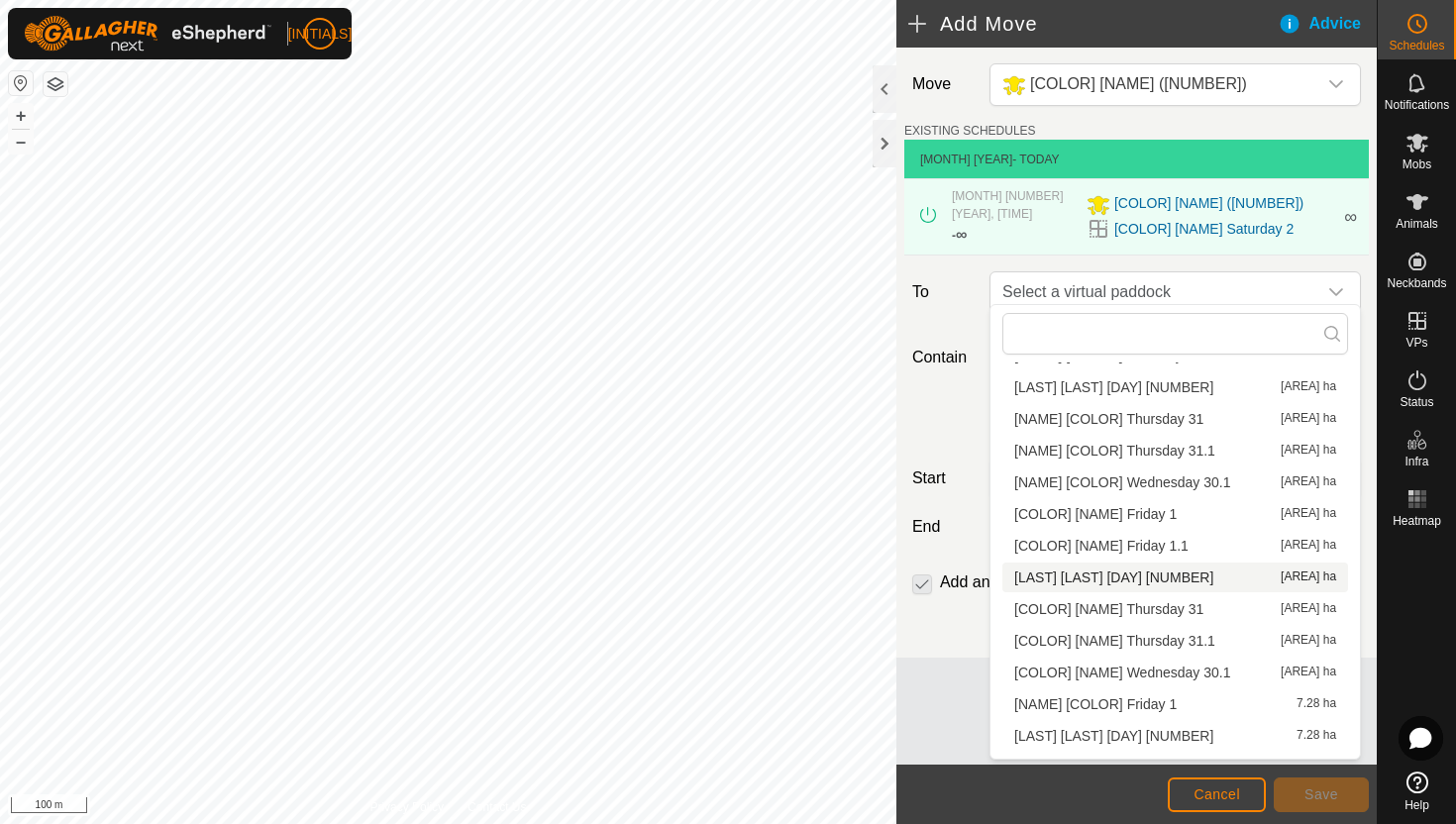 click on "Cow Yellow Saturday 2.1  6.1 ha" at bounding box center (1175, 577) 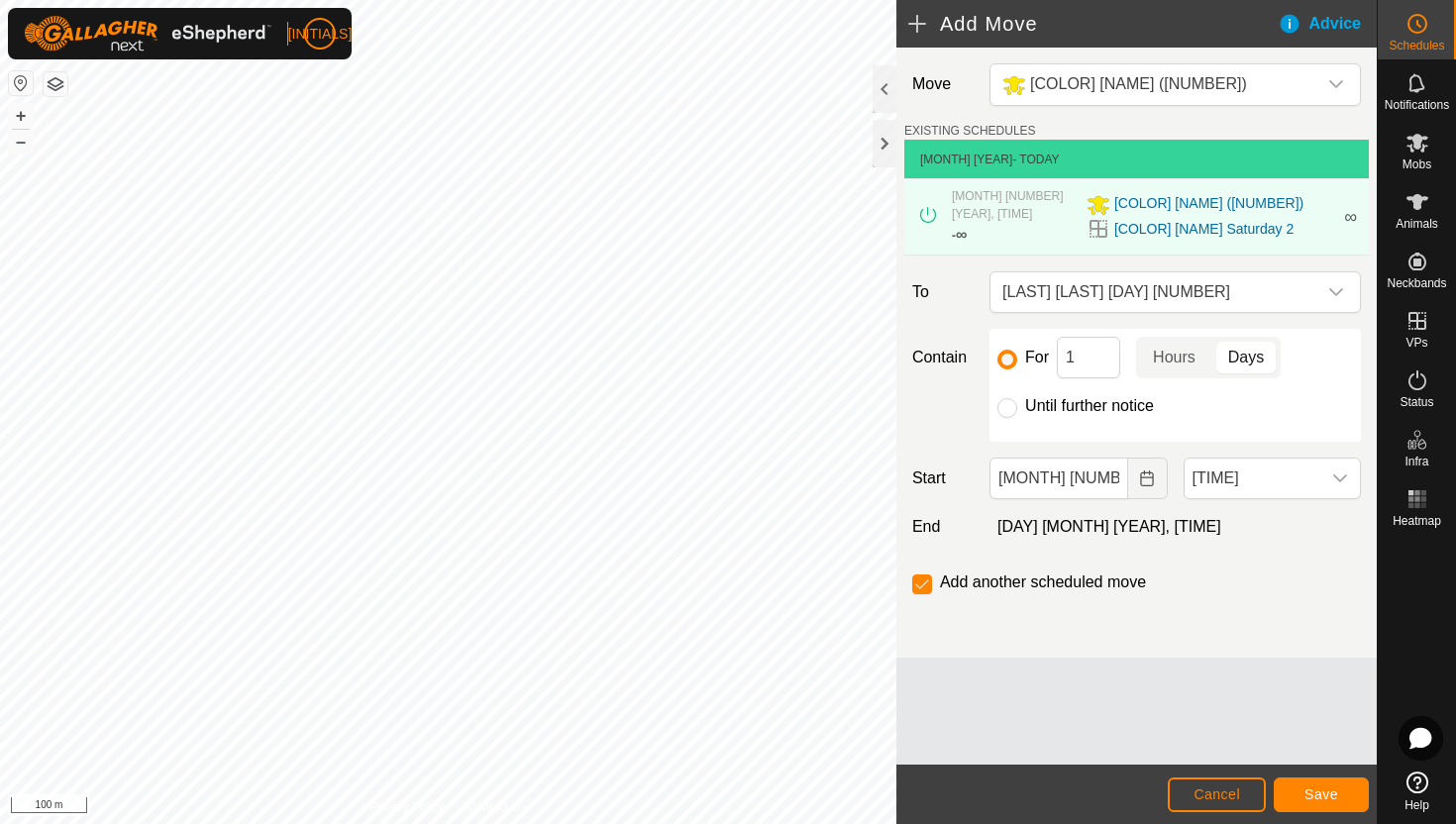 click on "Until further notice" 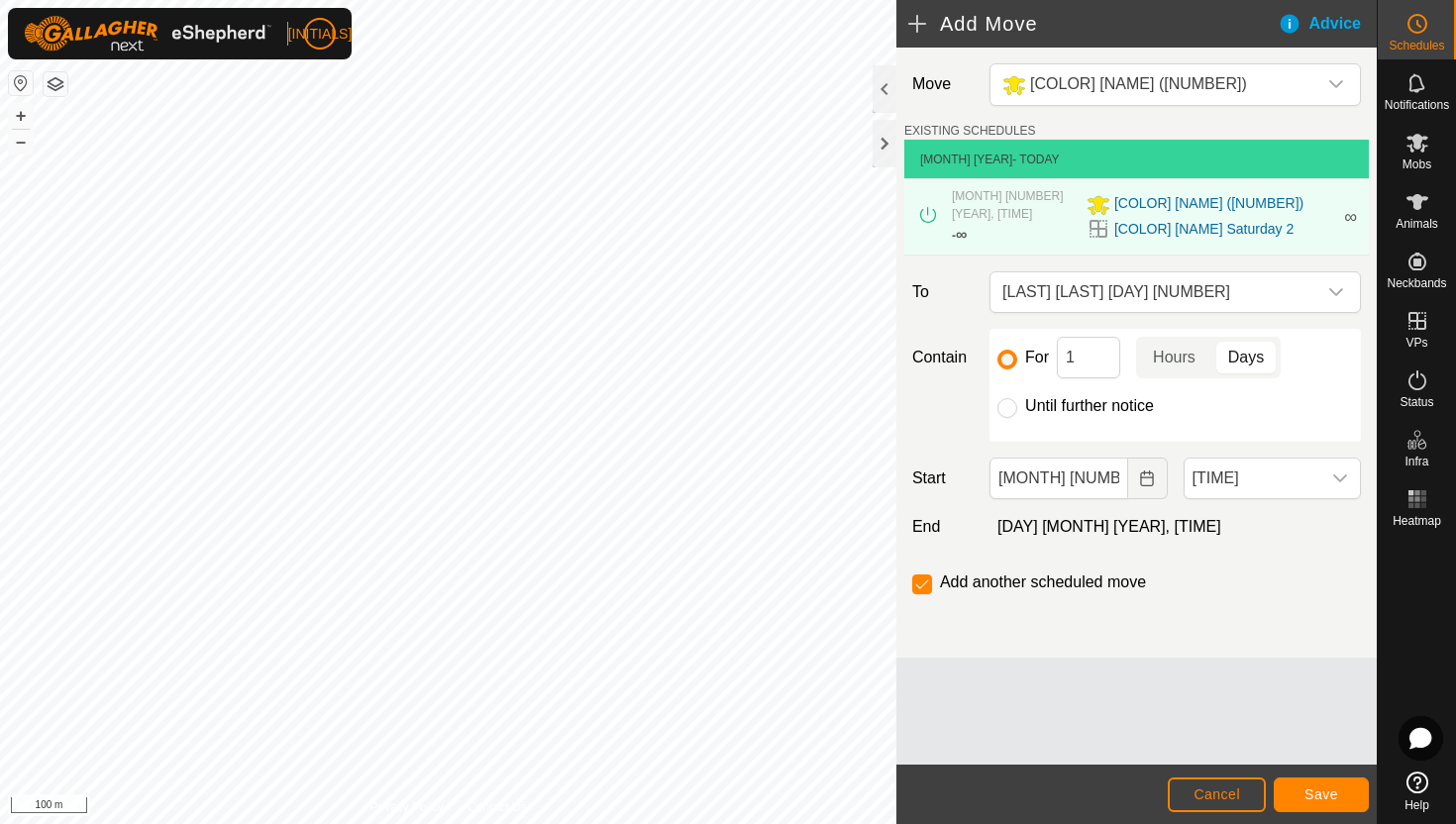 click on "Until further notice" at bounding box center (1007, 408) 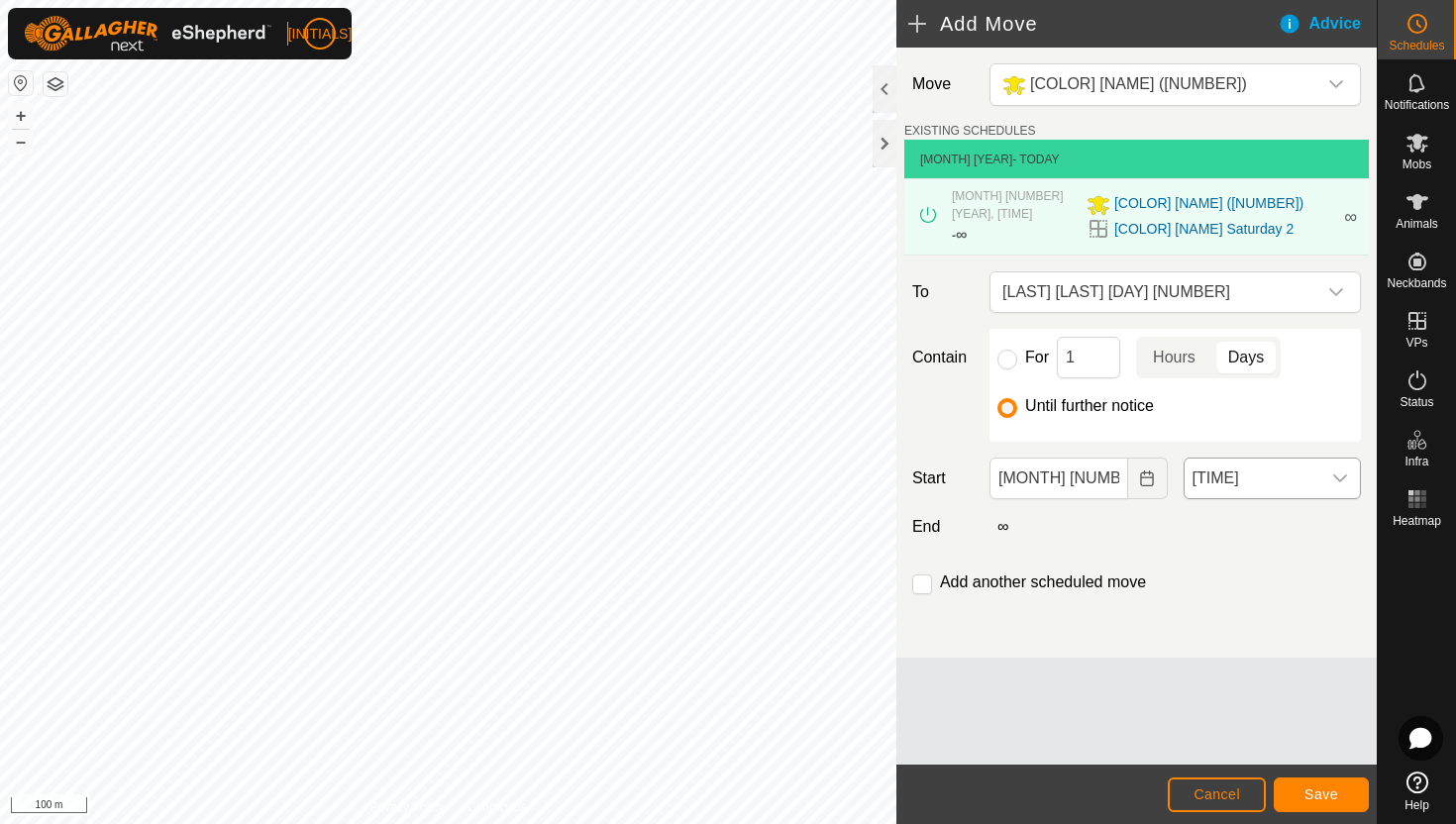 click on "8:00 am" at bounding box center [1252, 478] 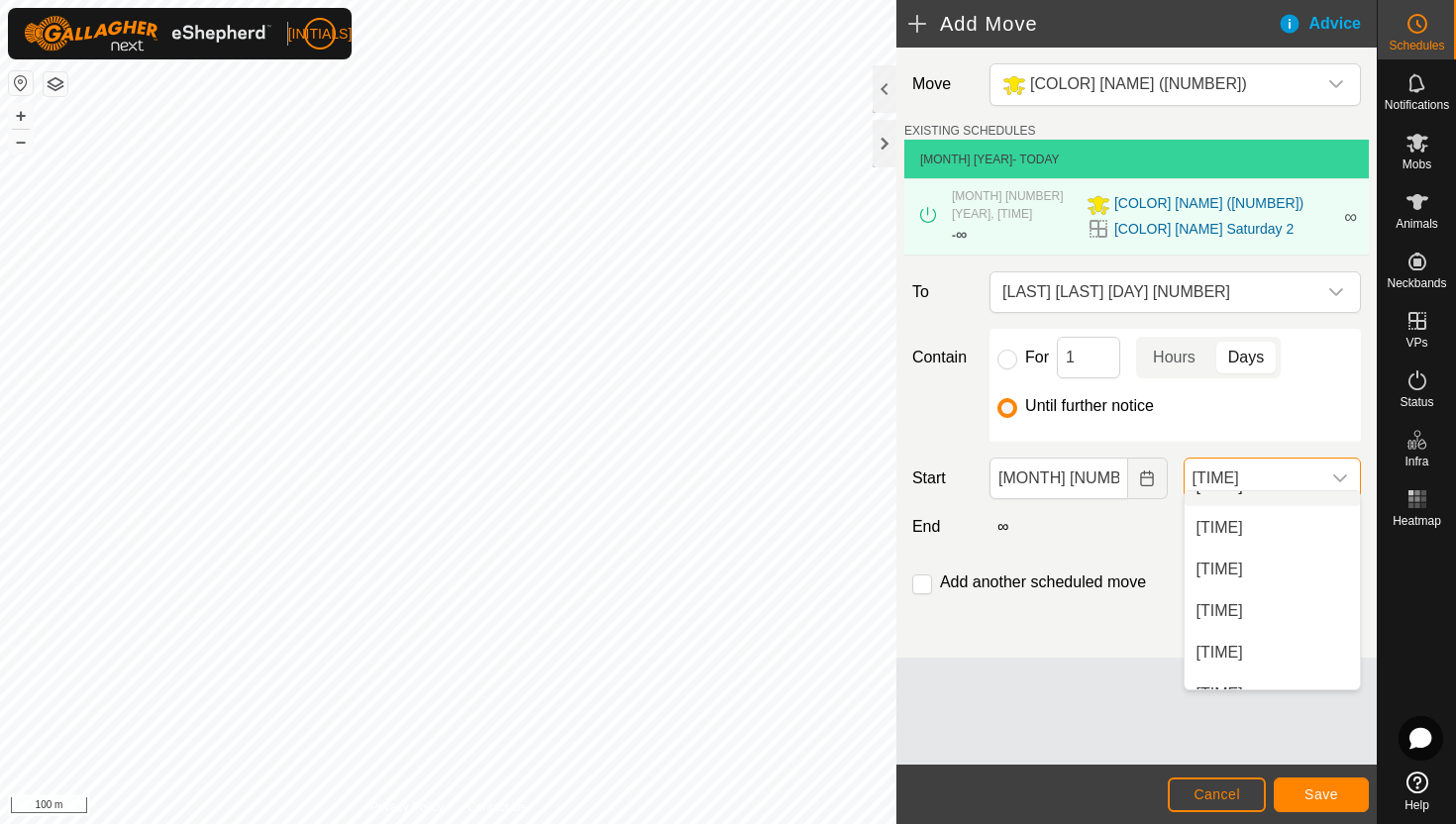 scroll, scrollTop: 1108, scrollLeft: 0, axis: vertical 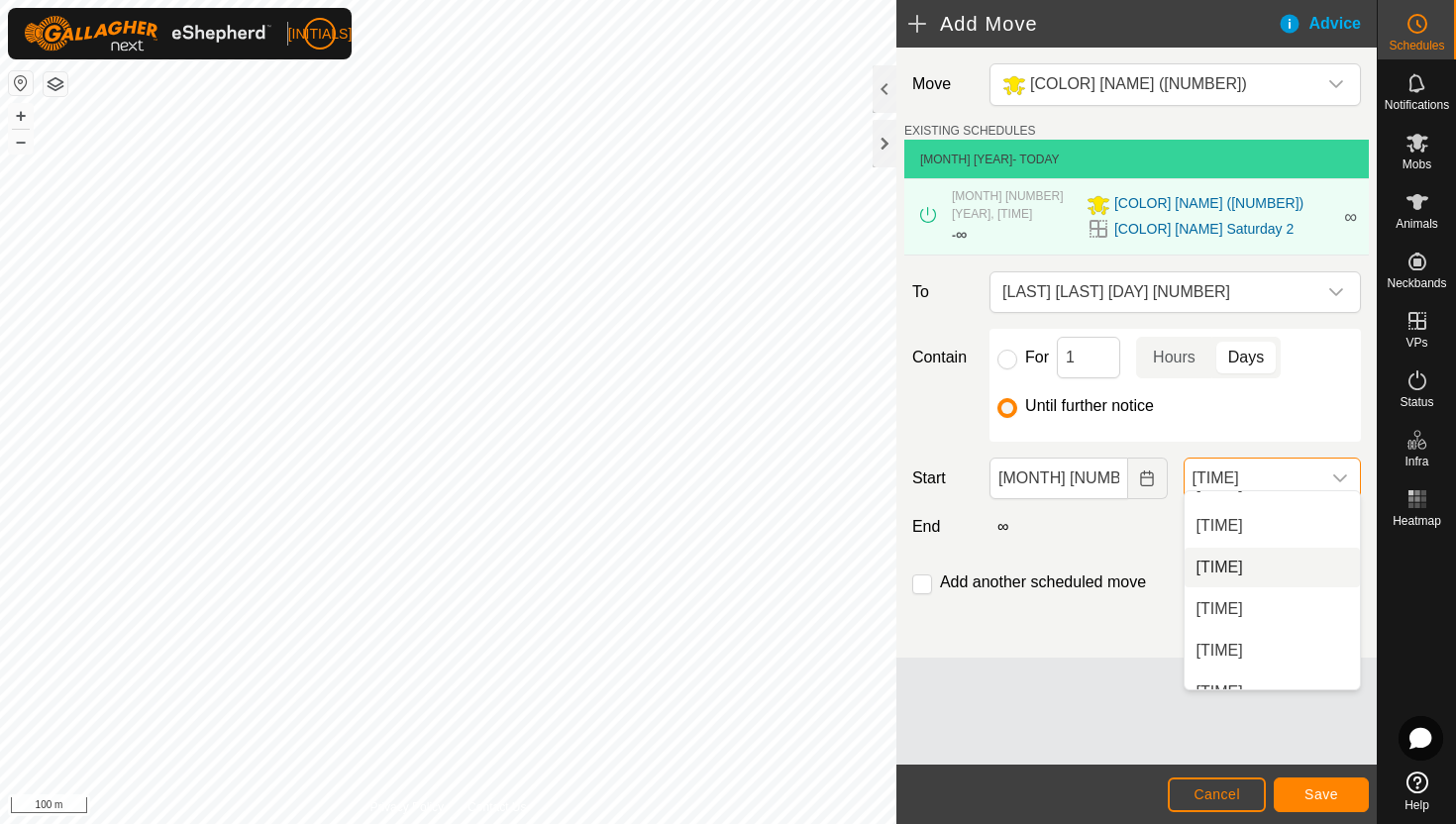click on "[TIME]" at bounding box center (1272, 567) 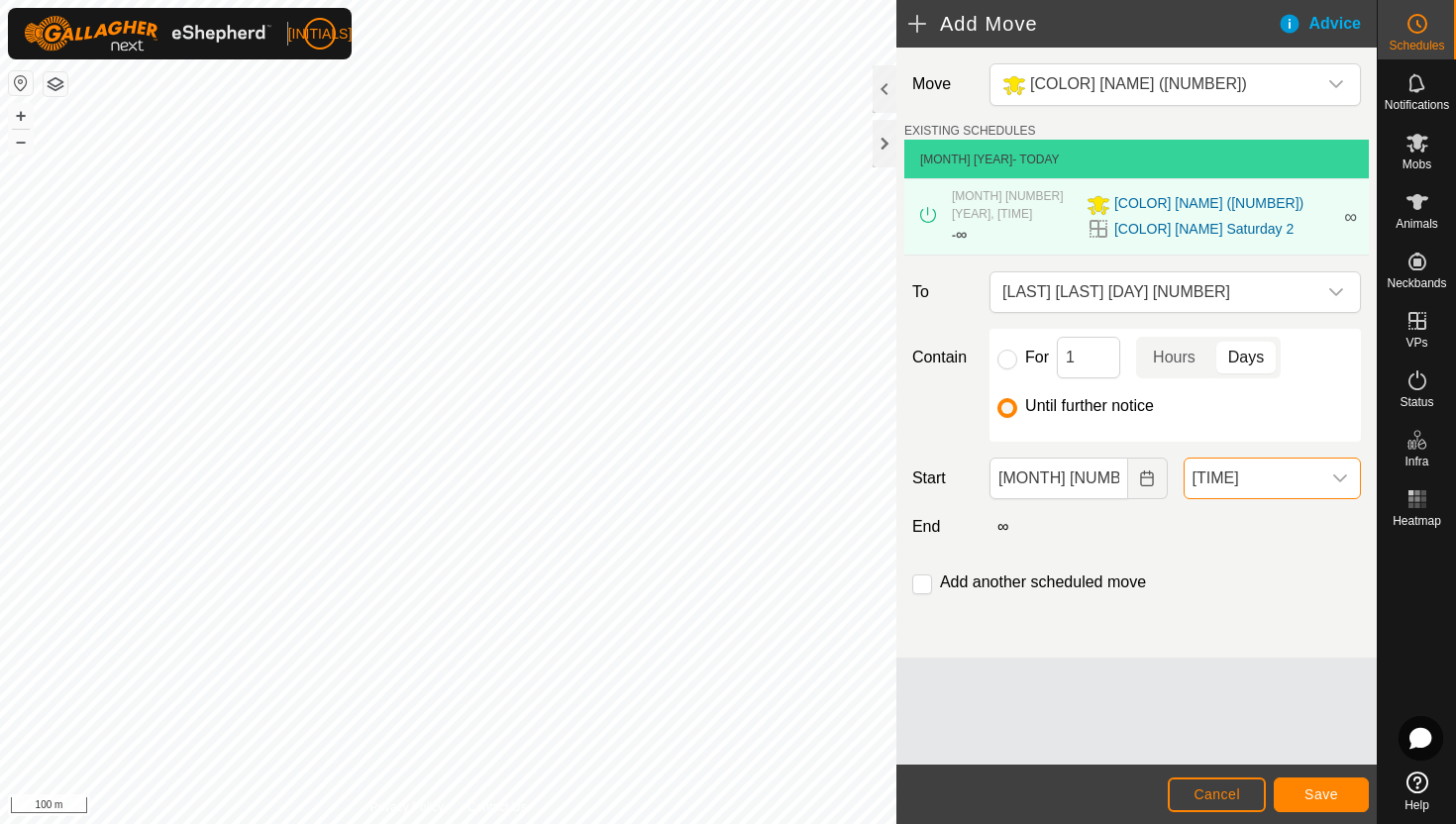 scroll, scrollTop: 666, scrollLeft: 0, axis: vertical 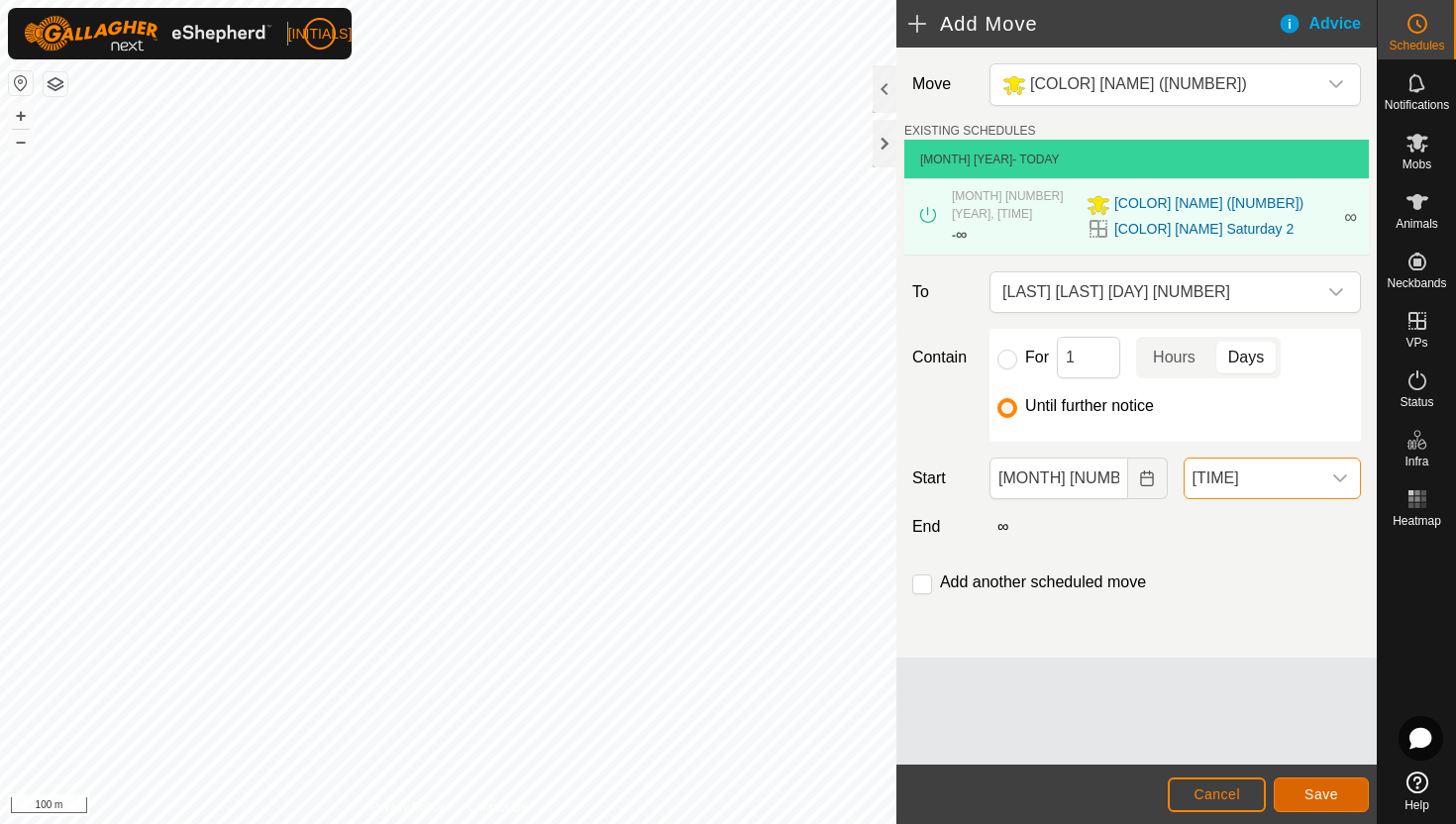 click on "Save" 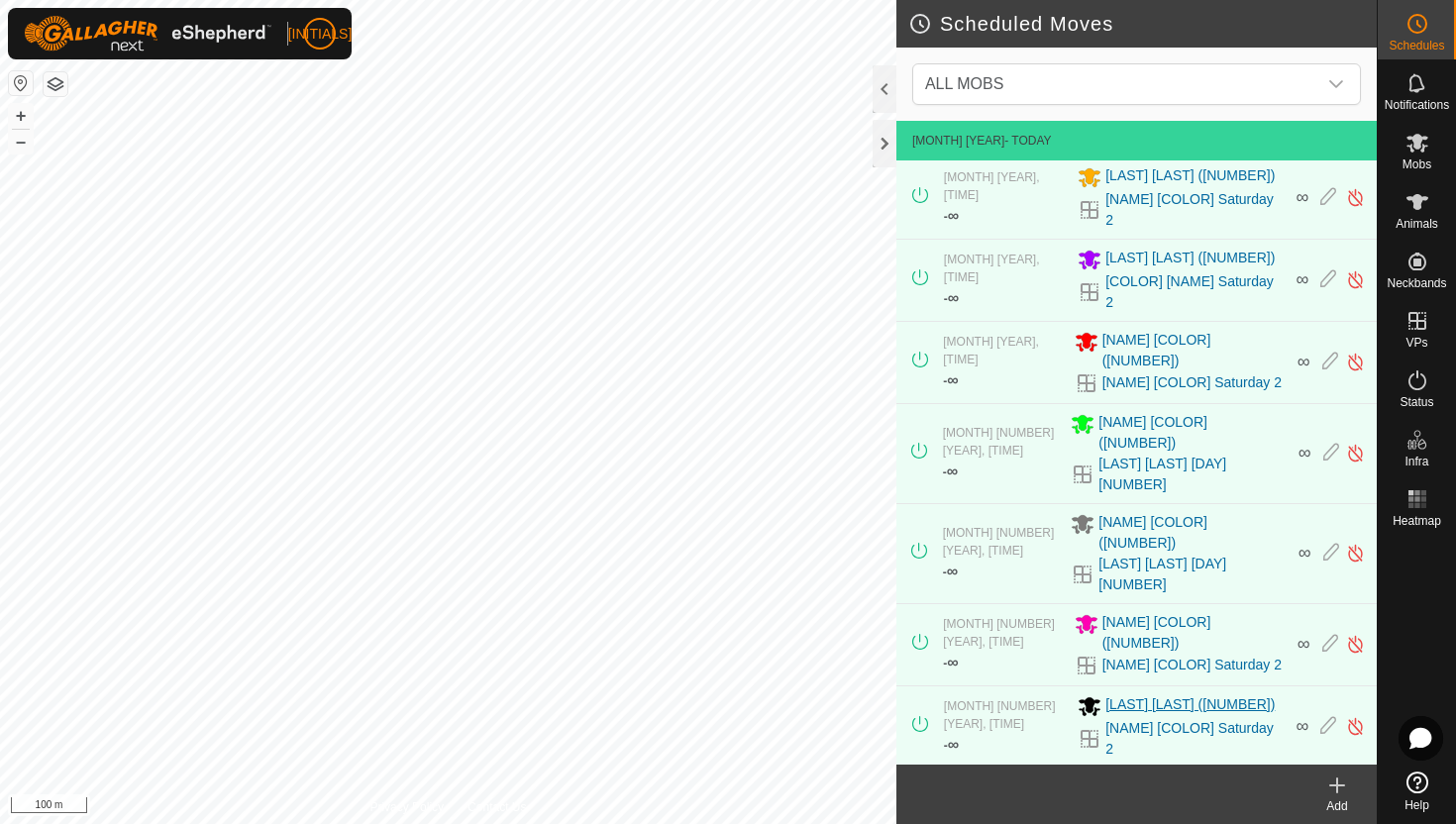 scroll, scrollTop: 210, scrollLeft: 0, axis: vertical 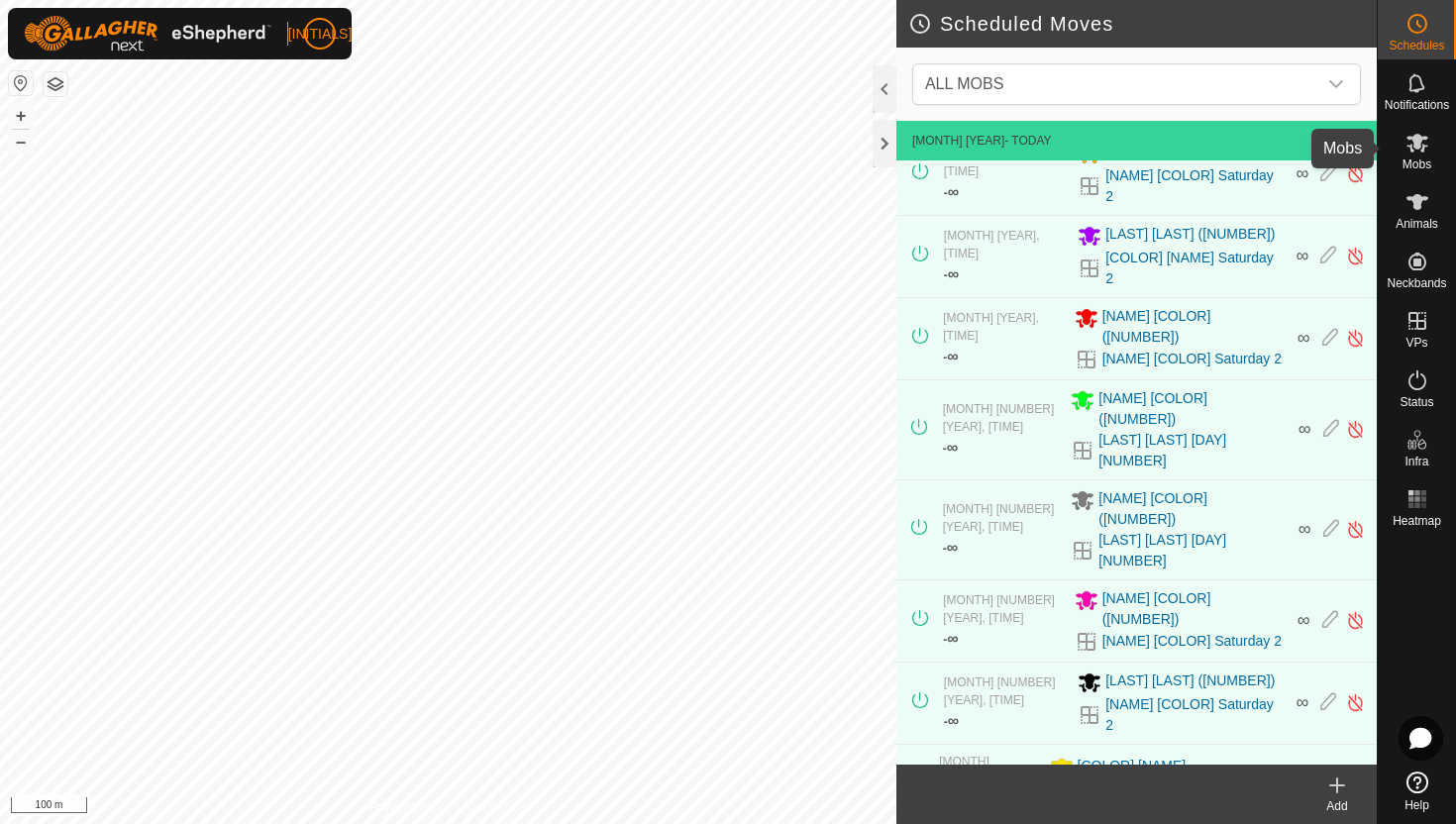 click 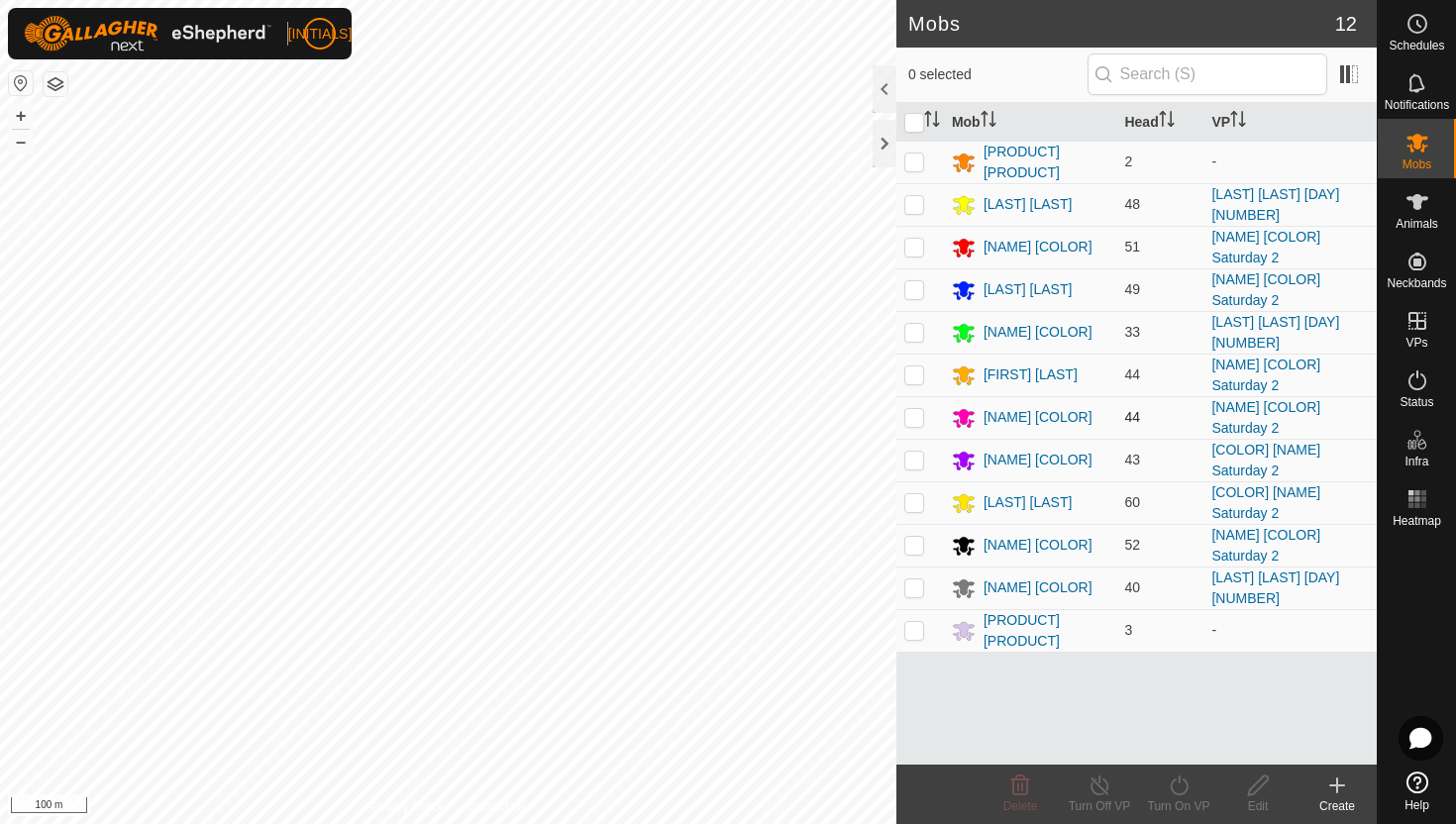 click at bounding box center (914, 417) 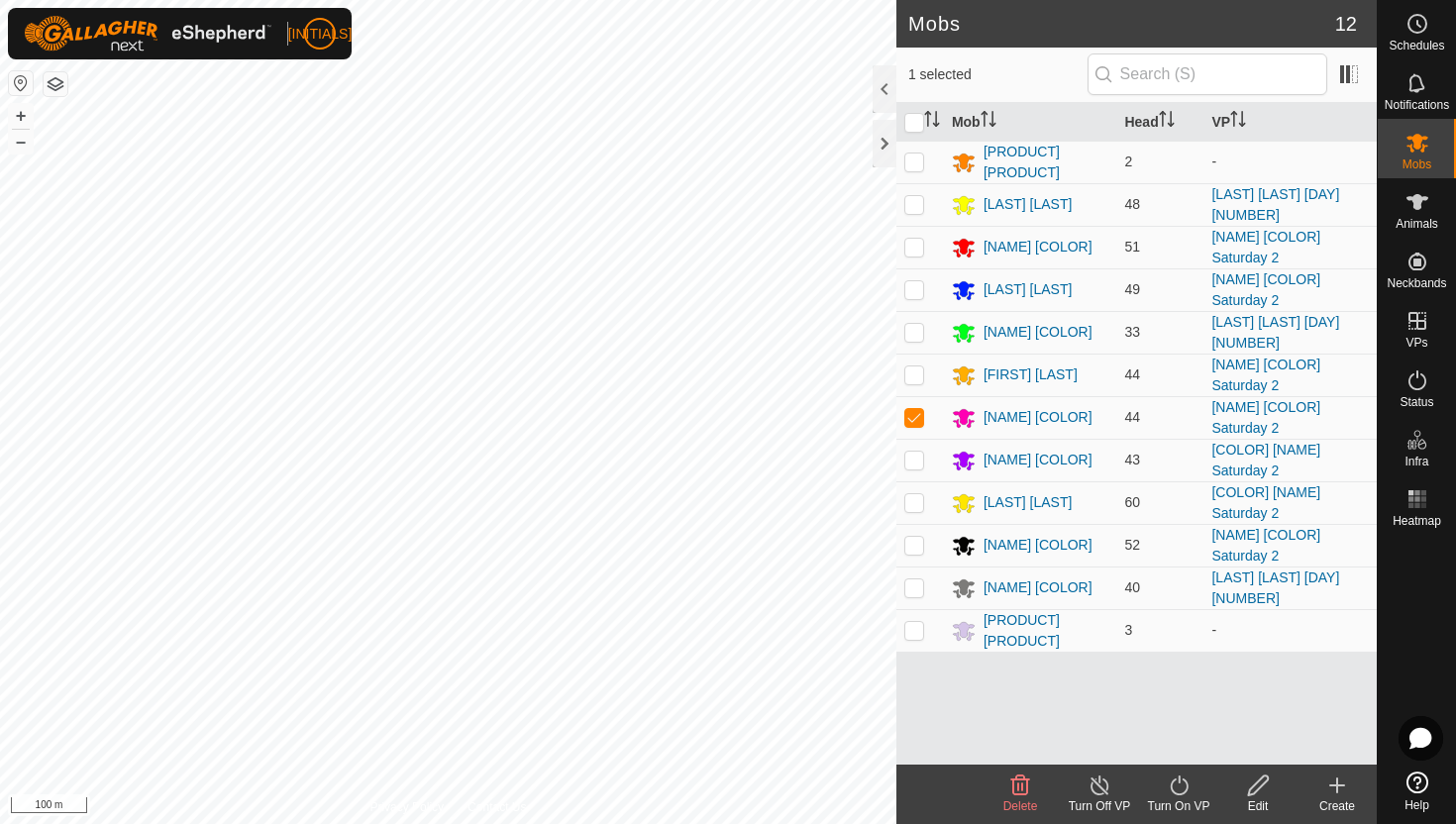 click 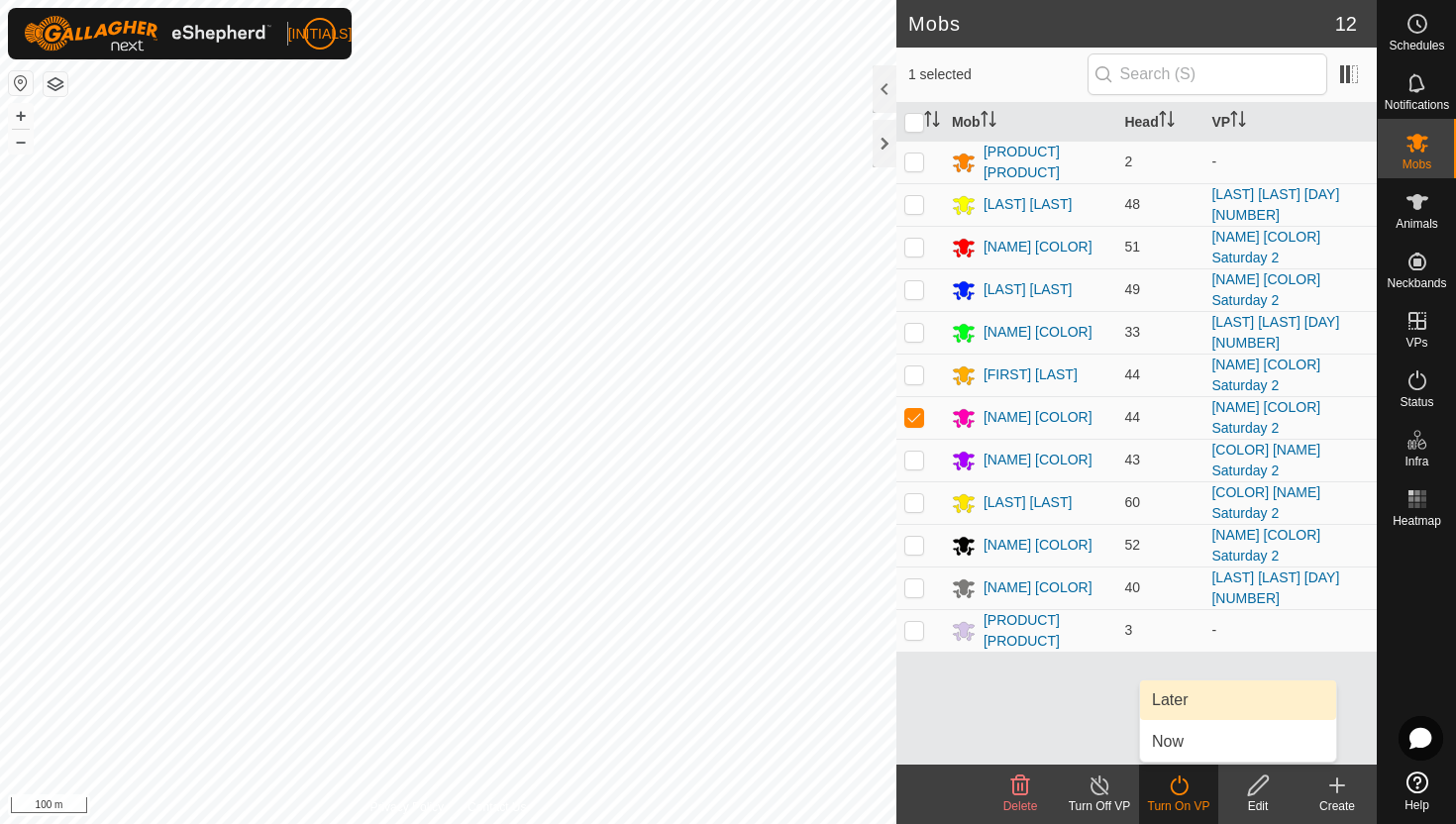 click on "Later" at bounding box center (1238, 700) 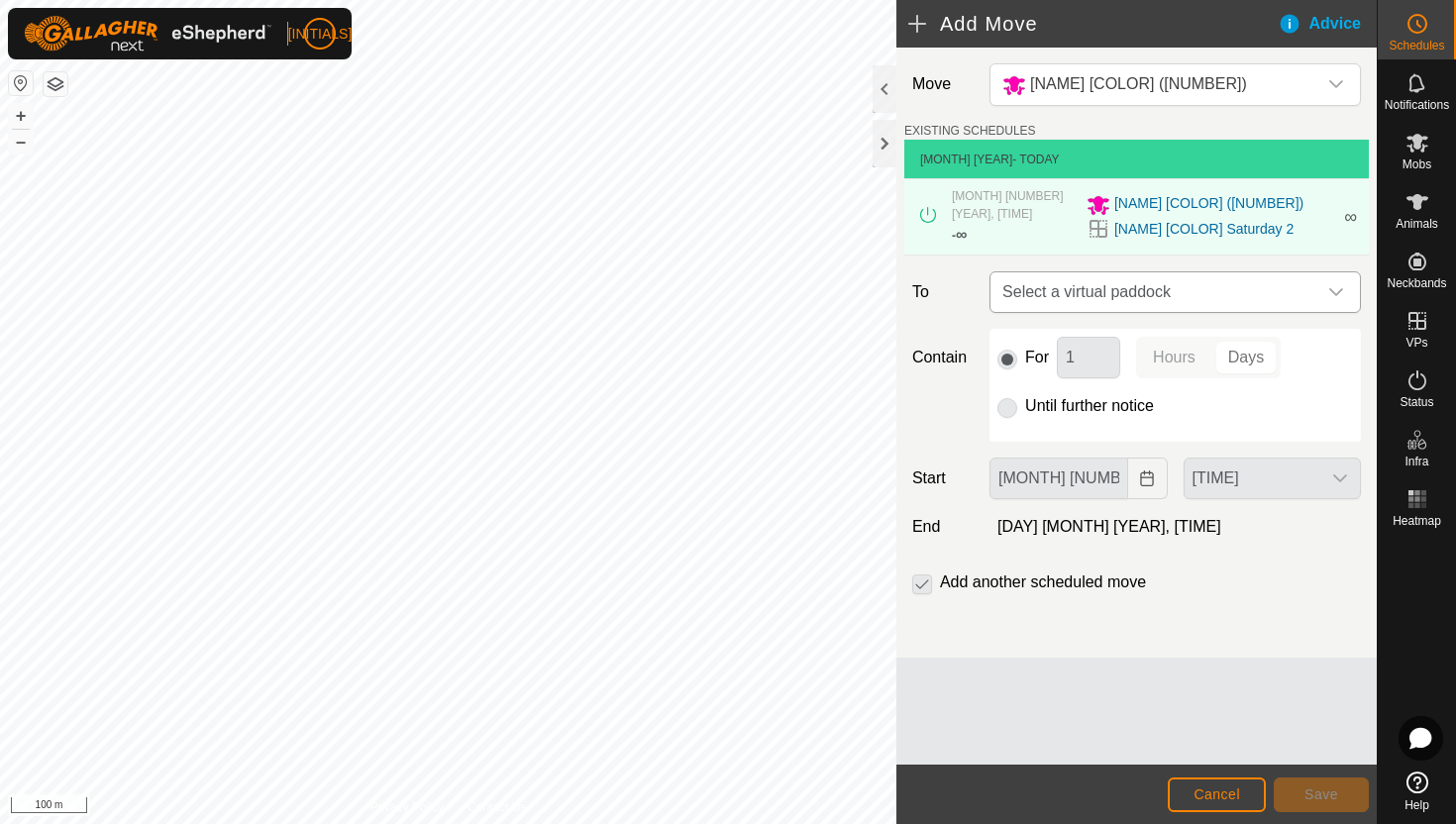 click 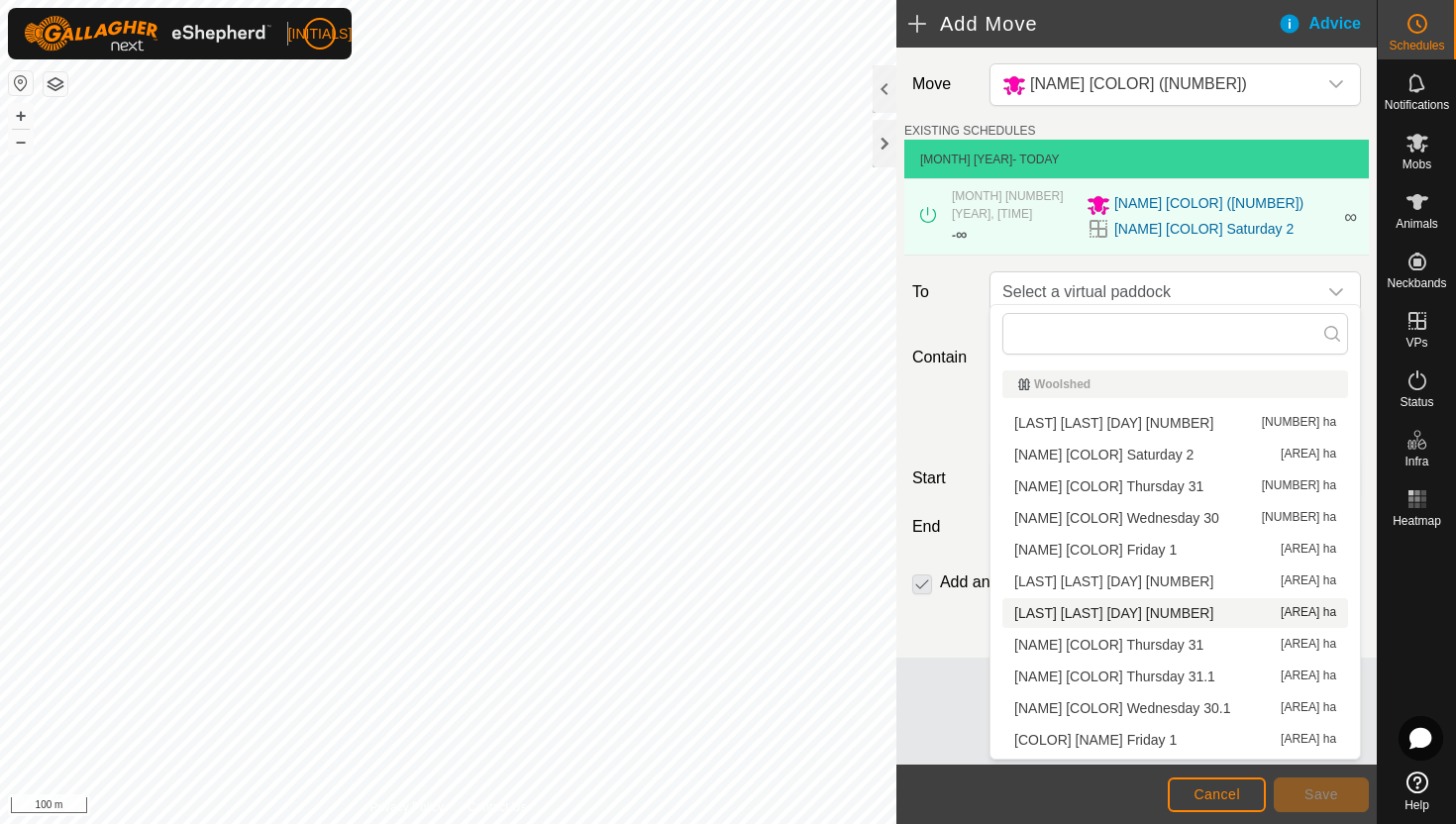 click on "Angus Pink Saturday 2.1  6.17 ha" at bounding box center [1175, 613] 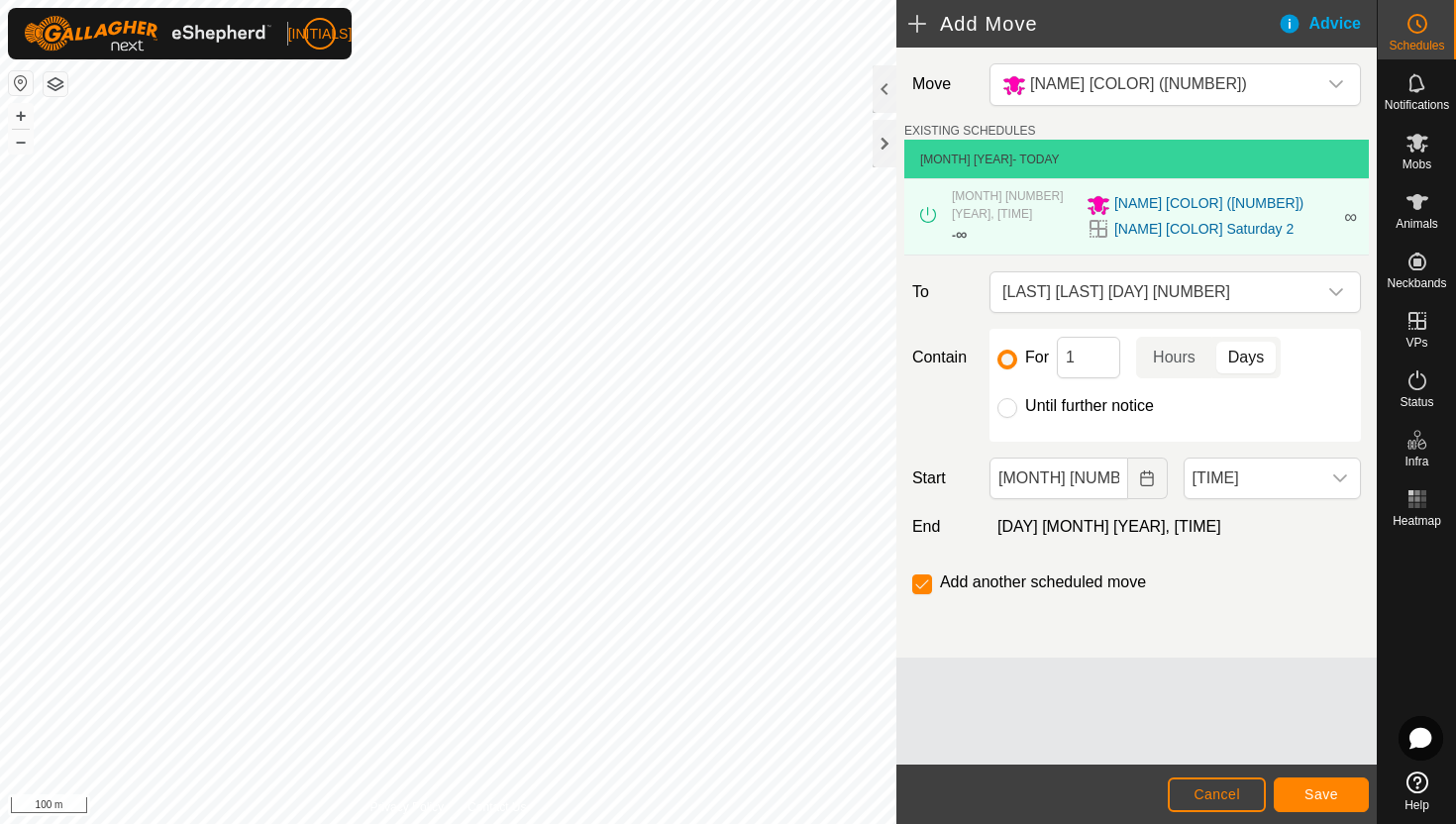 click on "Until further notice" 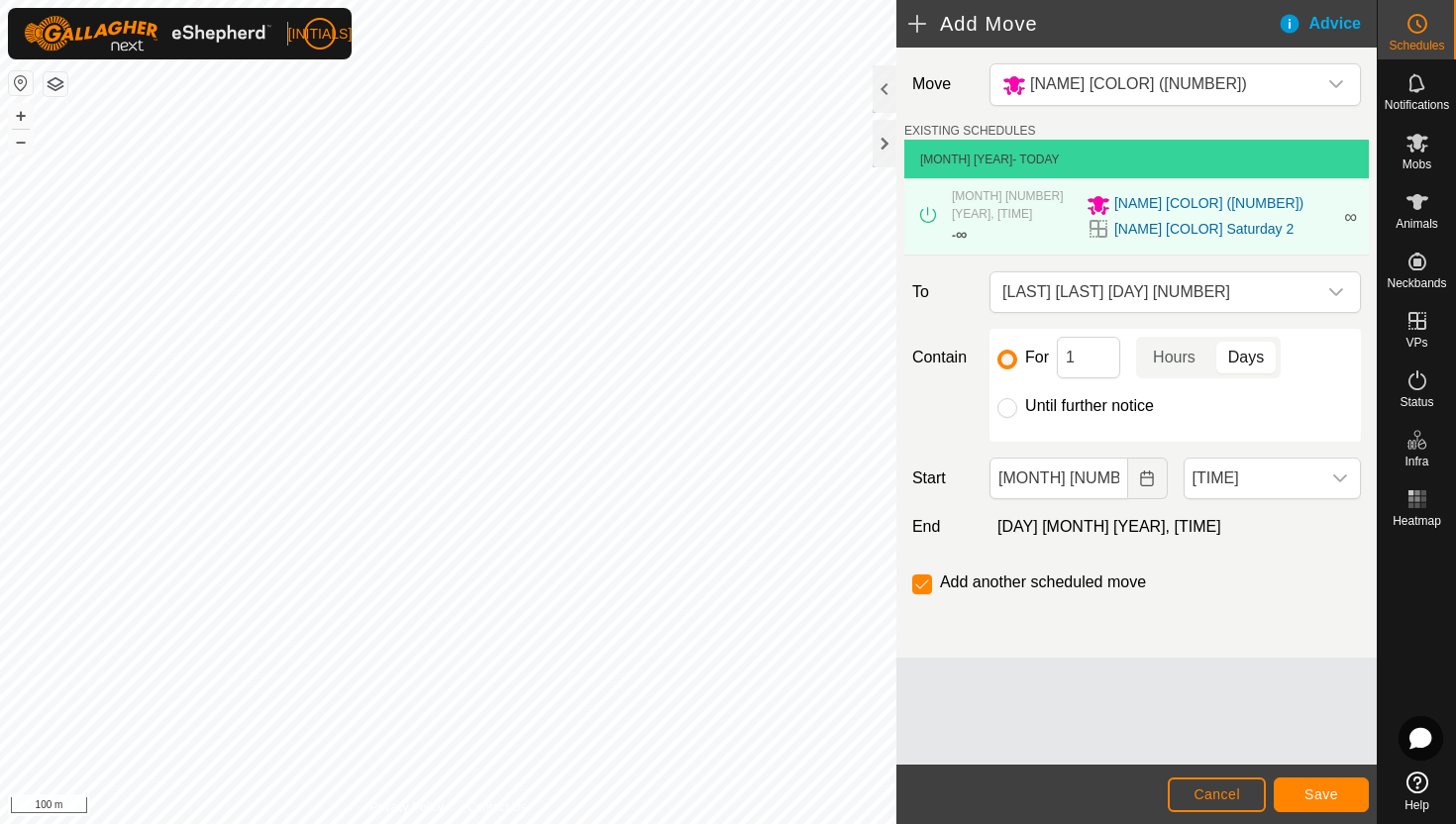 click on "Until further notice" at bounding box center [1007, 408] 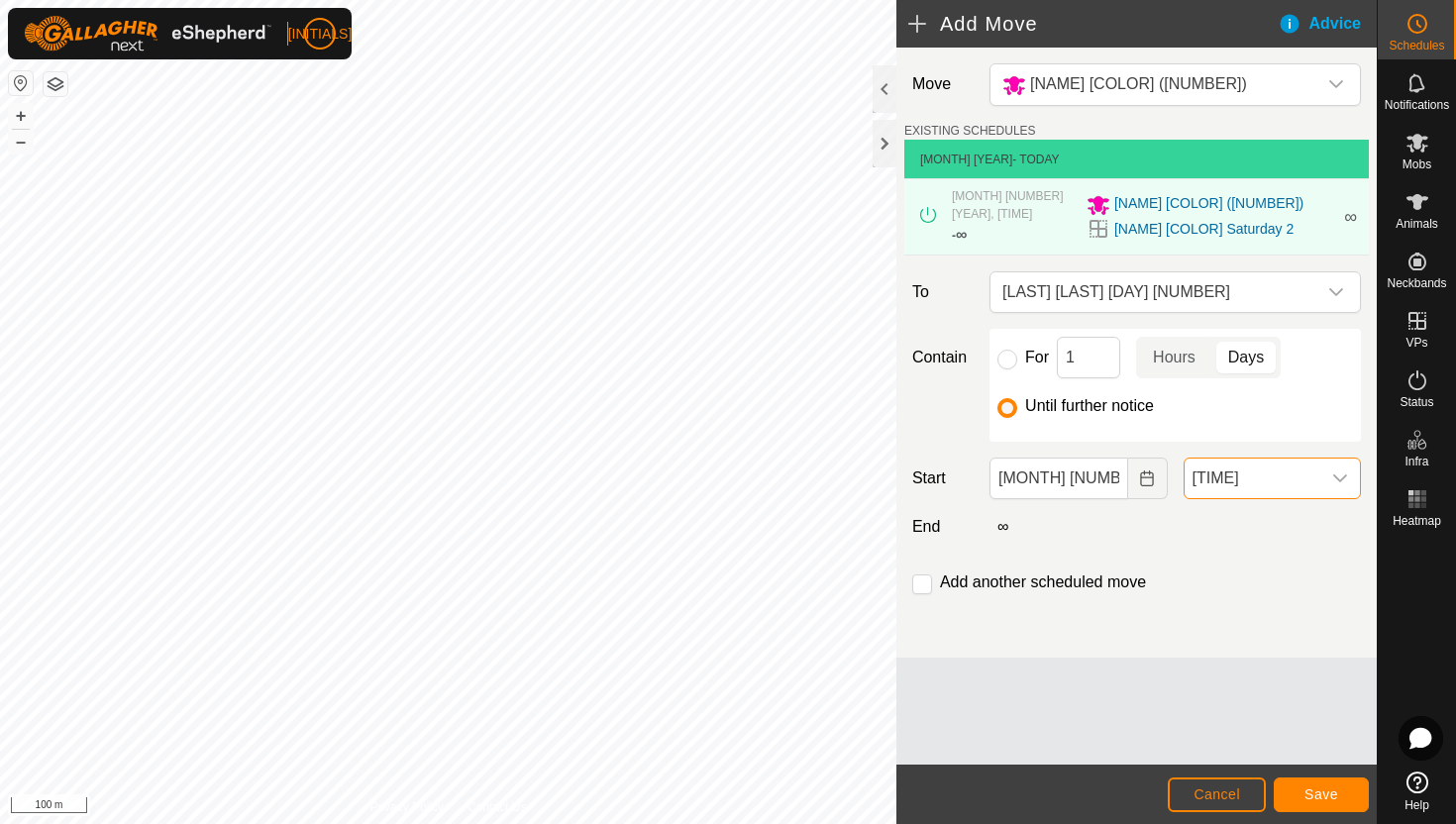 click on "8:00 am" at bounding box center [1252, 478] 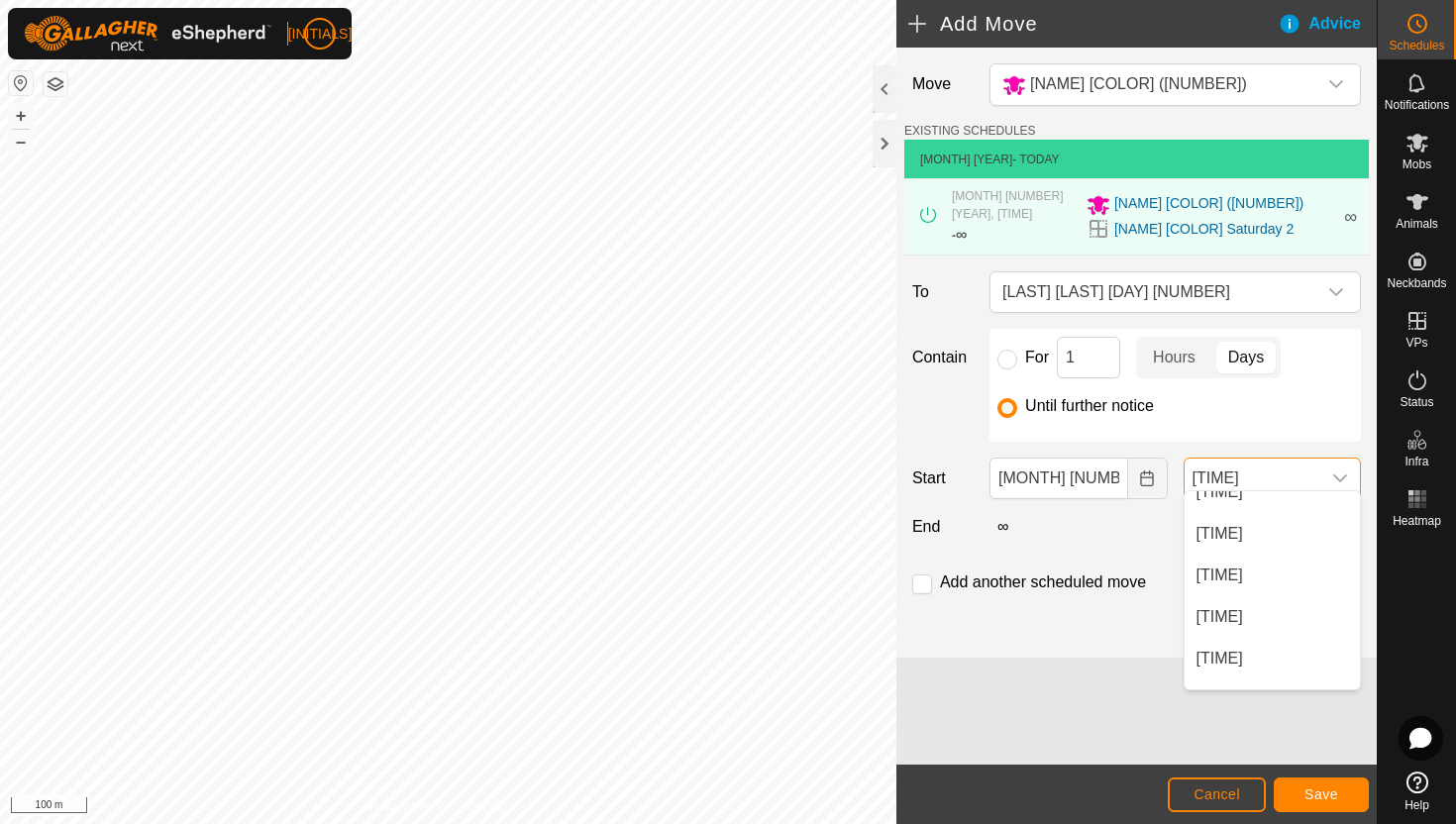 scroll, scrollTop: 1065, scrollLeft: 0, axis: vertical 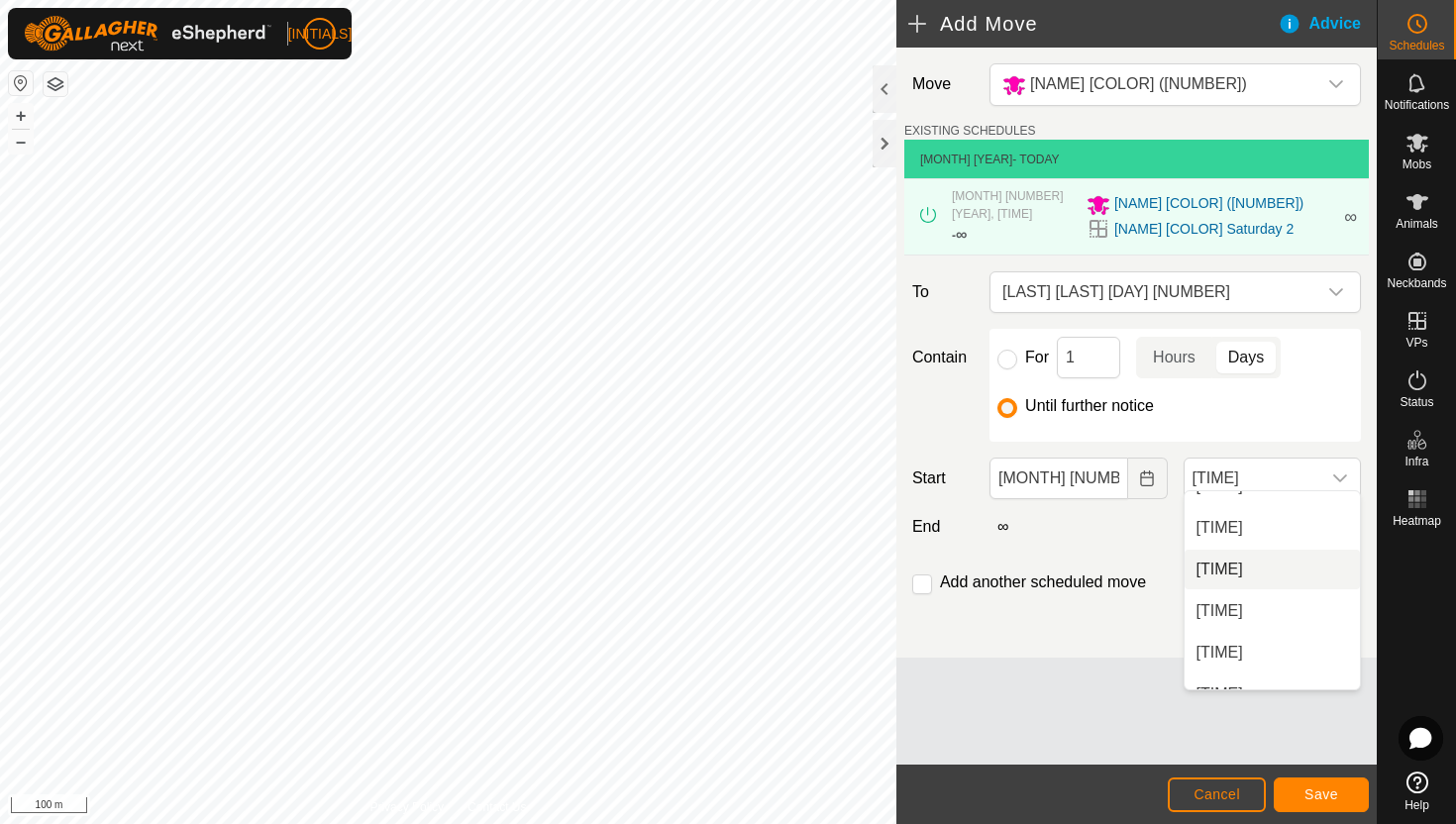 click on "[TIME]" at bounding box center [1272, 569] 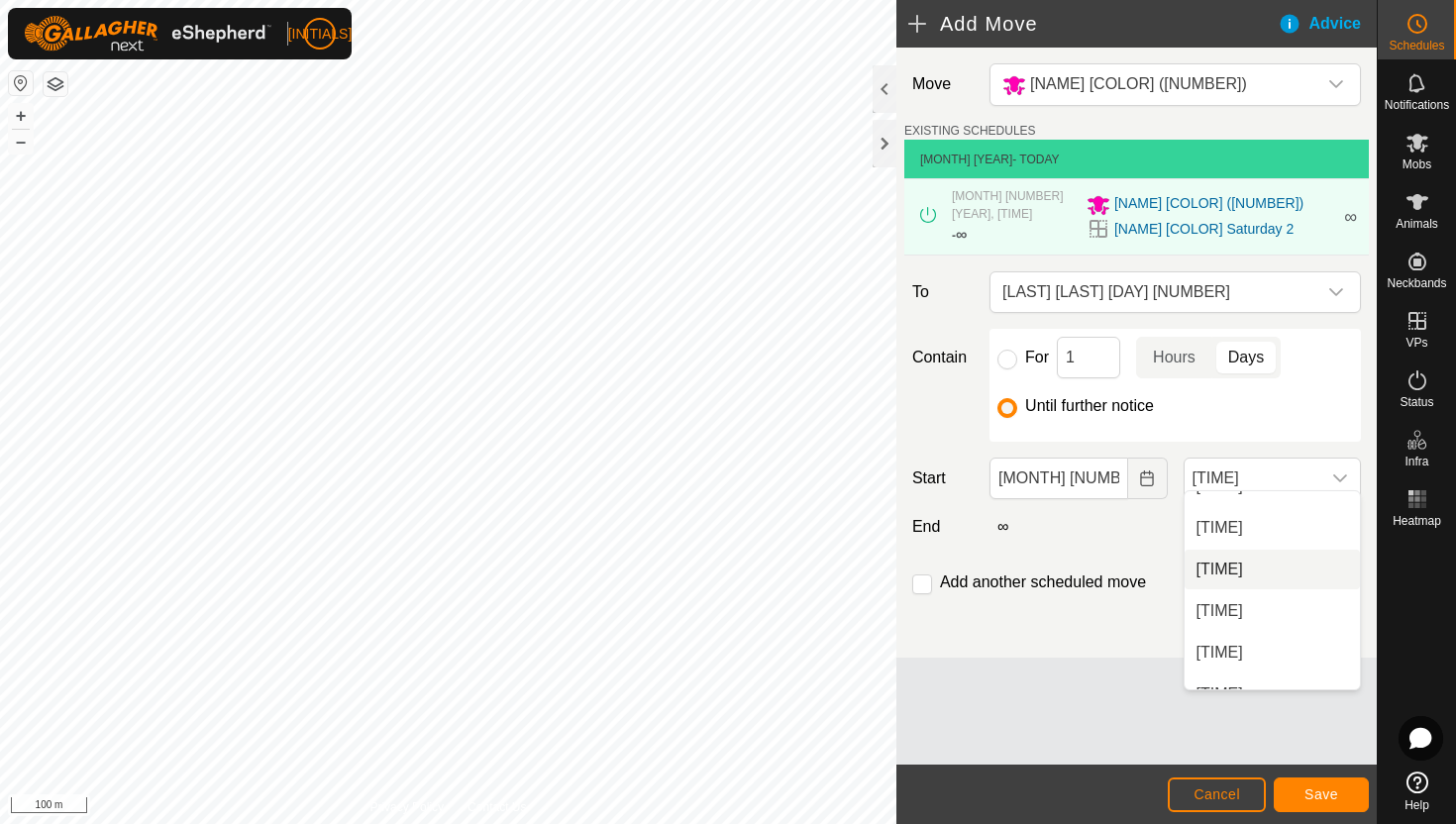 scroll, scrollTop: 0, scrollLeft: 0, axis: both 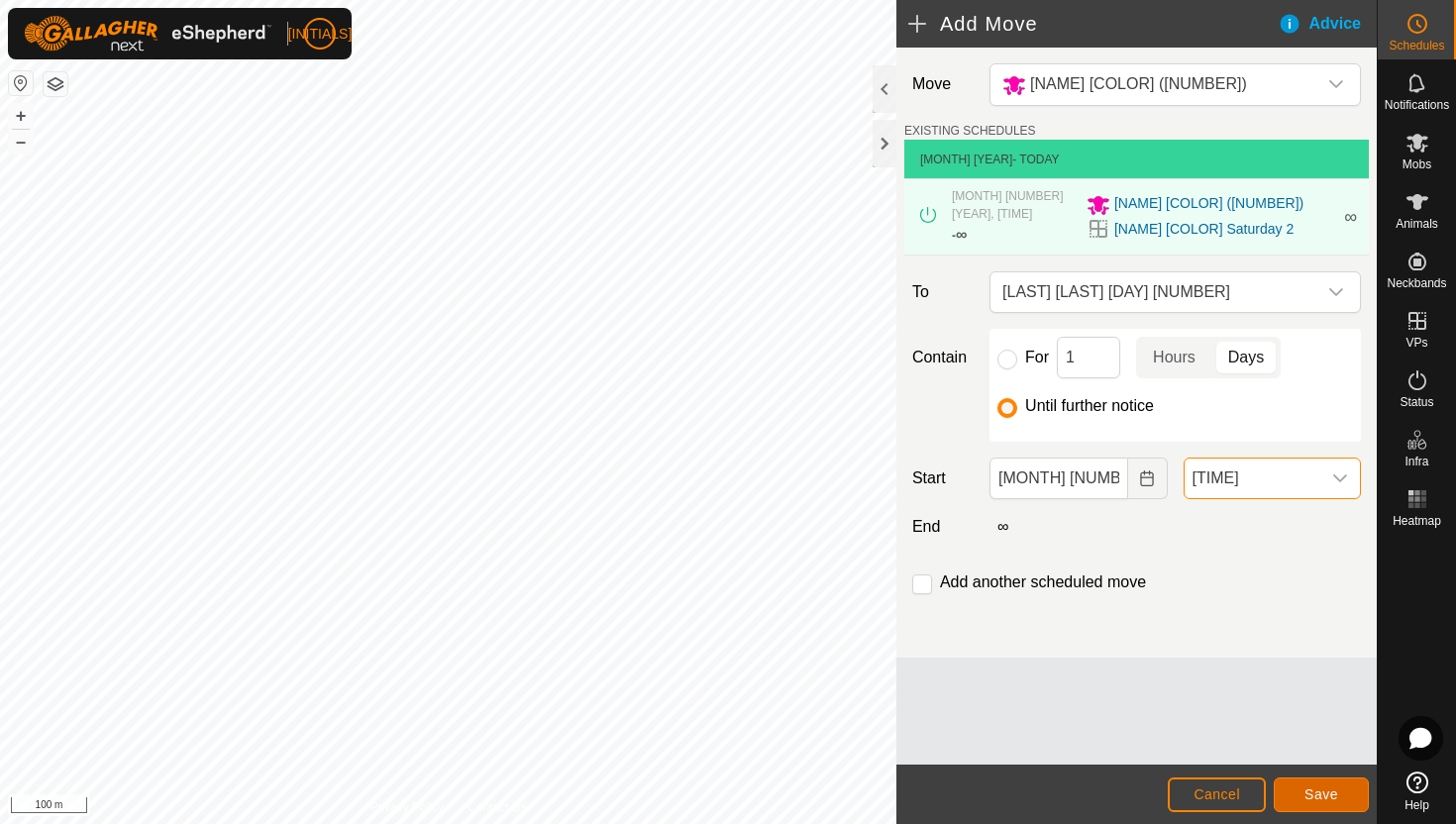 click on "Save" 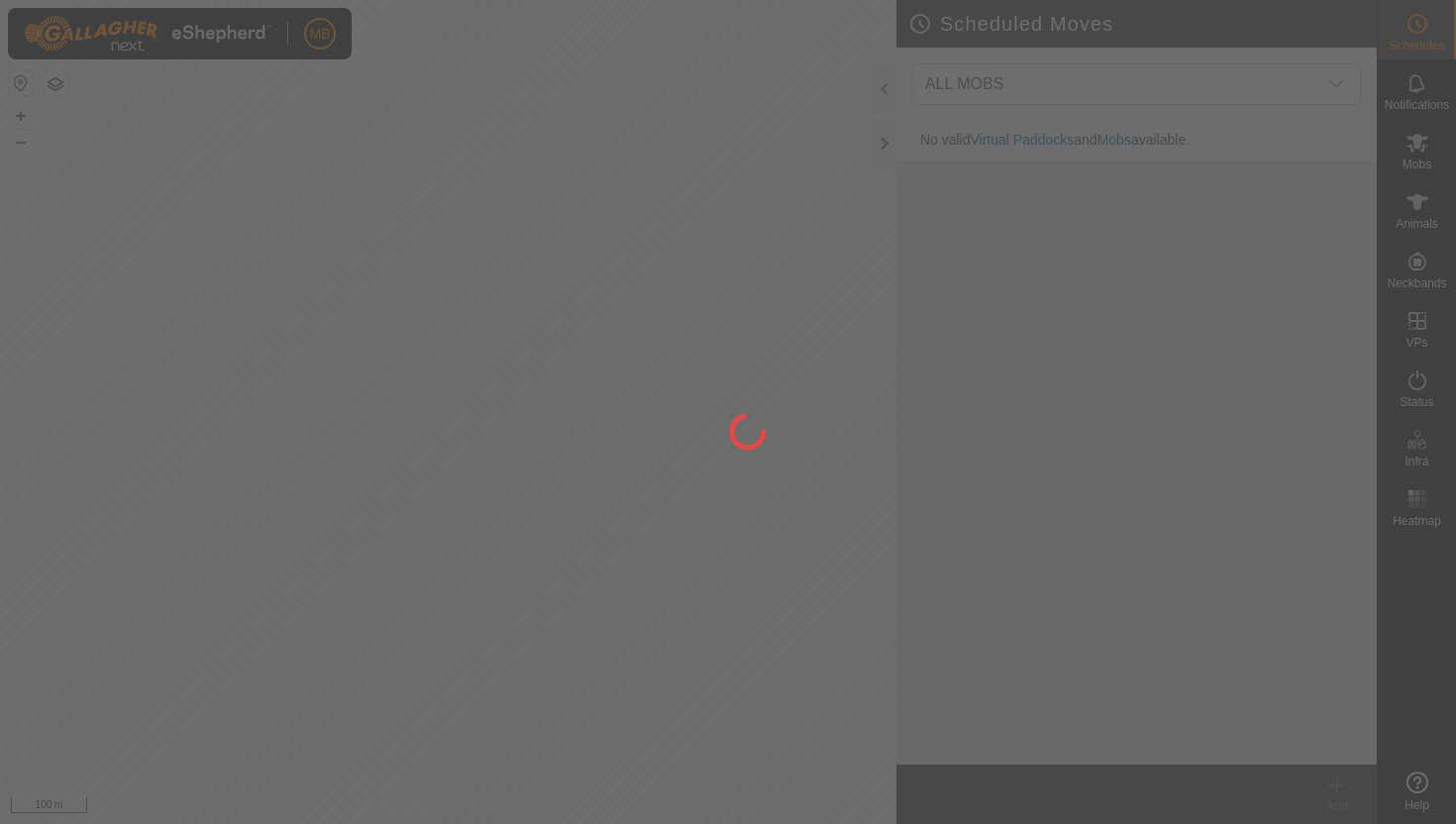 scroll, scrollTop: 0, scrollLeft: 0, axis: both 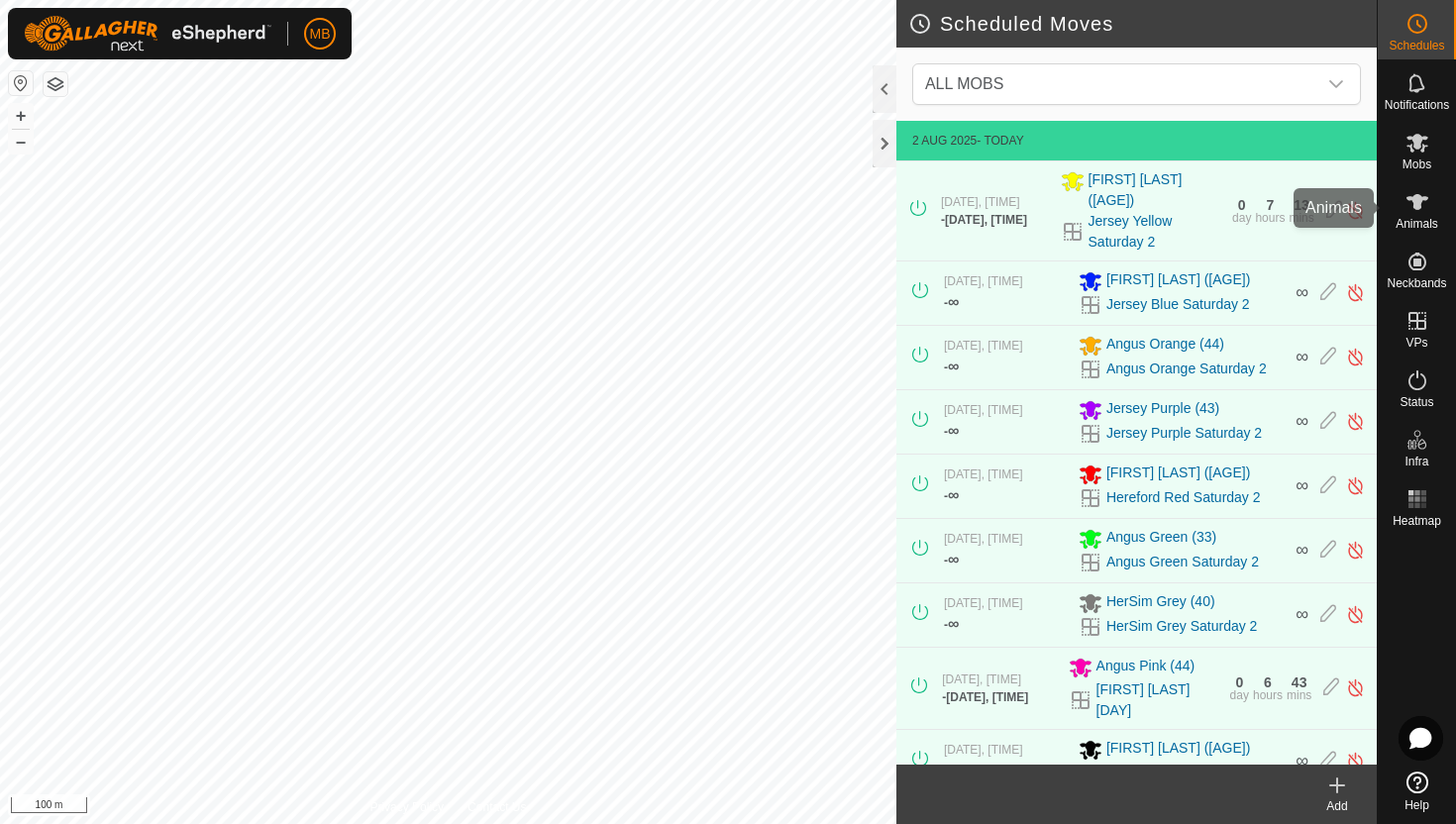 click 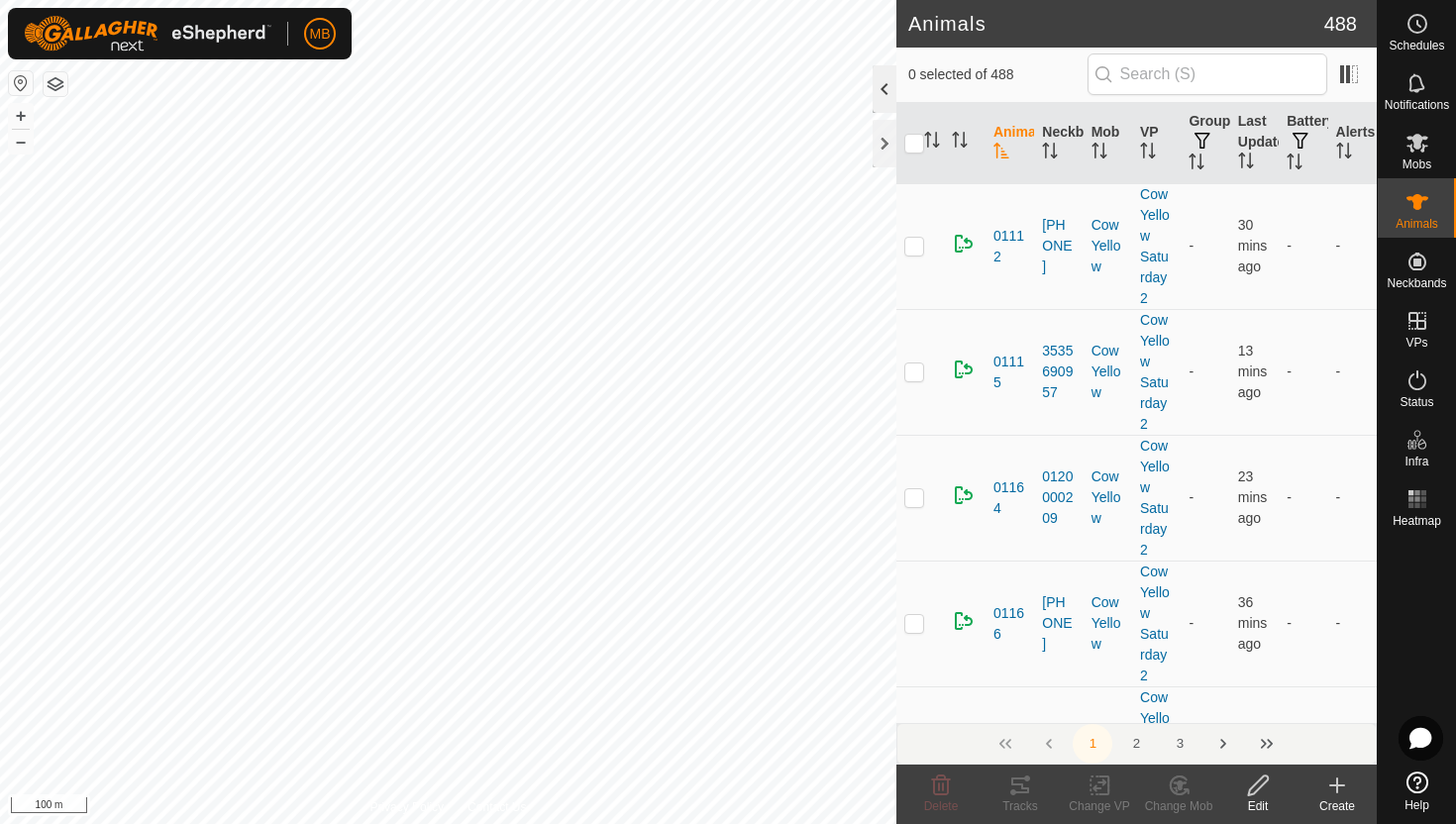 click 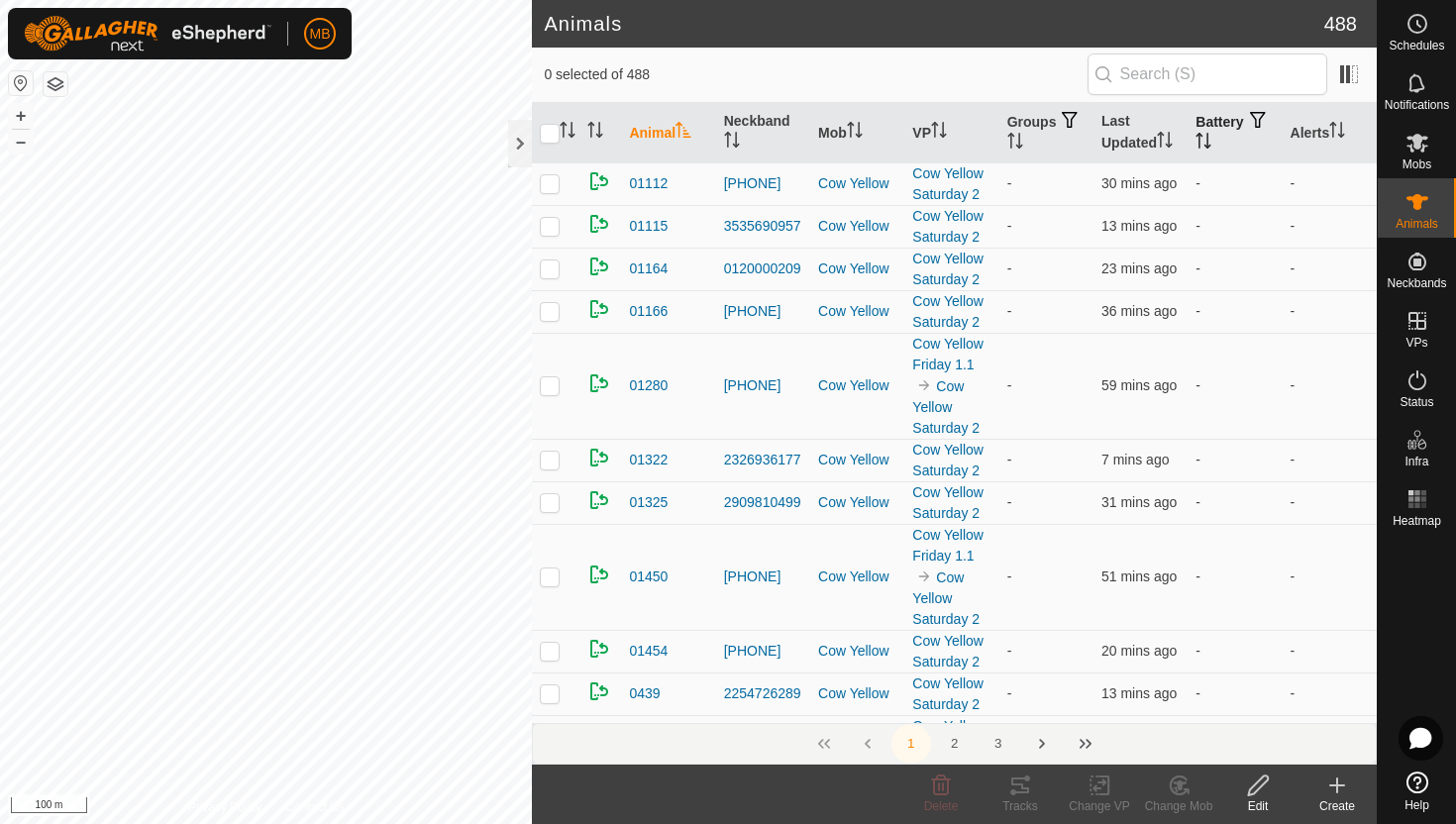 click at bounding box center (1258, 121) 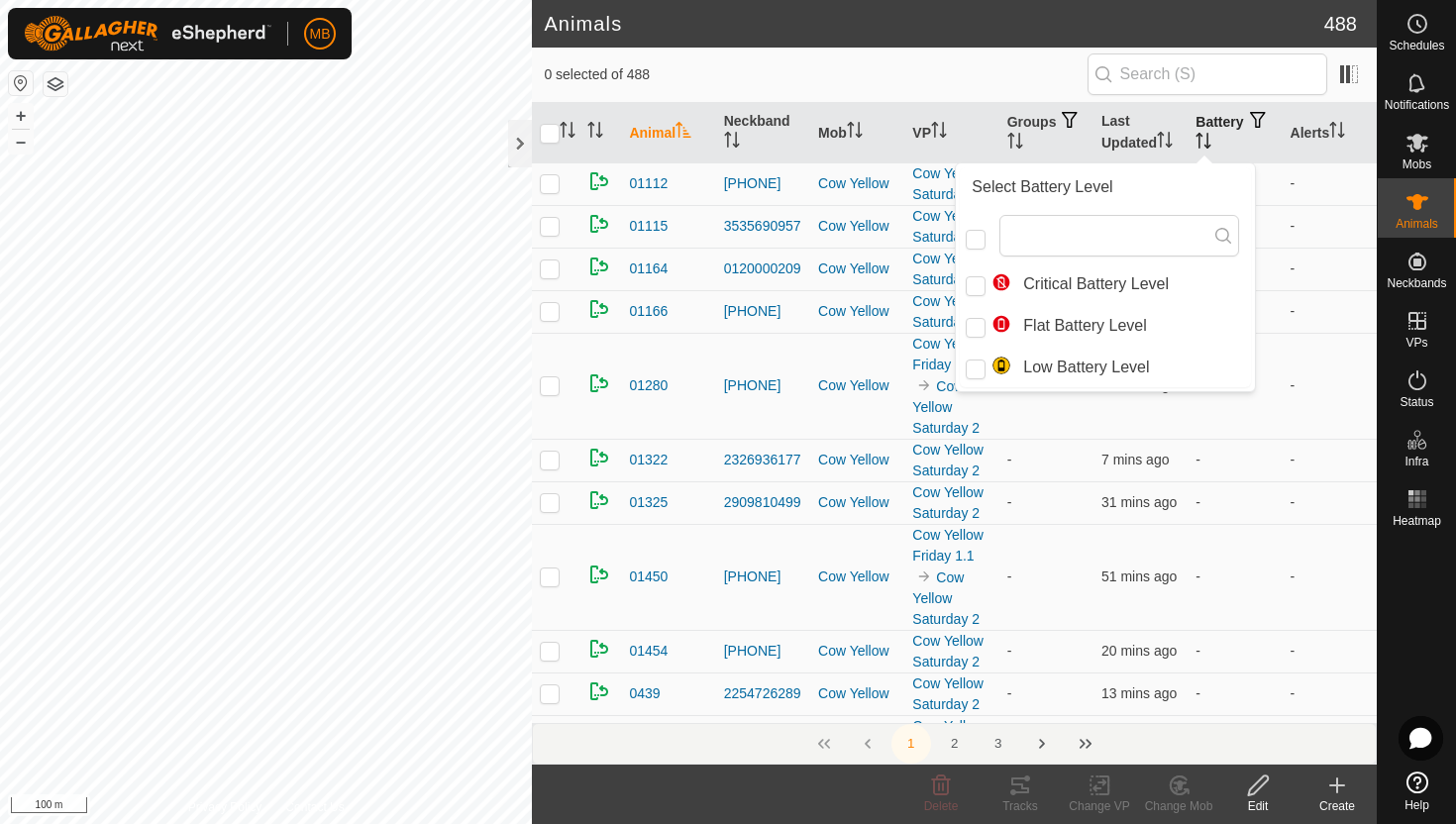 click at bounding box center [1258, 121] 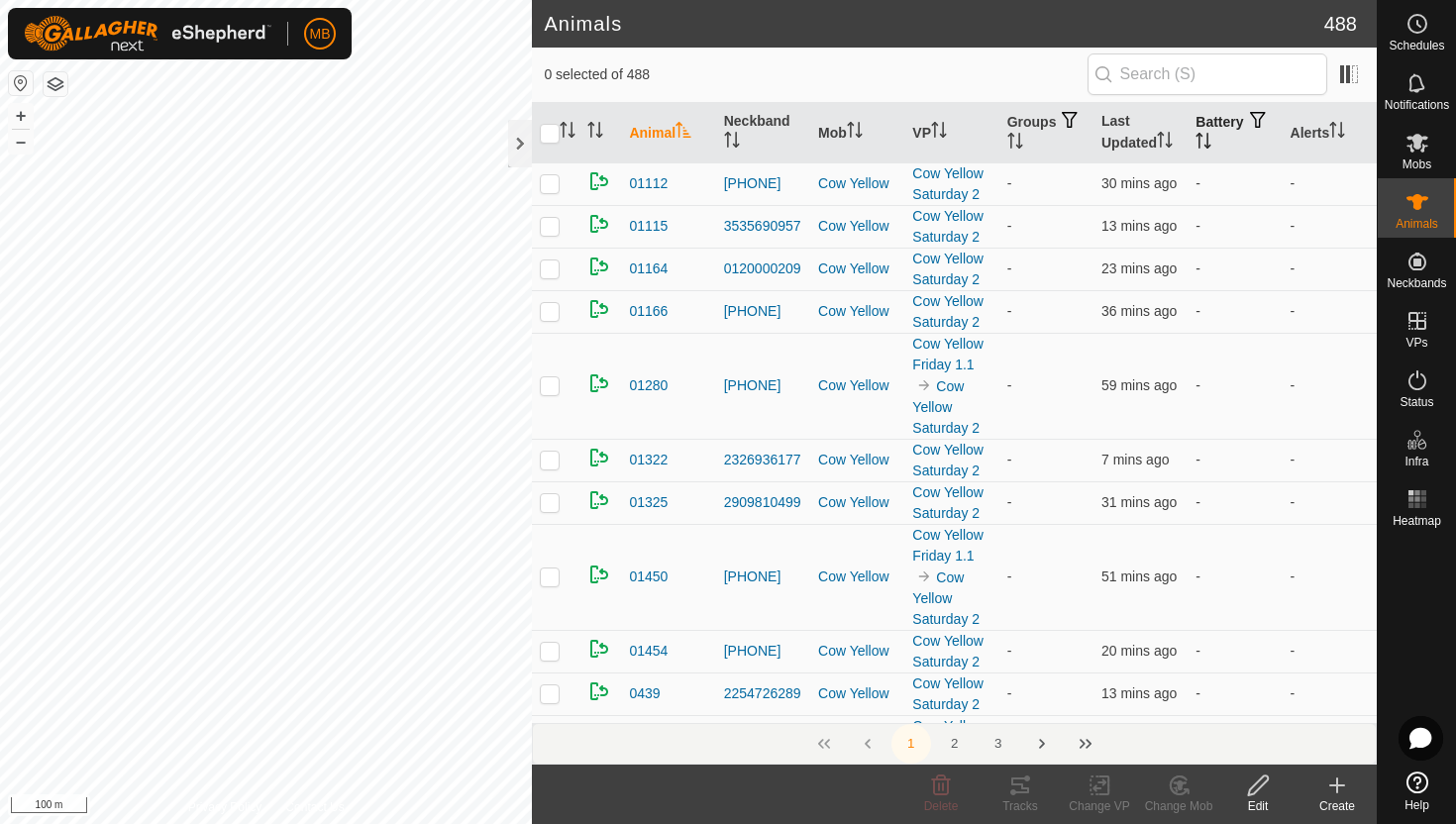 click 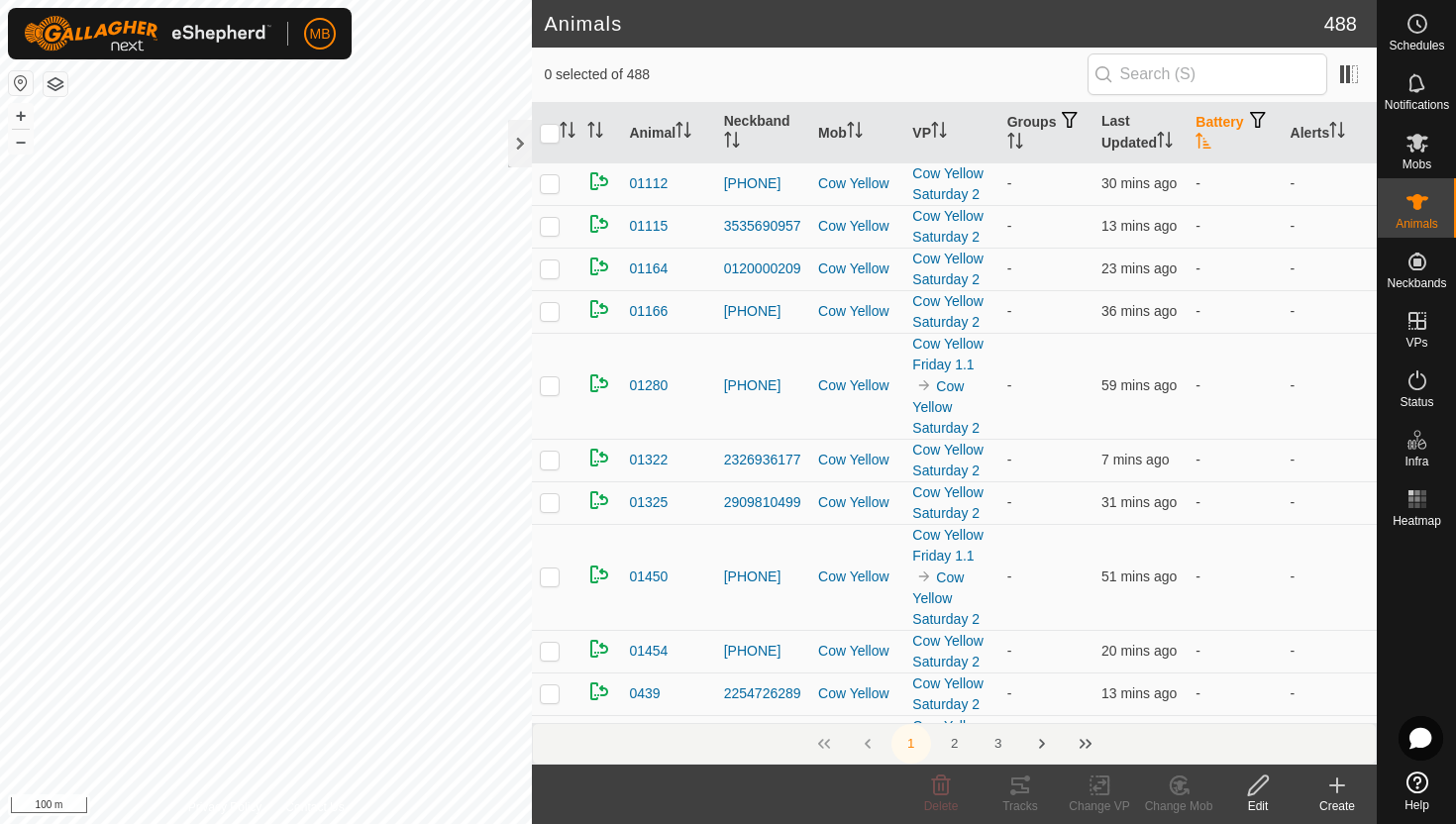 click 